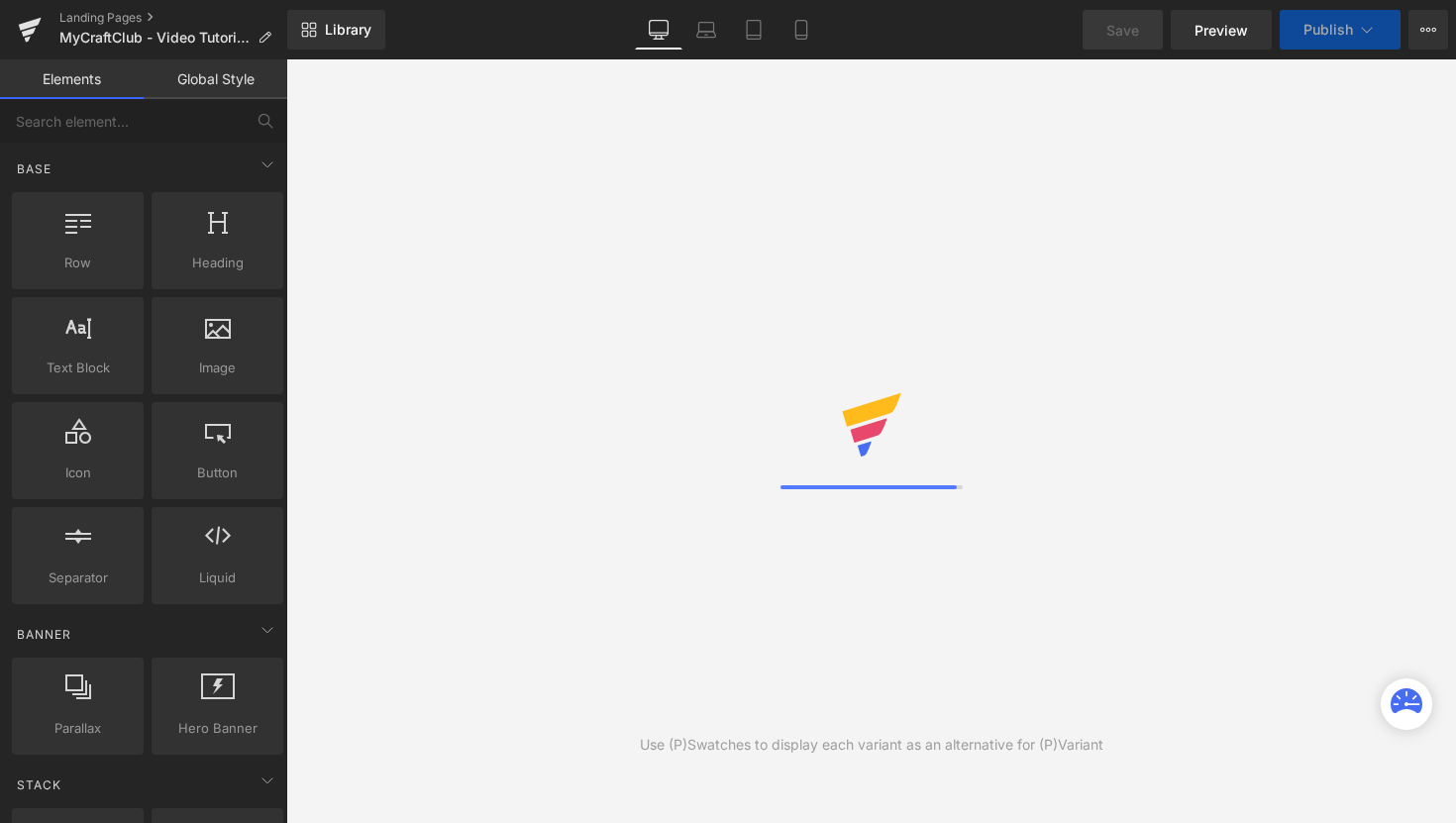 scroll, scrollTop: 0, scrollLeft: 0, axis: both 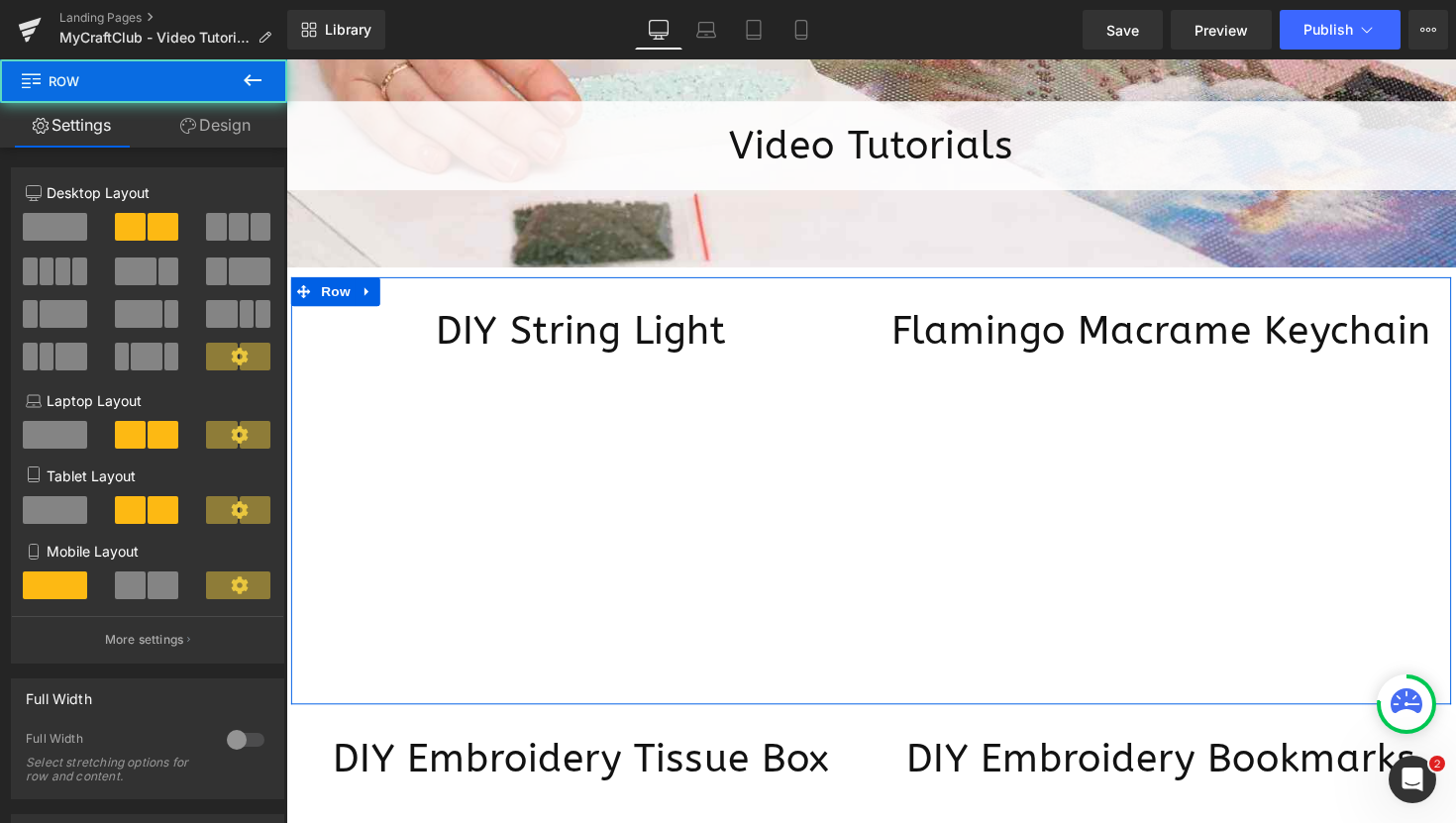 click on "DIY String Light Heading
Youtube" at bounding box center (588, 511) 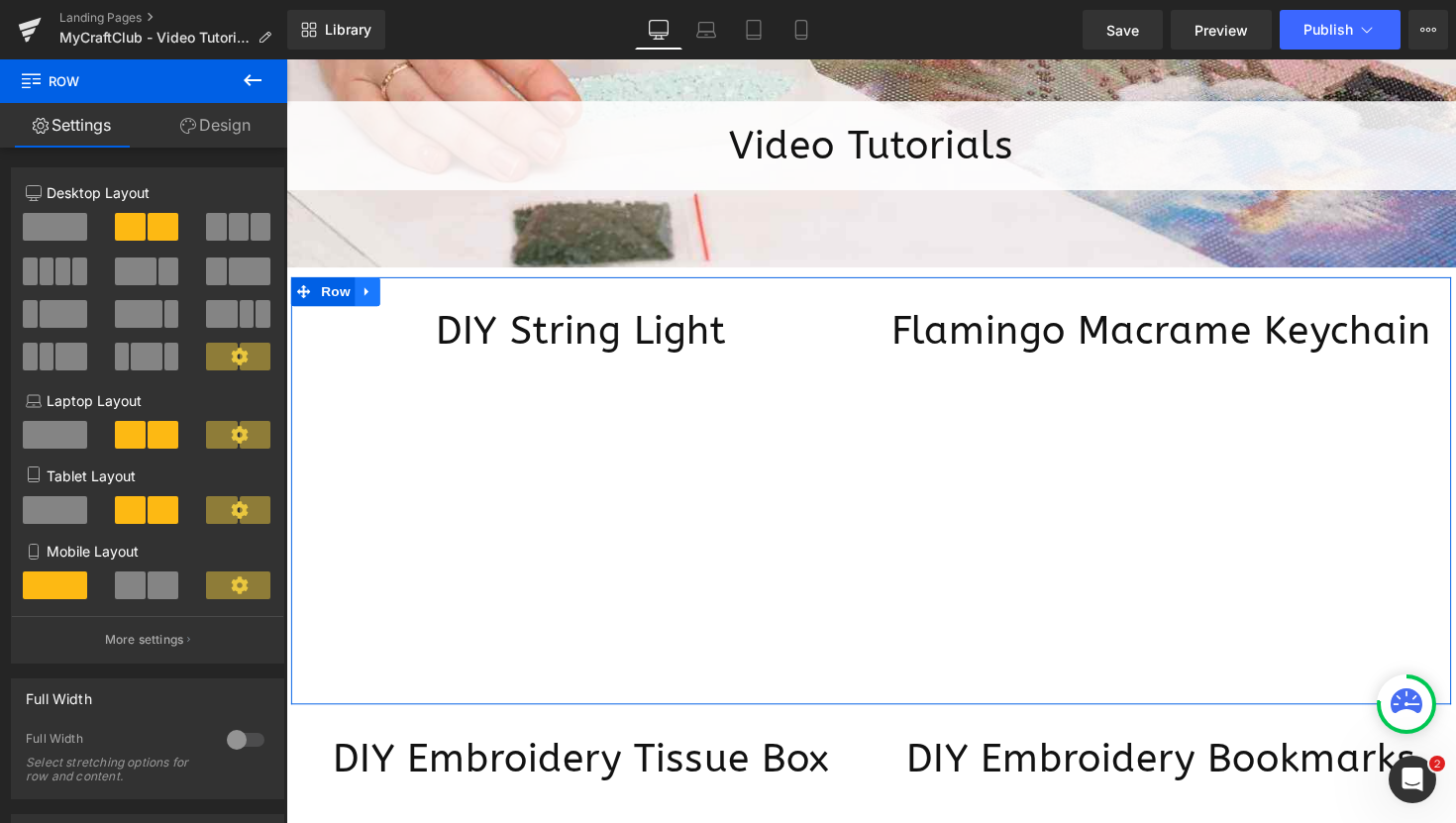click 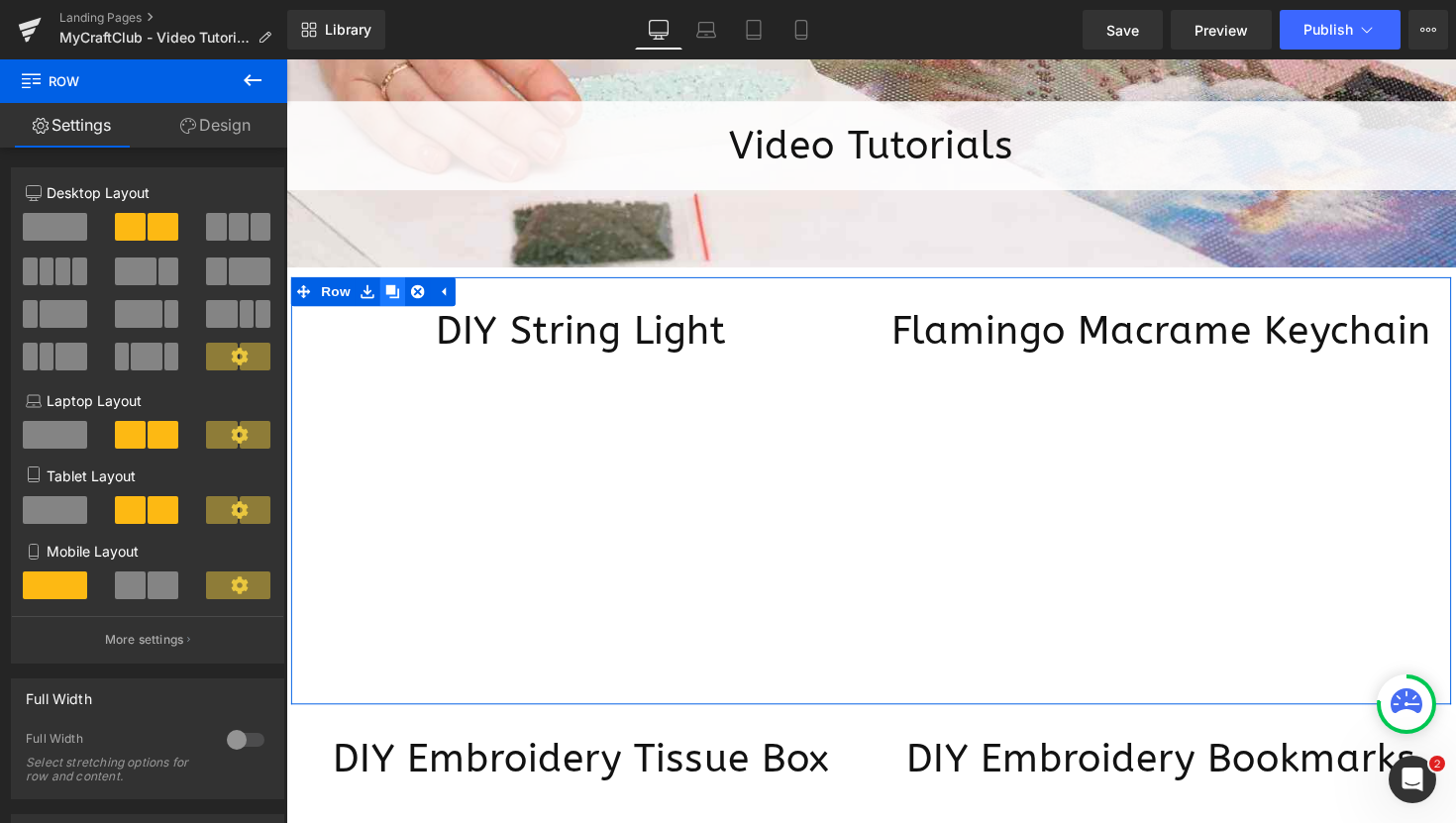 click at bounding box center (395, 297) 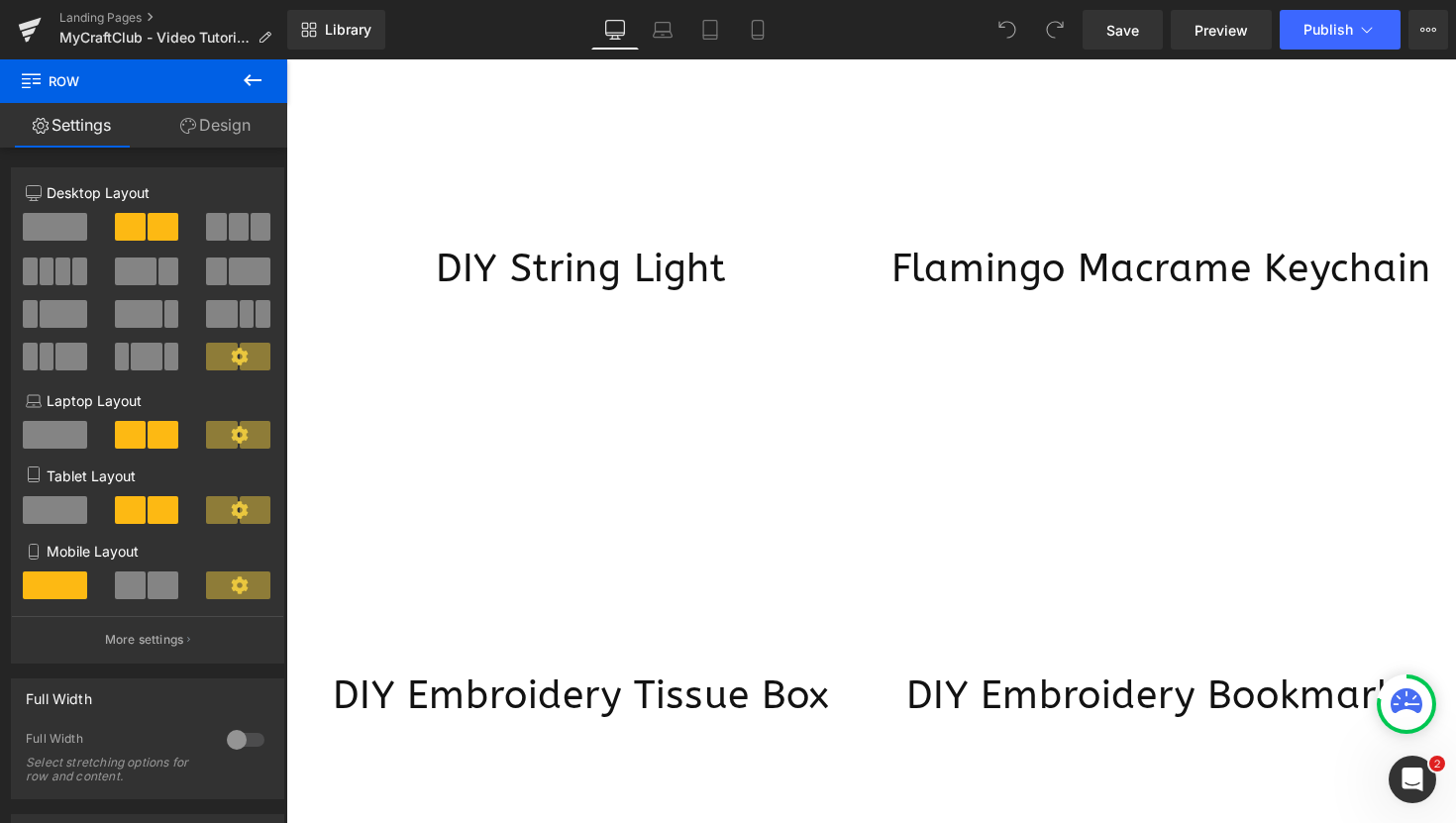 scroll, scrollTop: 740, scrollLeft: 0, axis: vertical 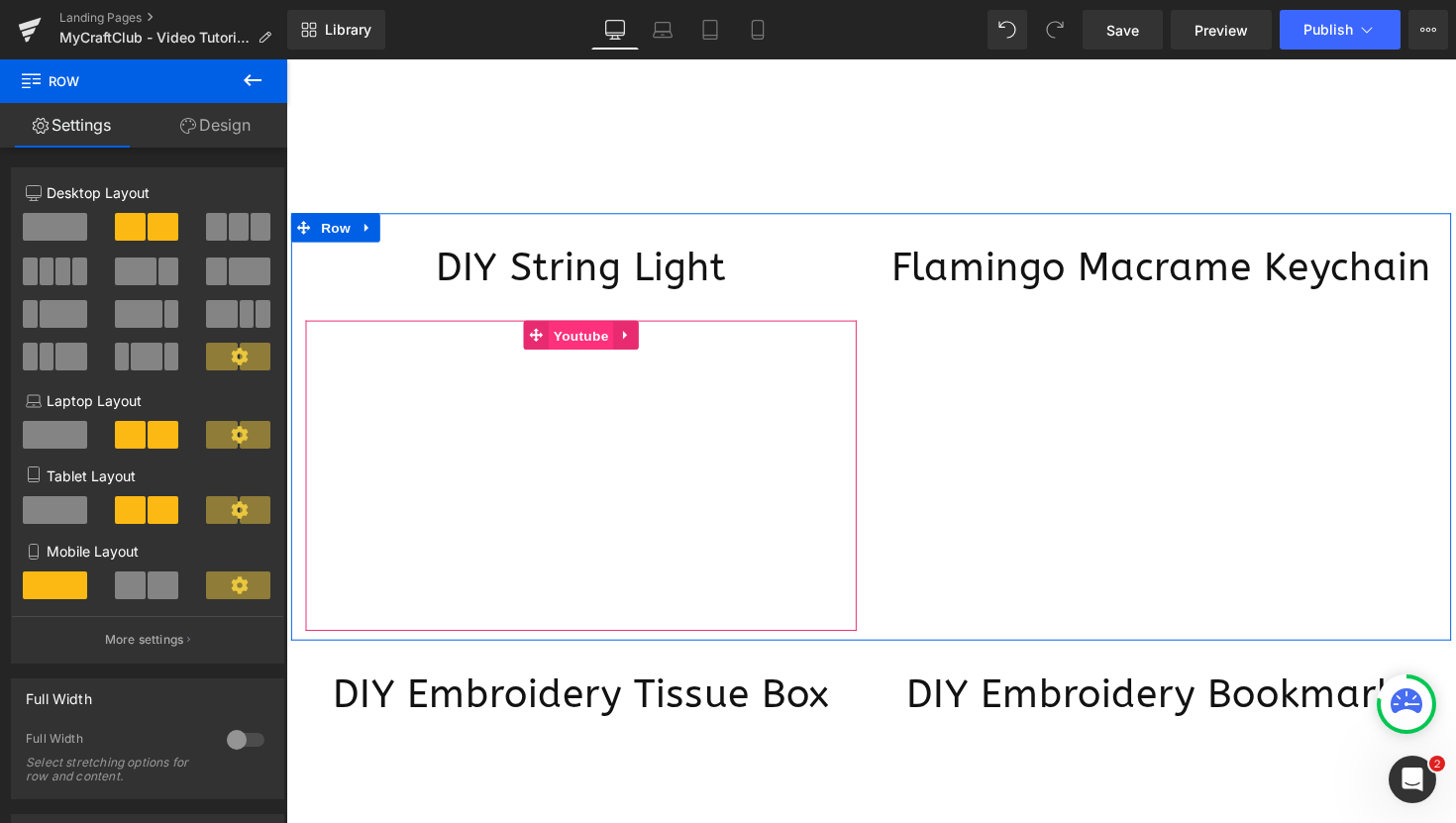 click on "Youtube" at bounding box center [587, 343] 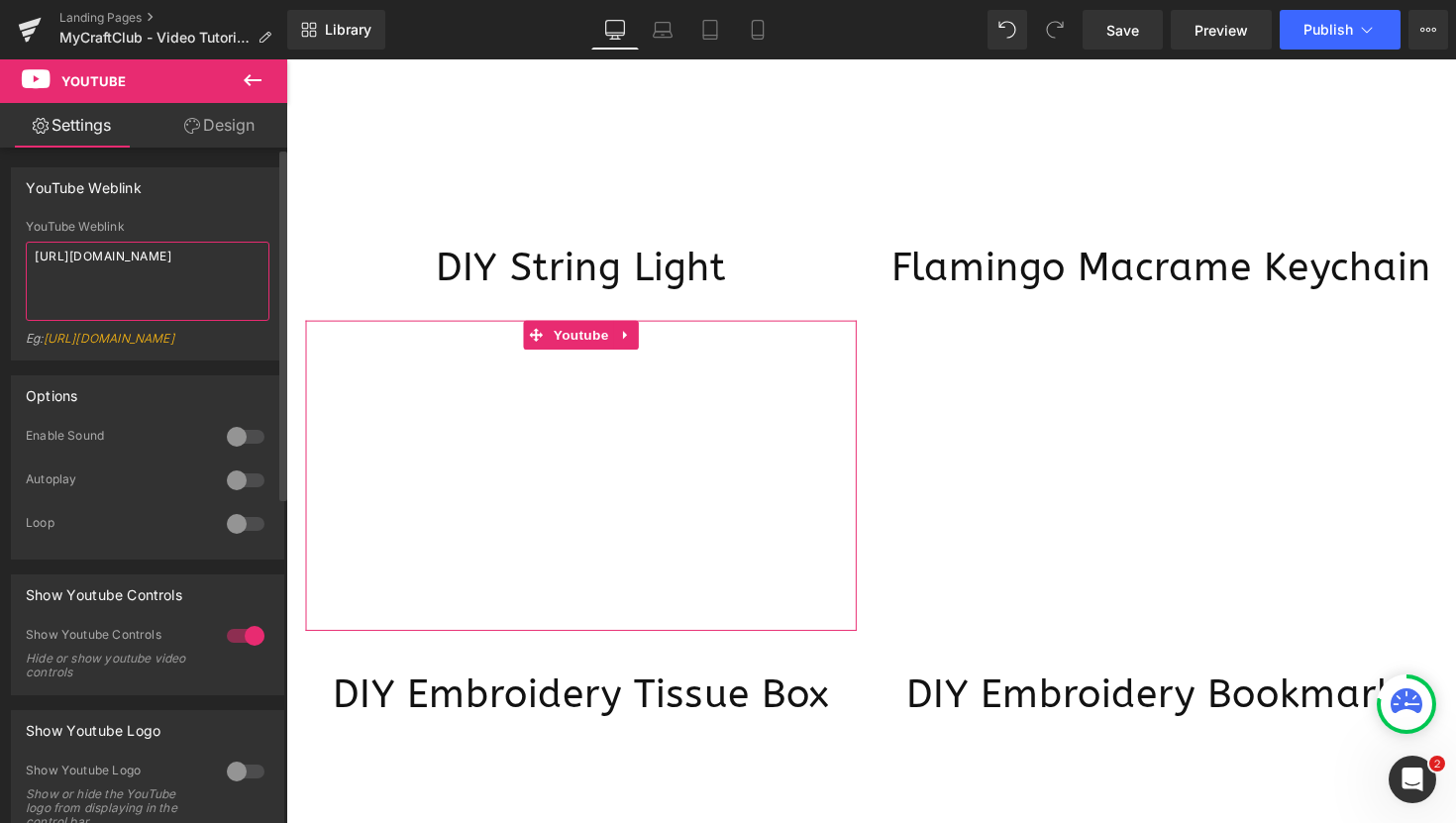 click on "[URL][DOMAIN_NAME]" at bounding box center (148, 281) 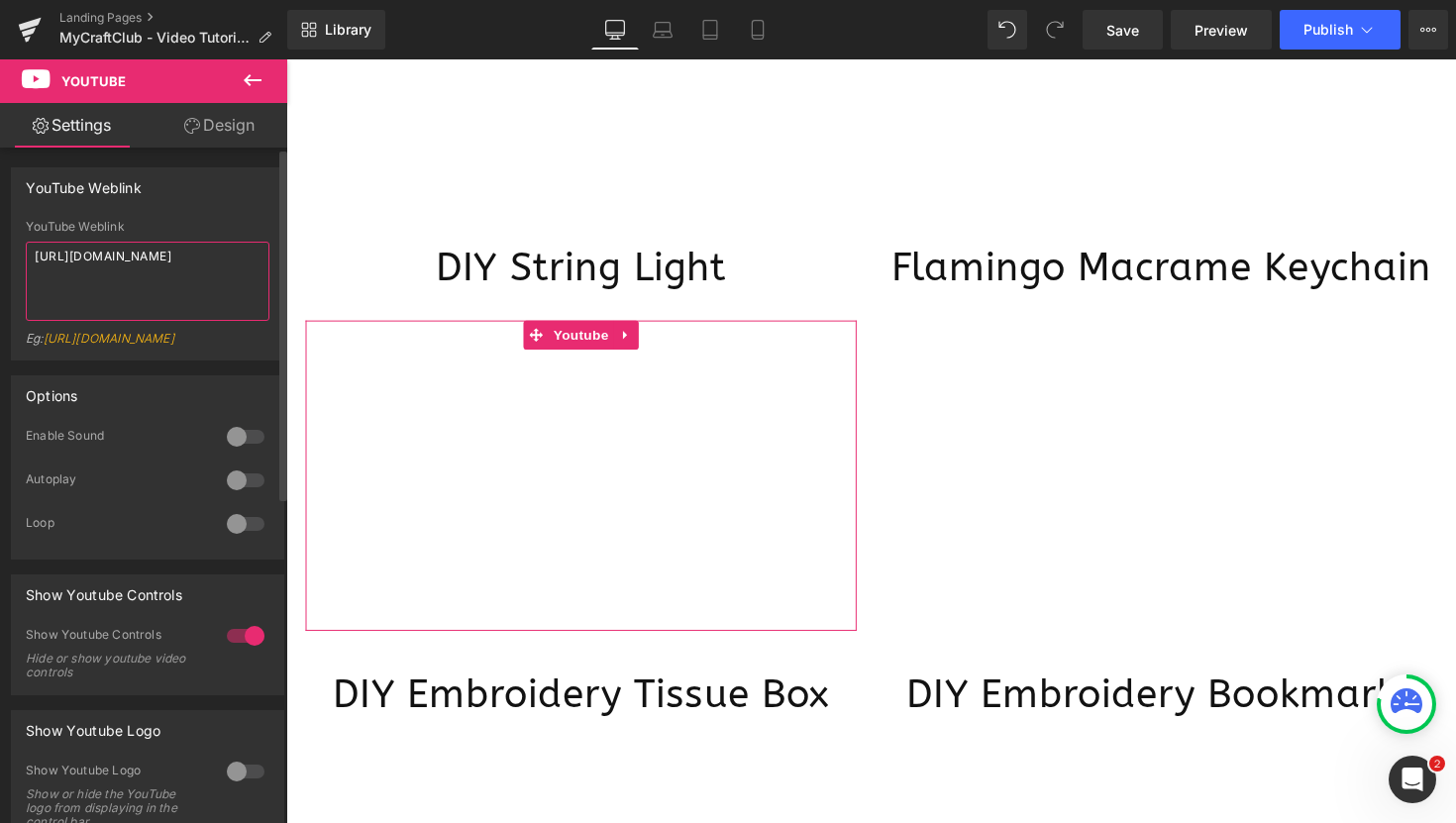 click on "[URL][DOMAIN_NAME]" at bounding box center (148, 281) 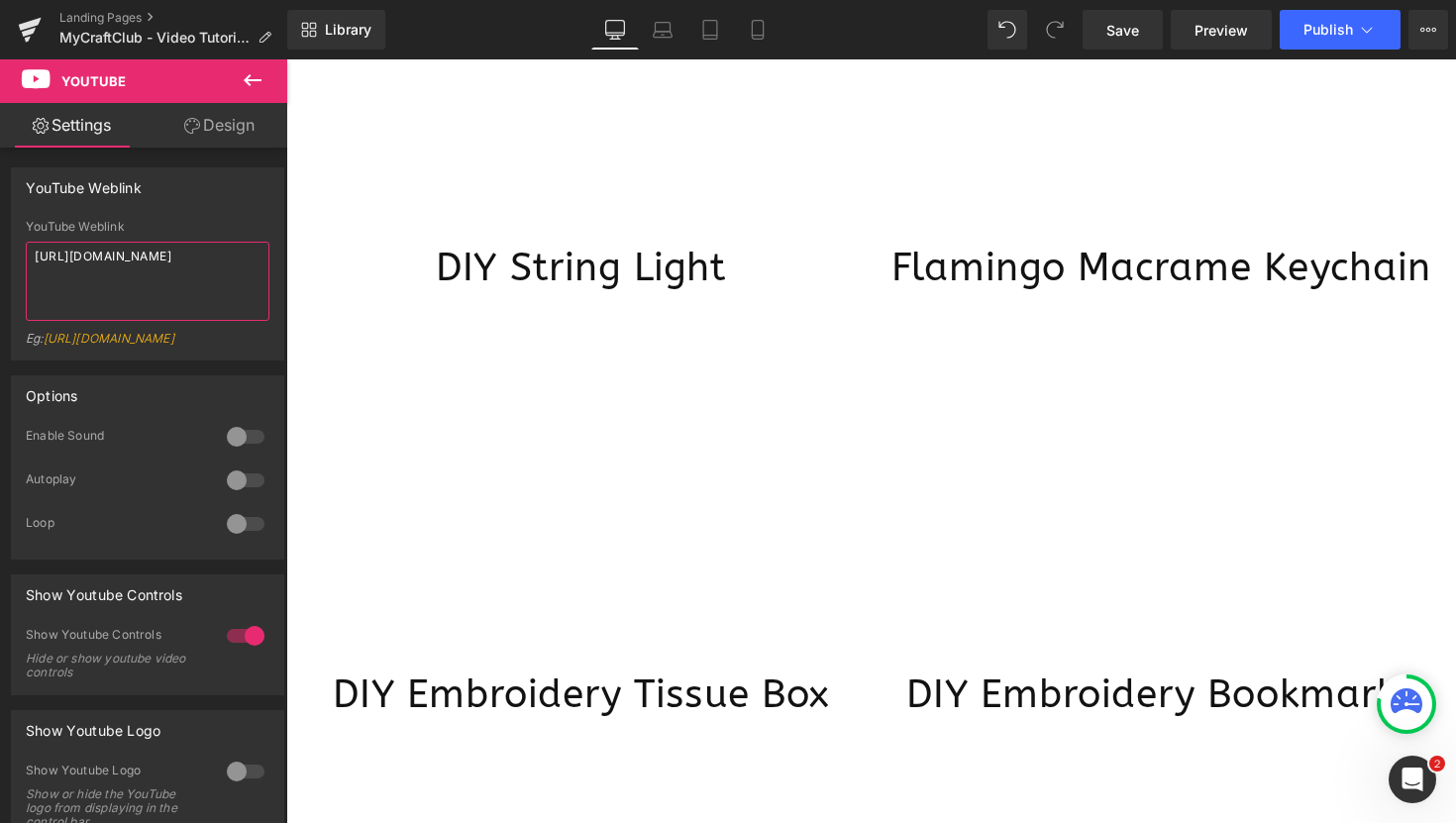 type on "[URL][DOMAIN_NAME]" 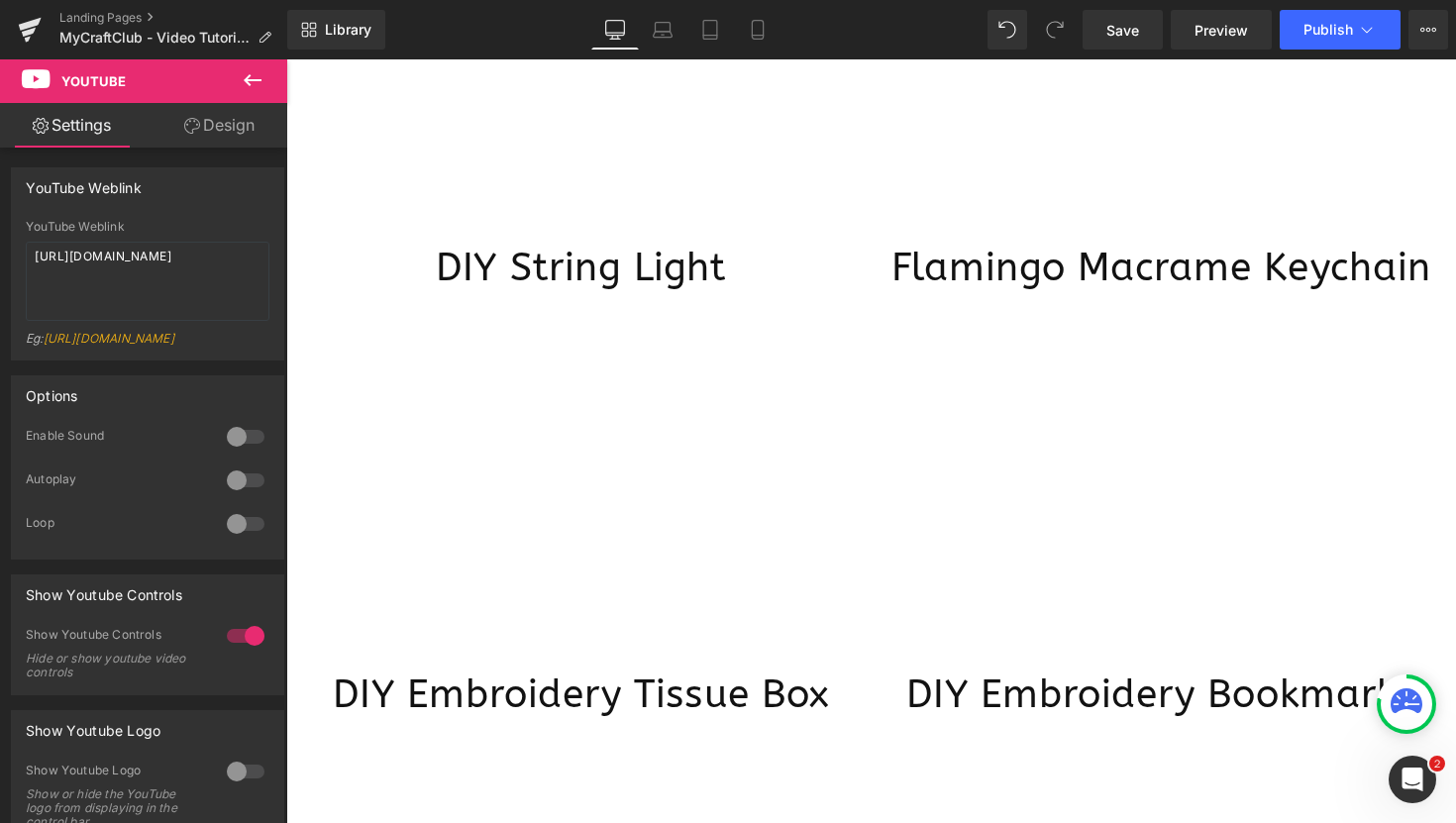 click 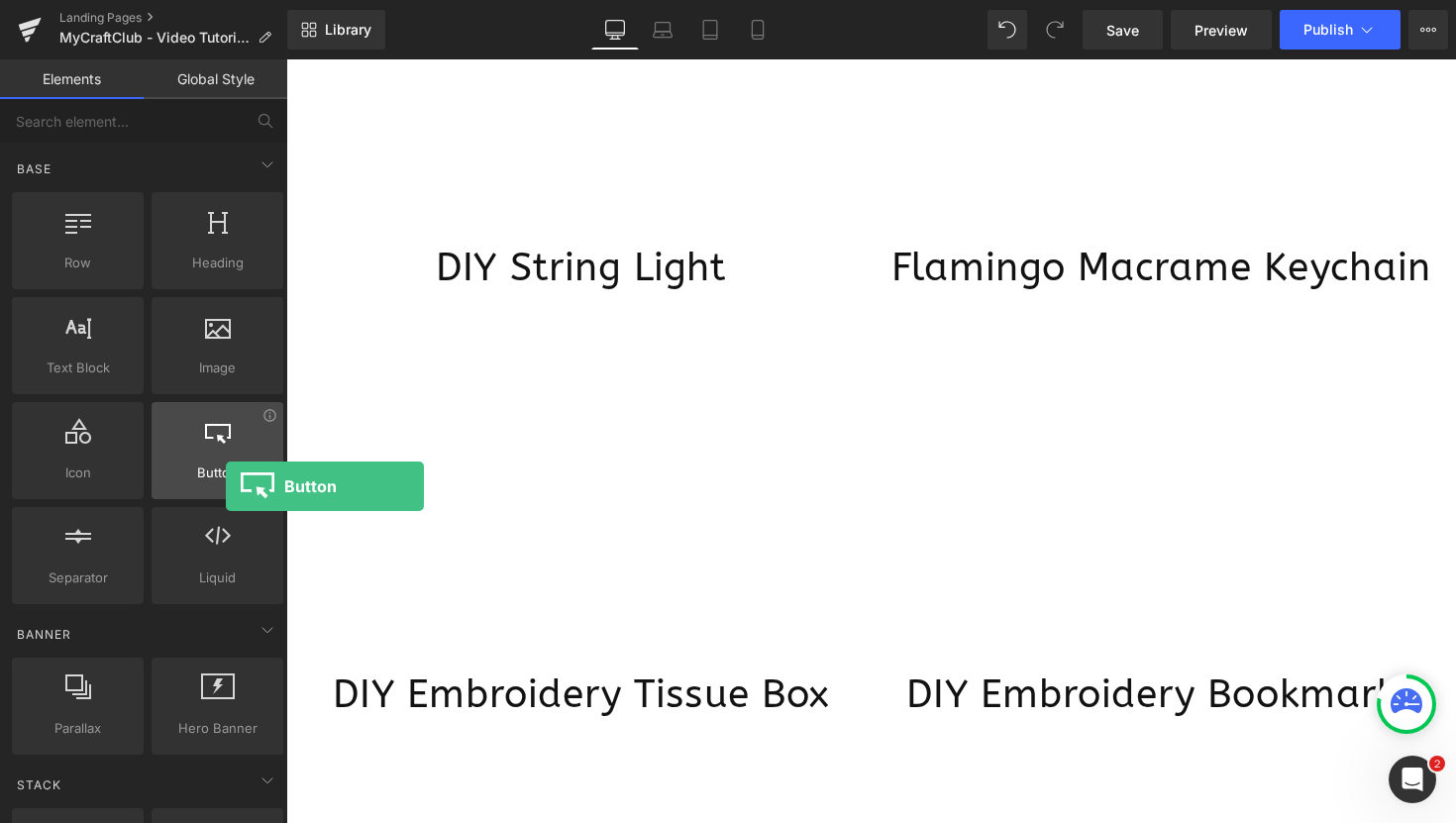drag, startPoint x: 235, startPoint y: 458, endPoint x: 202, endPoint y: 457, distance: 33.01515 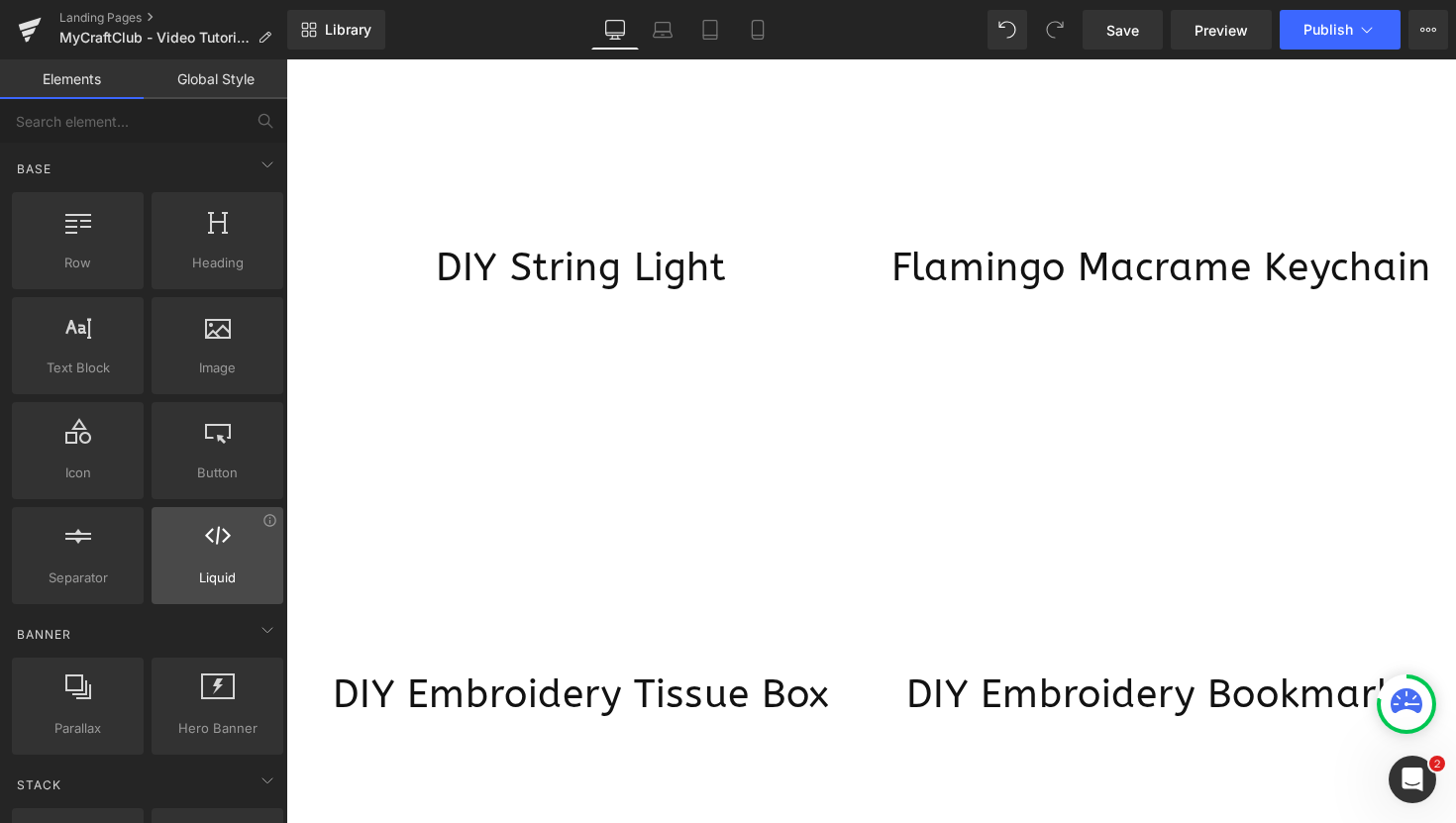 click at bounding box center [217, 545] 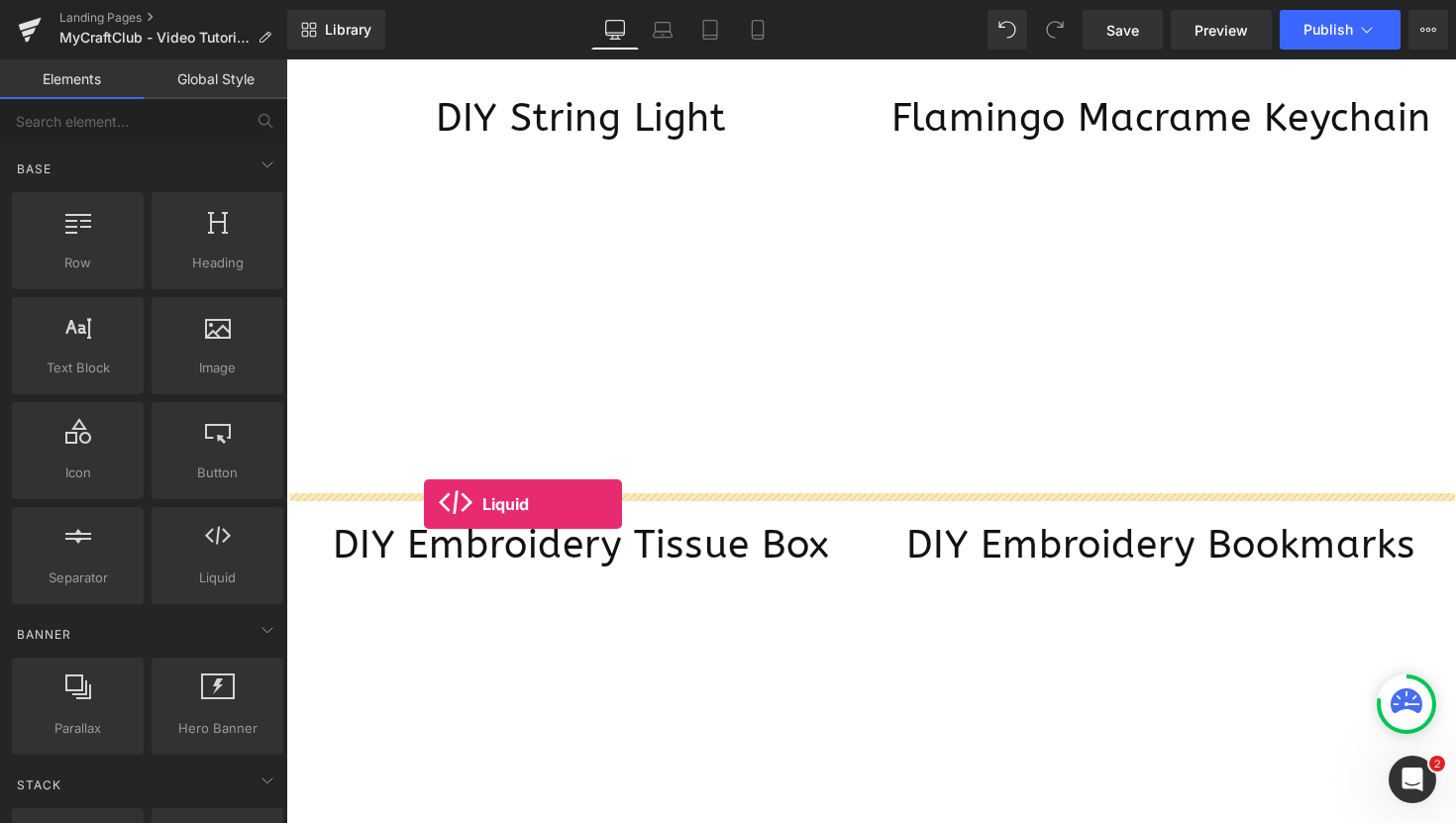 scroll, scrollTop: 889, scrollLeft: 0, axis: vertical 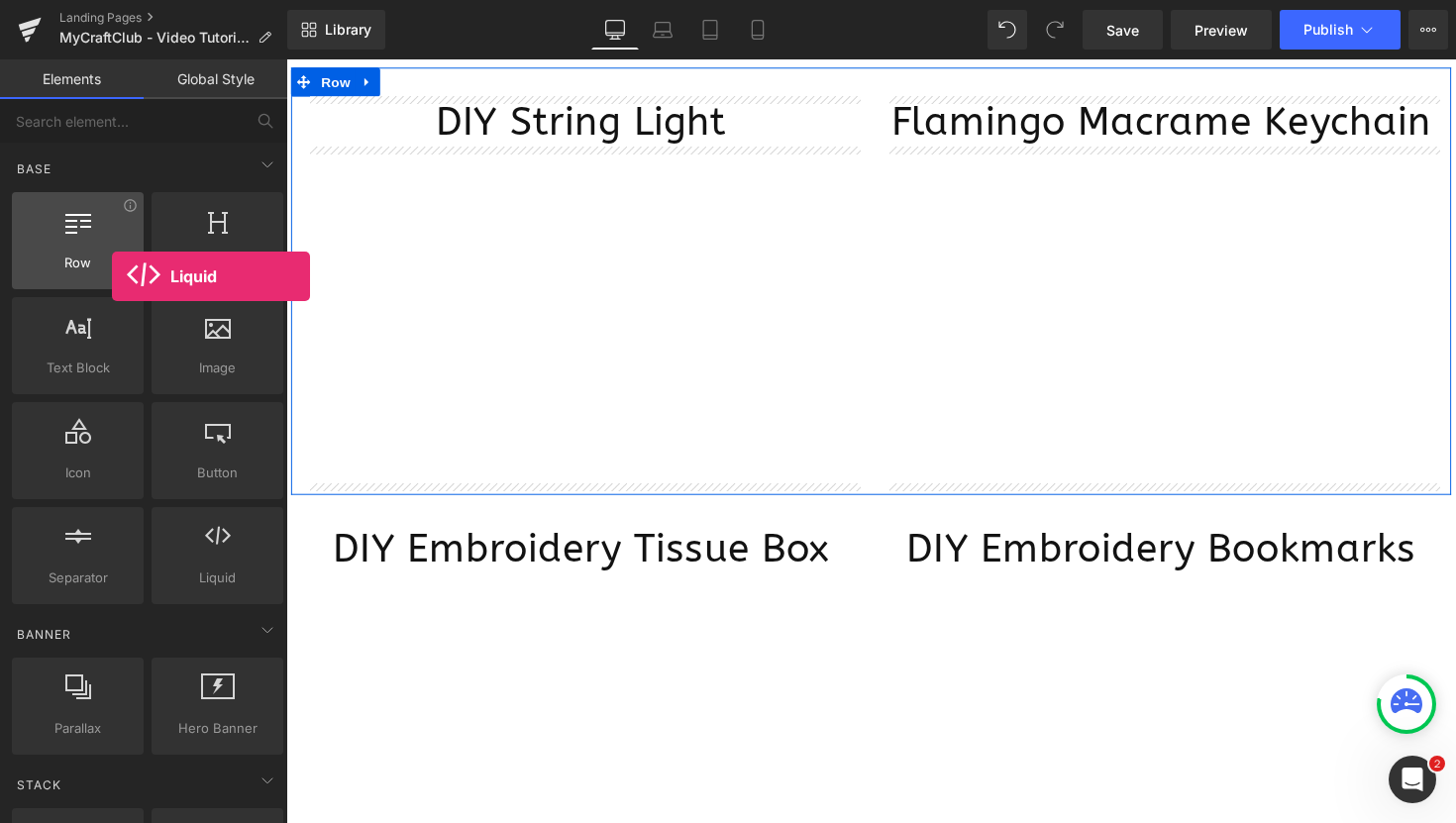 click on "Row" at bounding box center [77, 262] 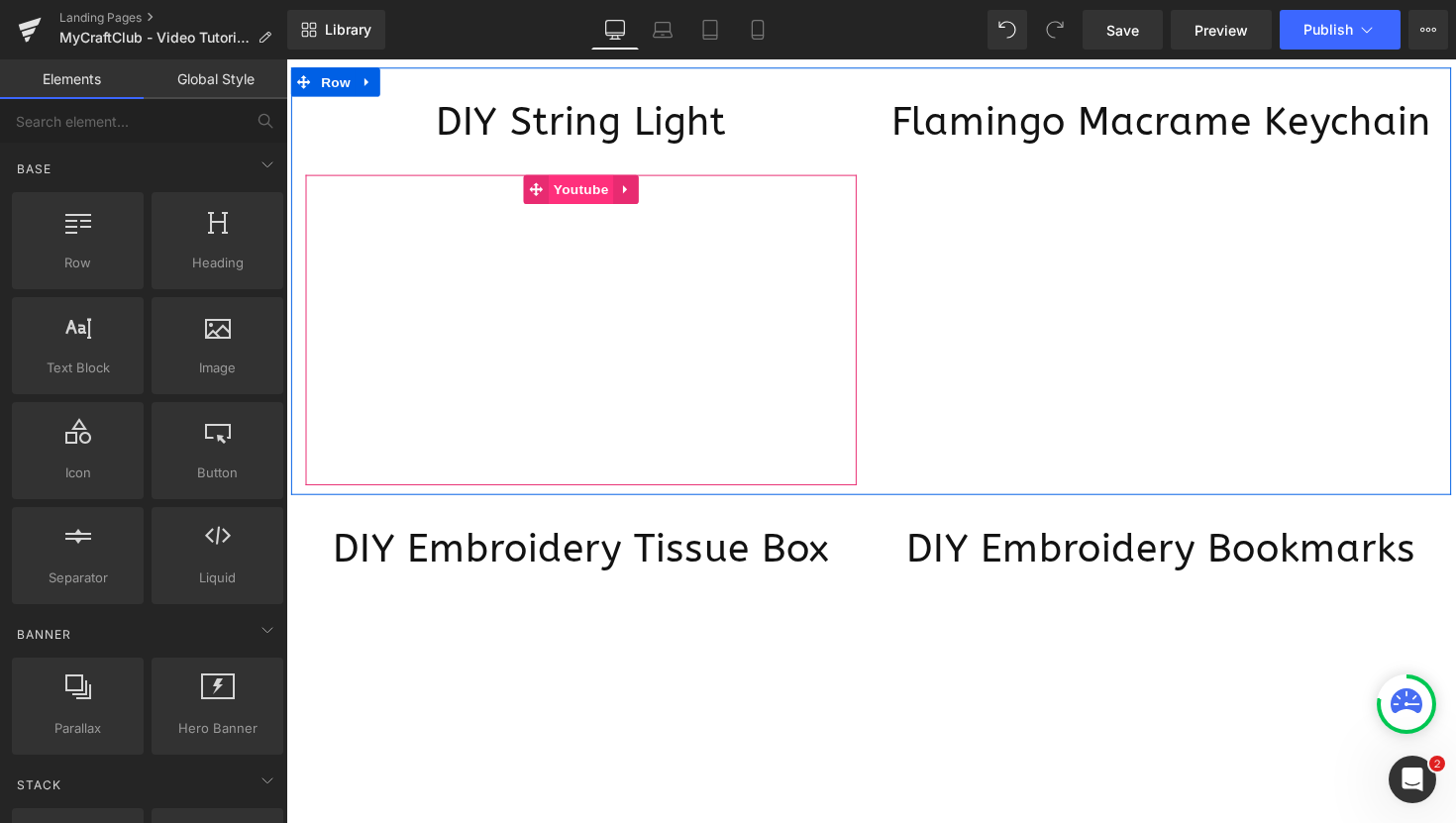 click on "Youtube" at bounding box center (587, 192) 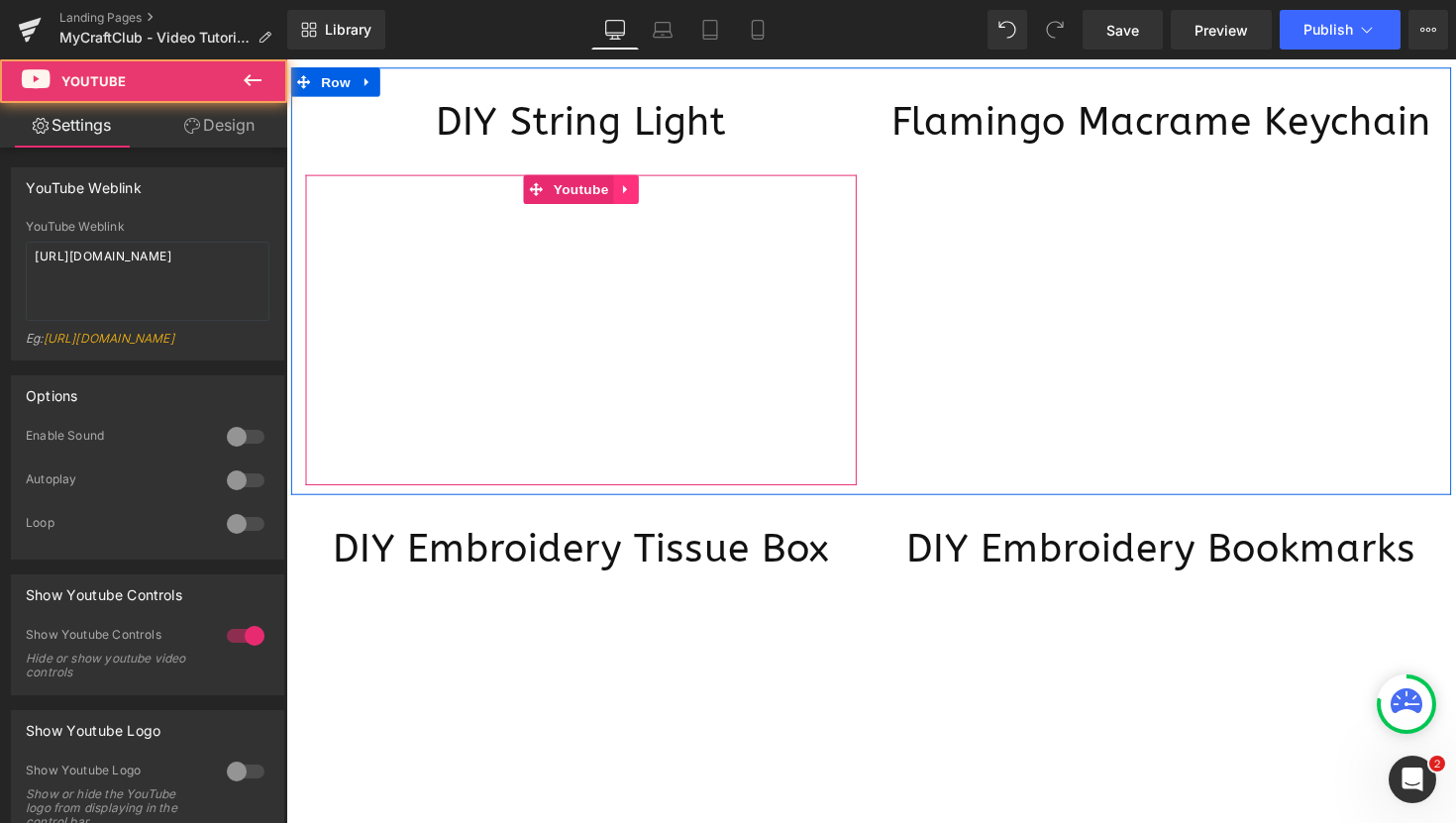 click 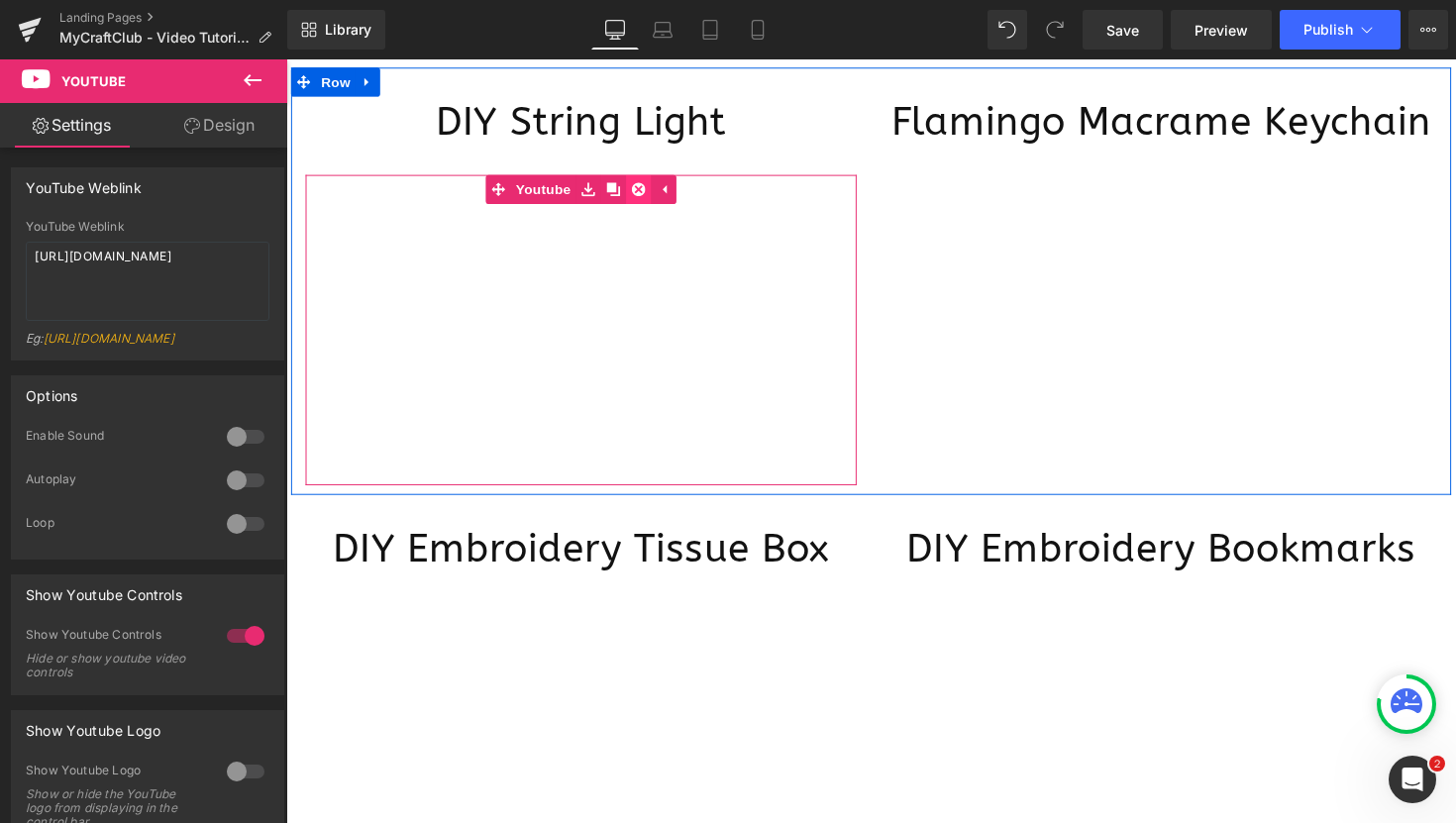 click 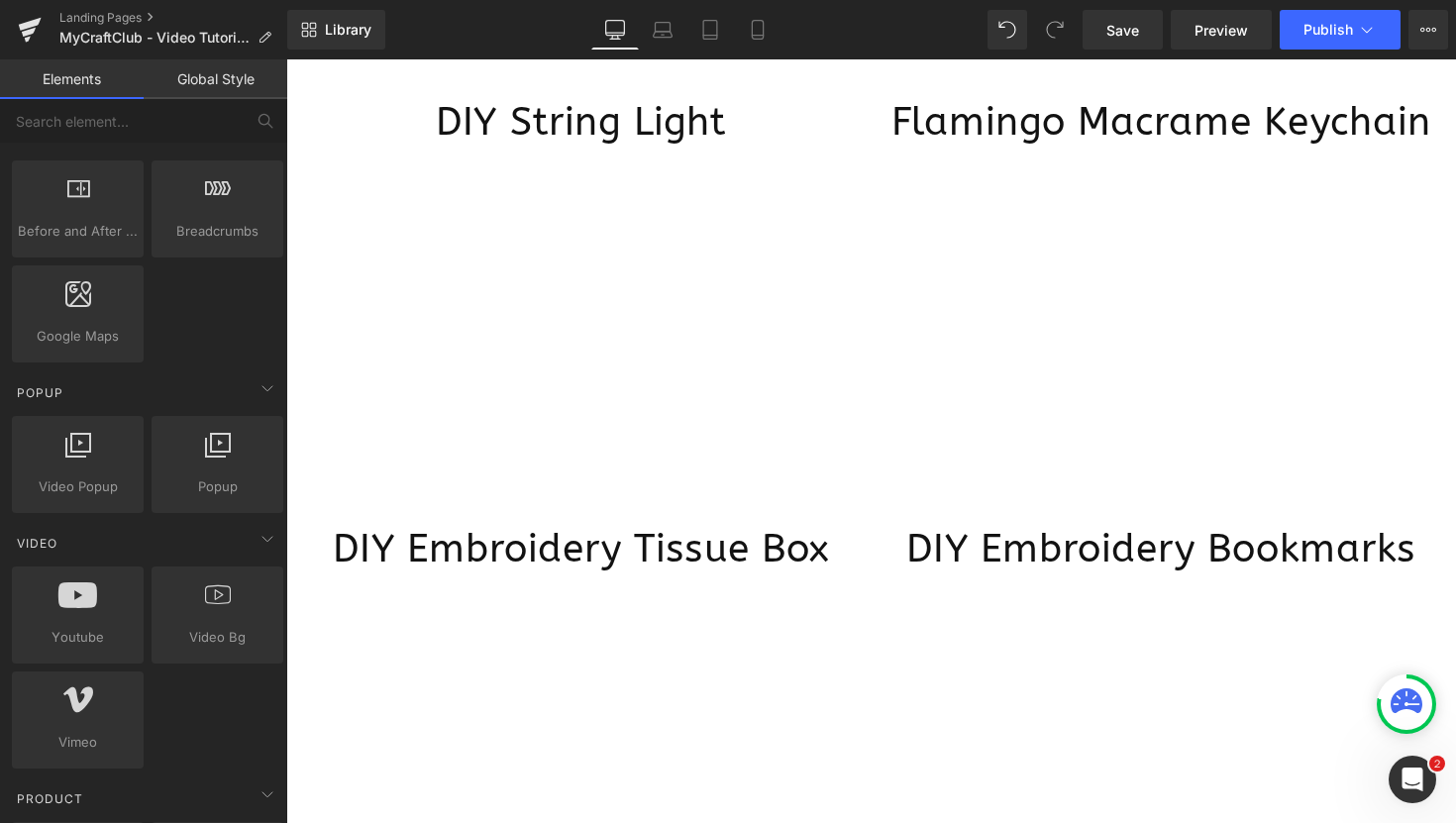 scroll, scrollTop: 1058, scrollLeft: 0, axis: vertical 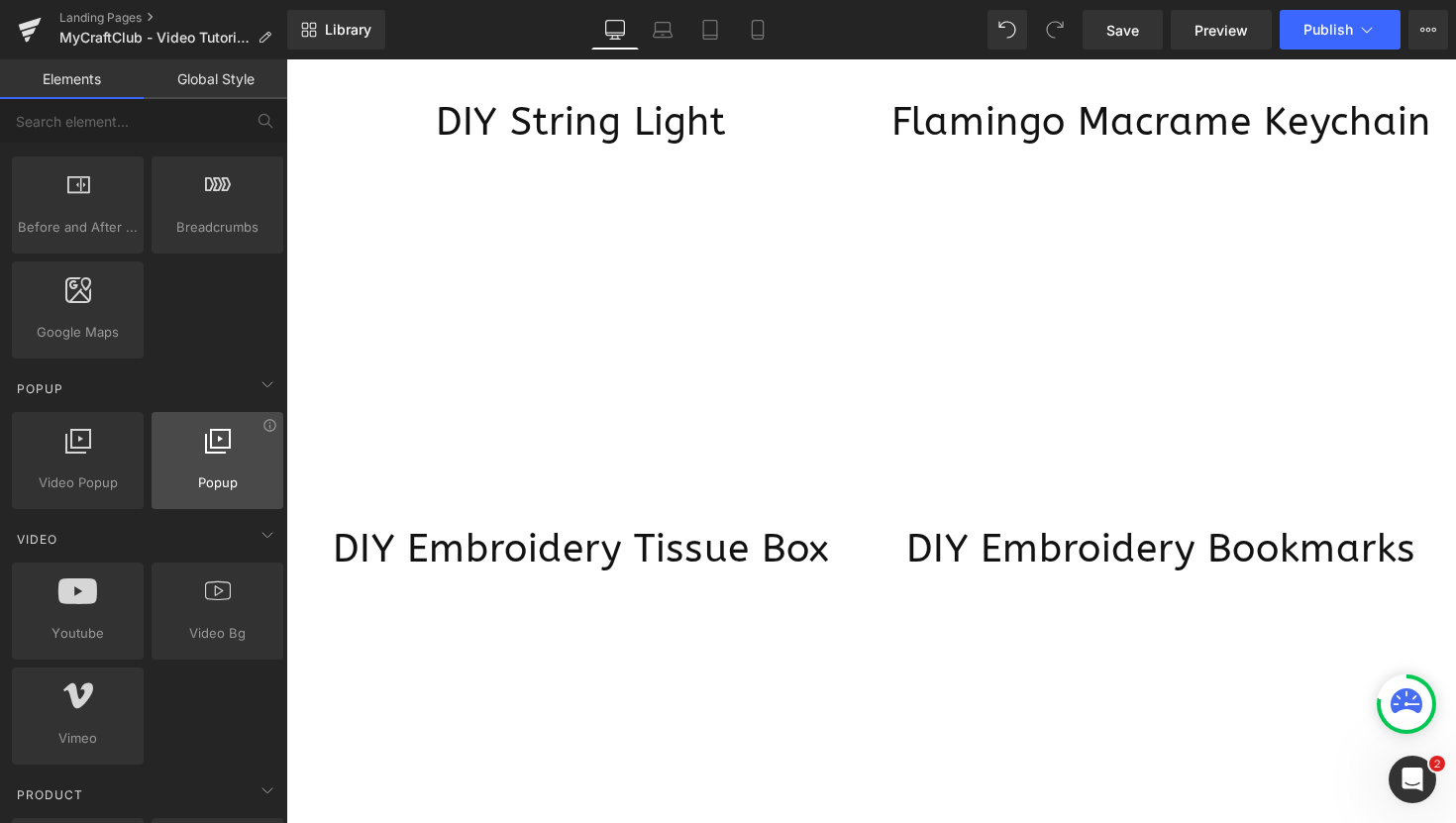 click on "Popup" at bounding box center (217, 482) 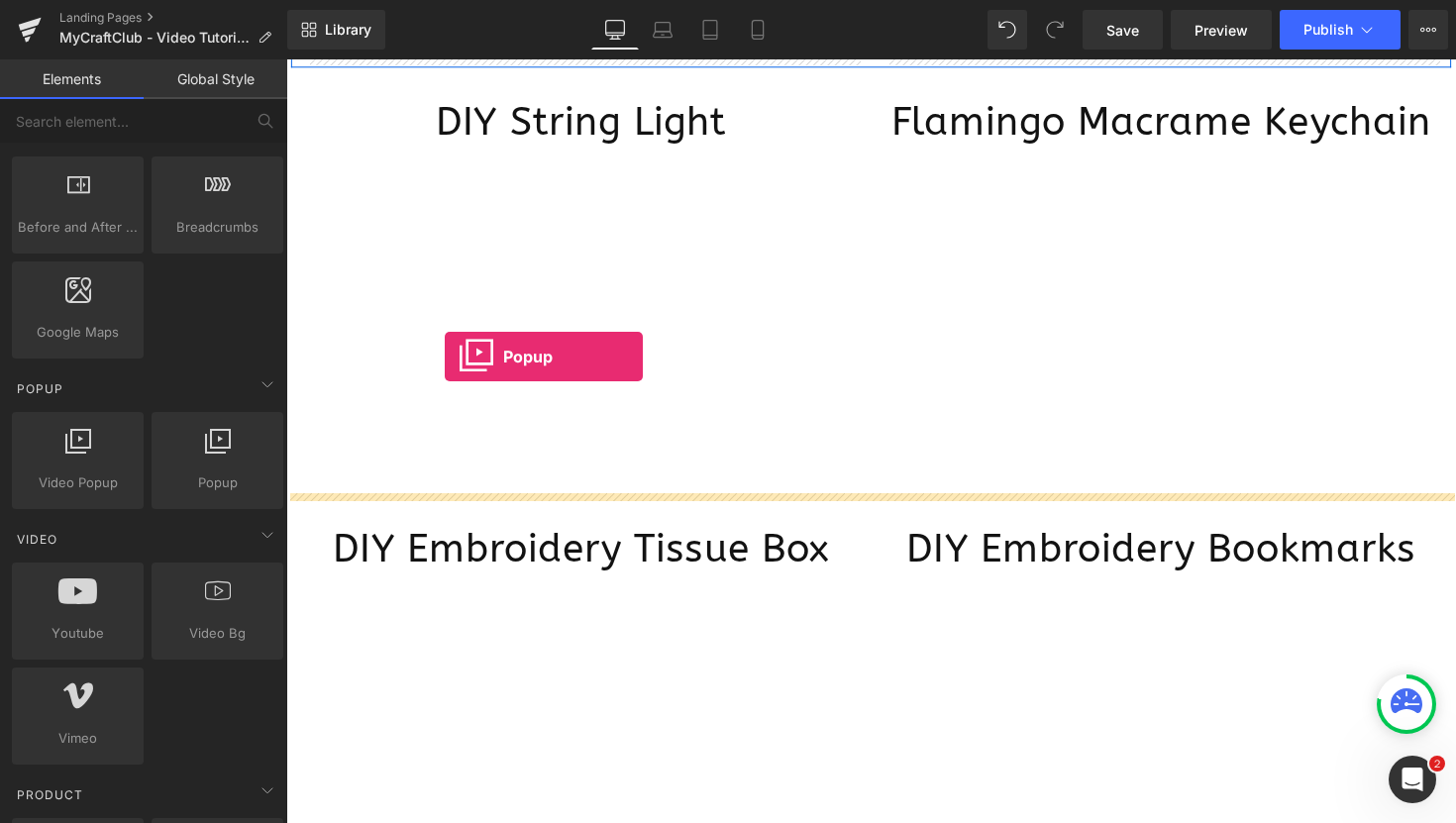 drag, startPoint x: 503, startPoint y: 540, endPoint x: 449, endPoint y: 363, distance: 185.05405 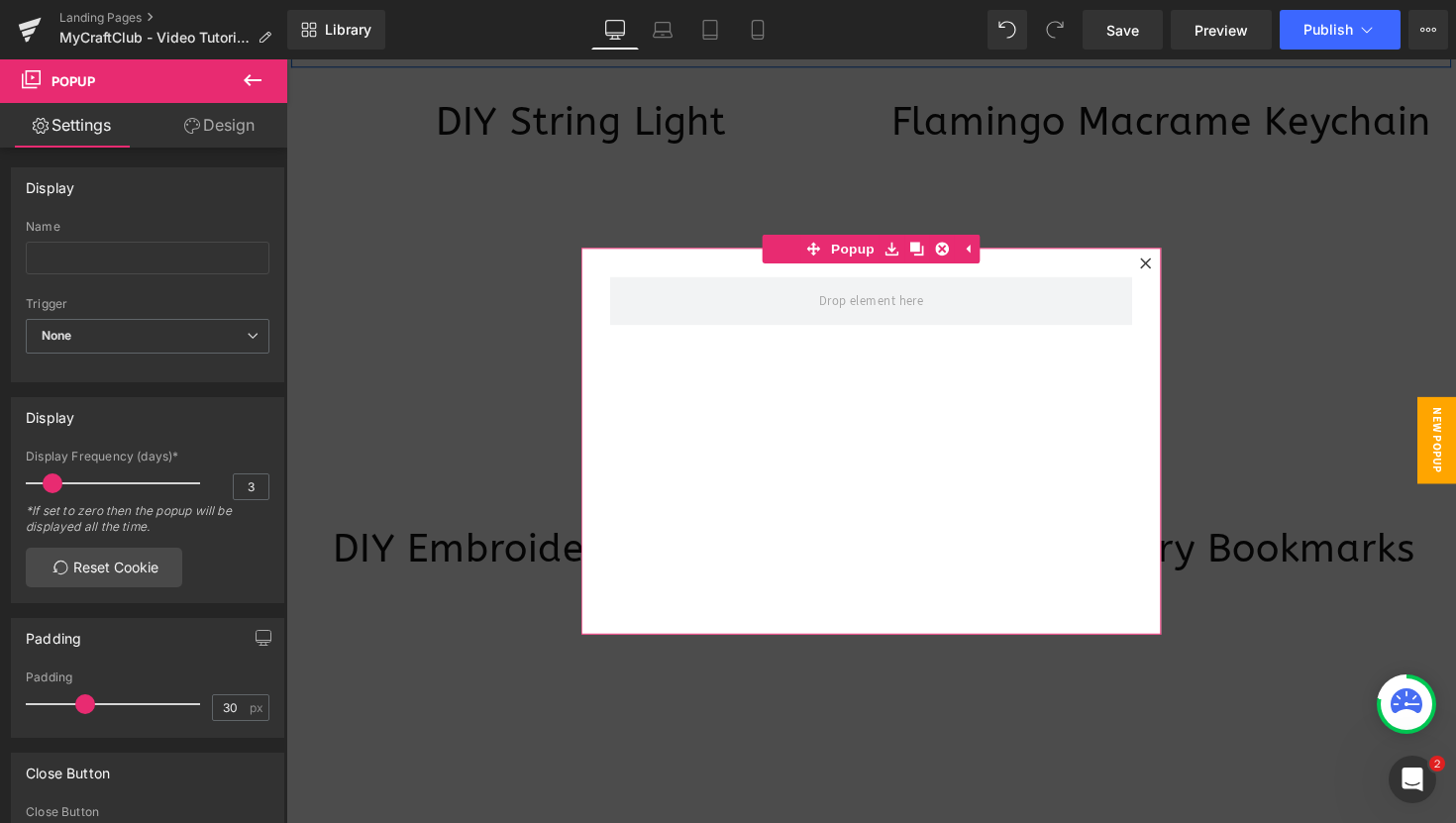 click 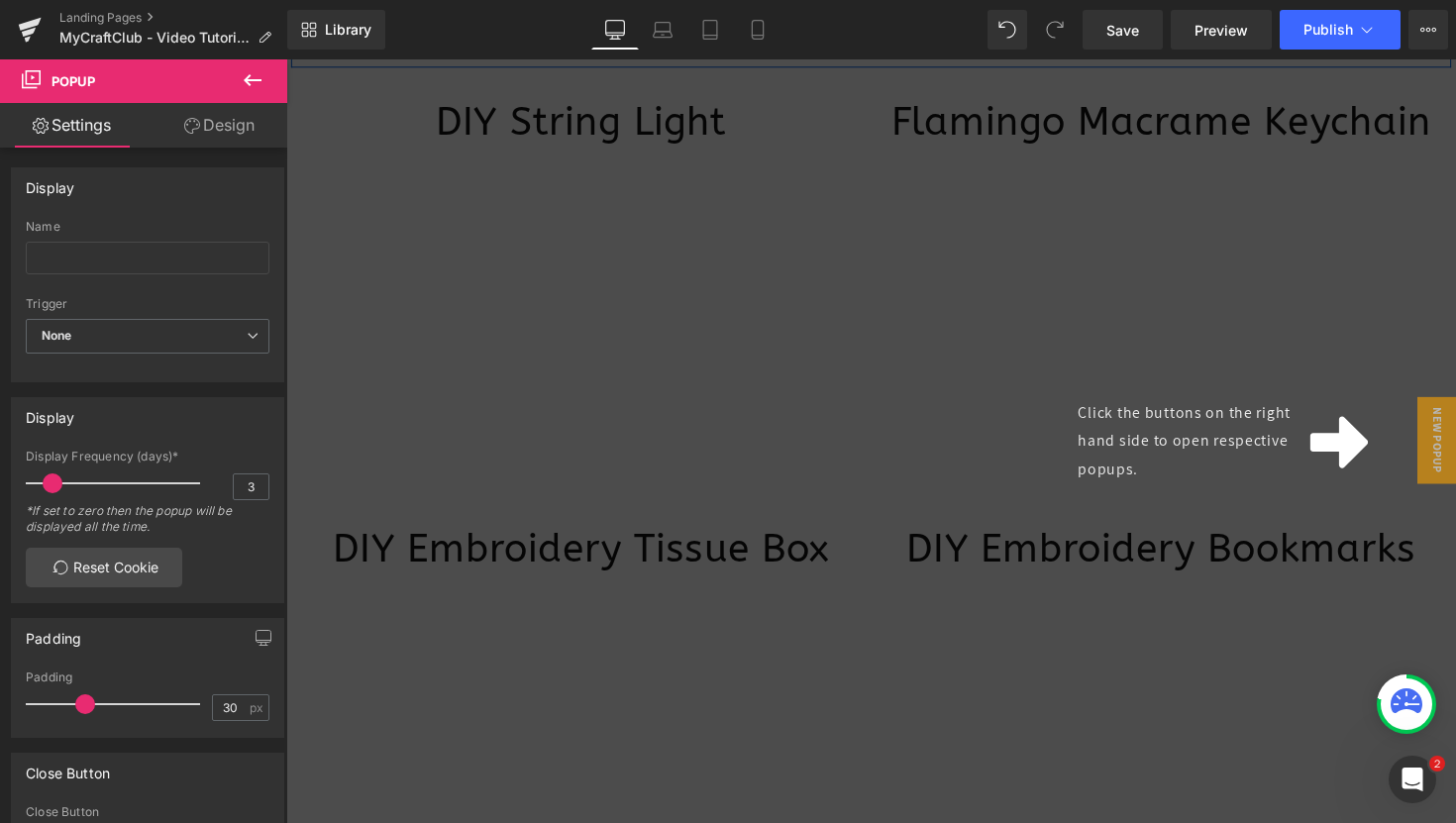 click 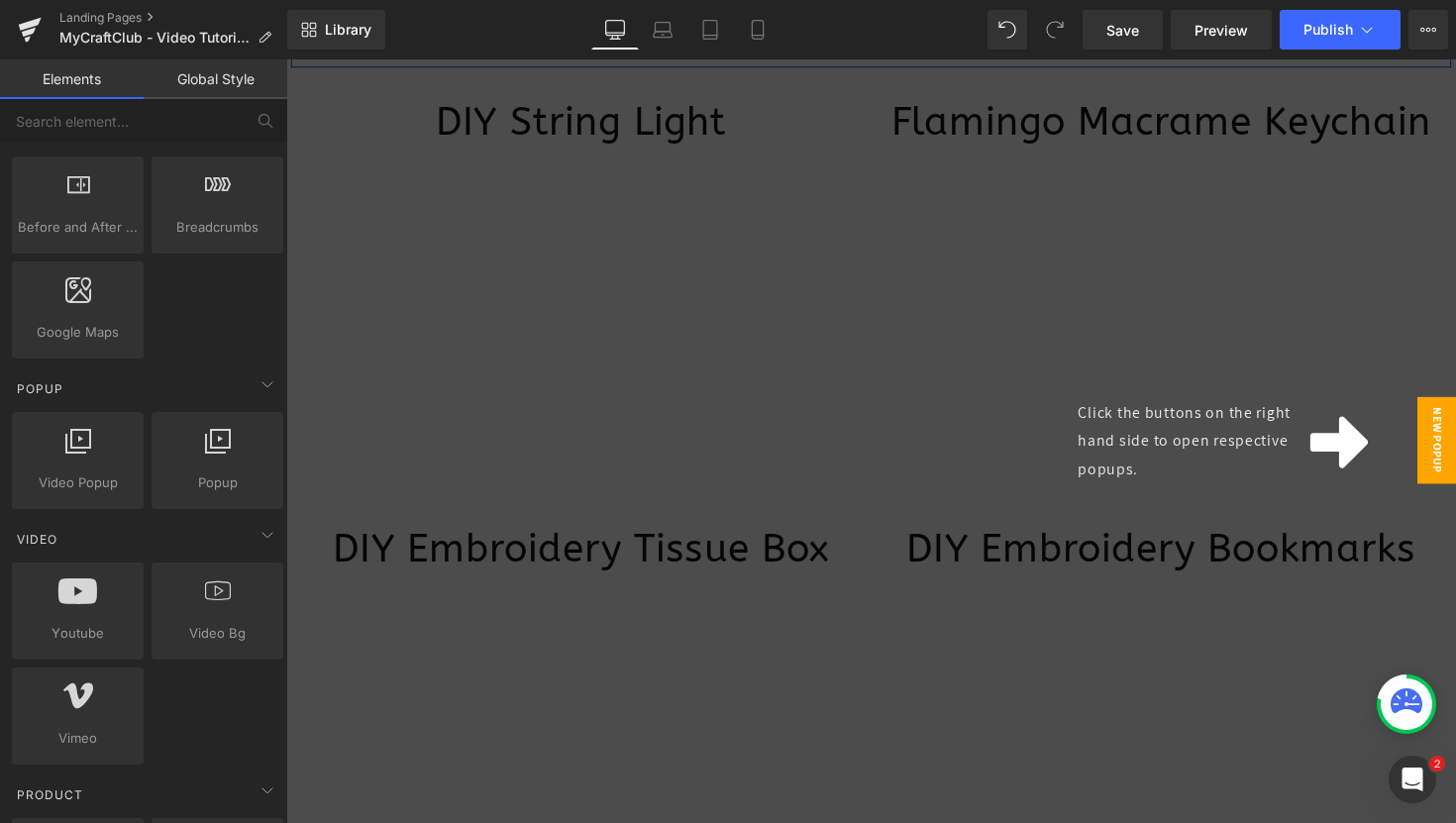click on "New Popup" at bounding box center (1465, 450) 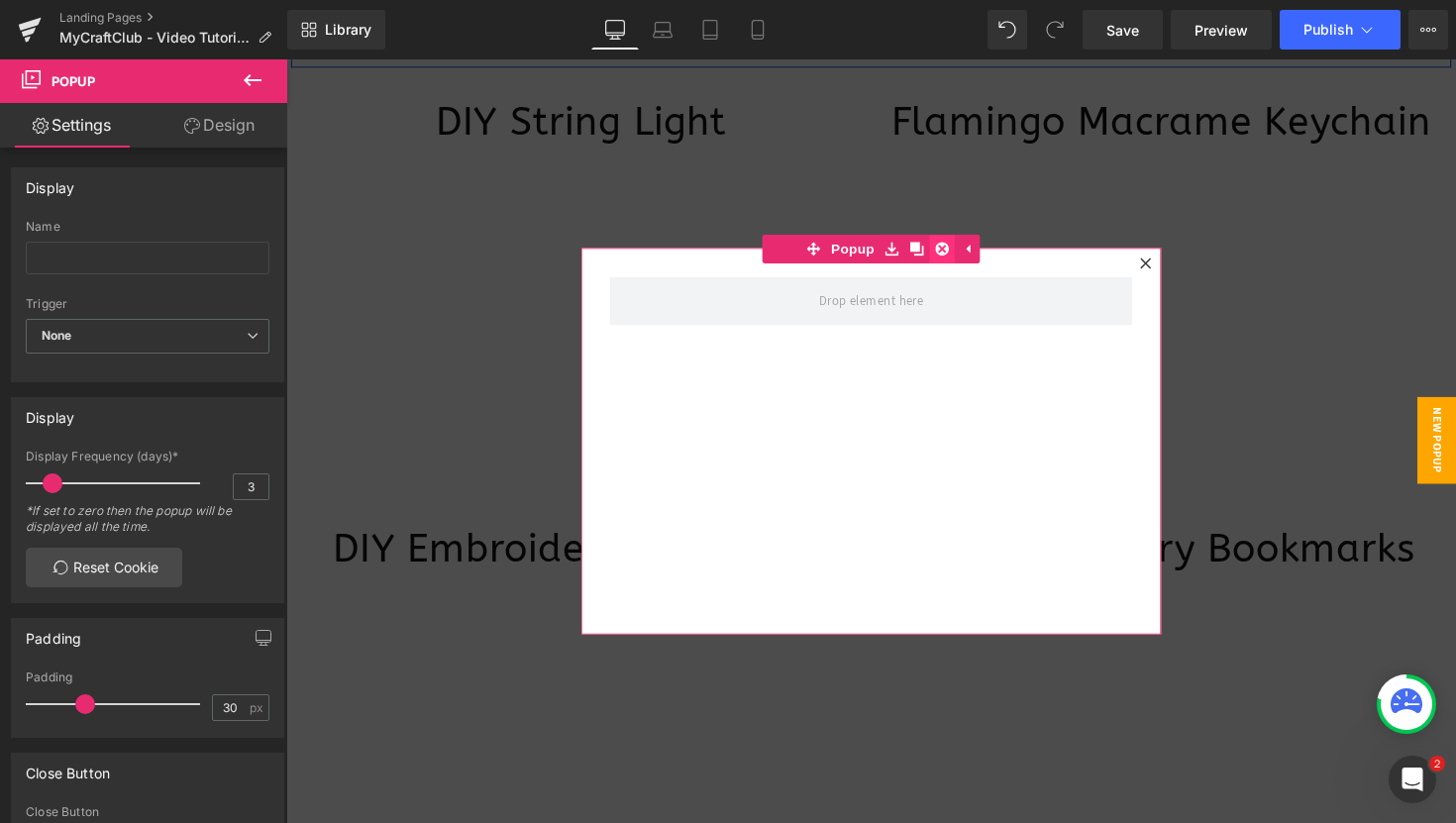 click 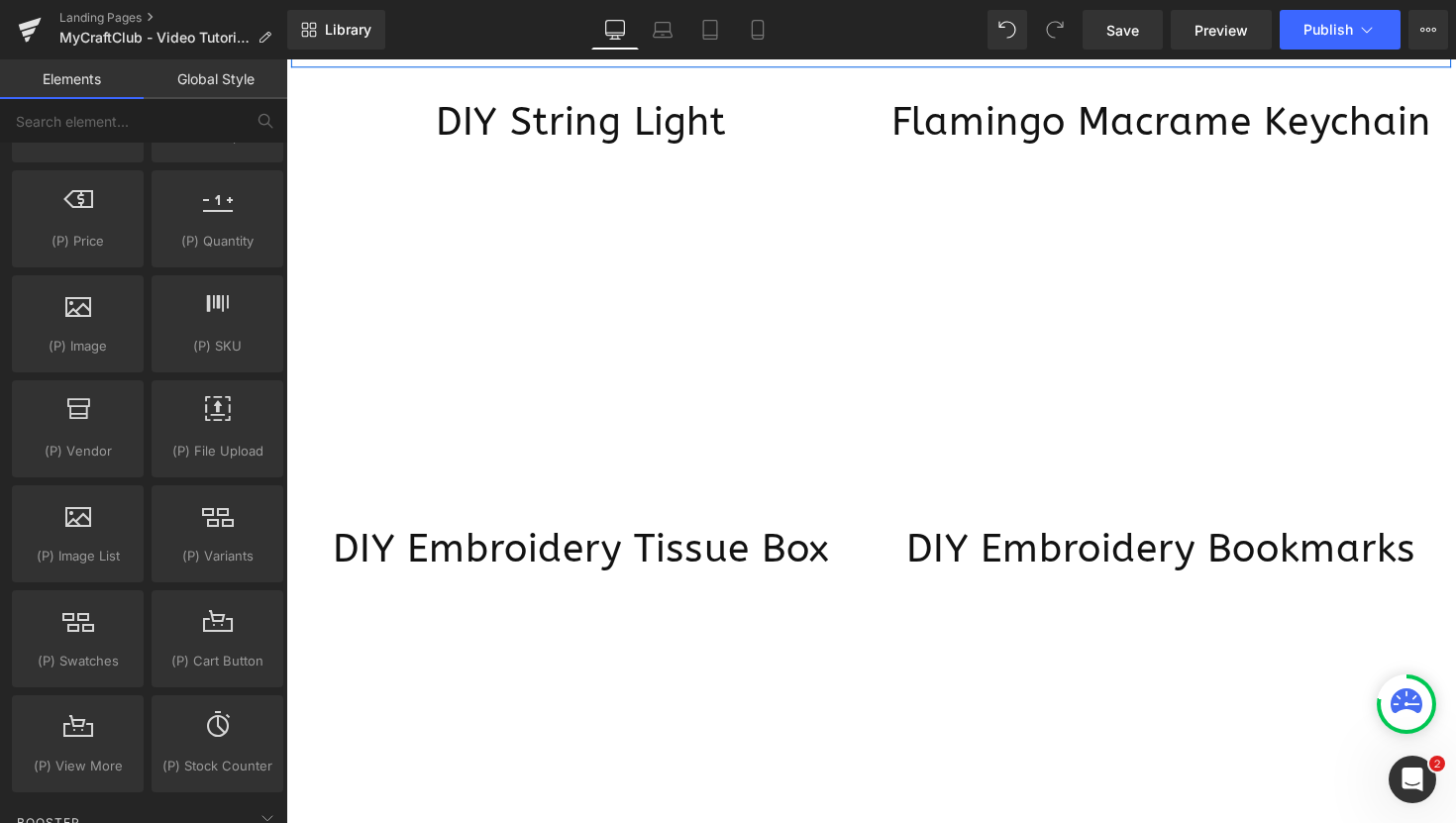 scroll, scrollTop: 2022, scrollLeft: 0, axis: vertical 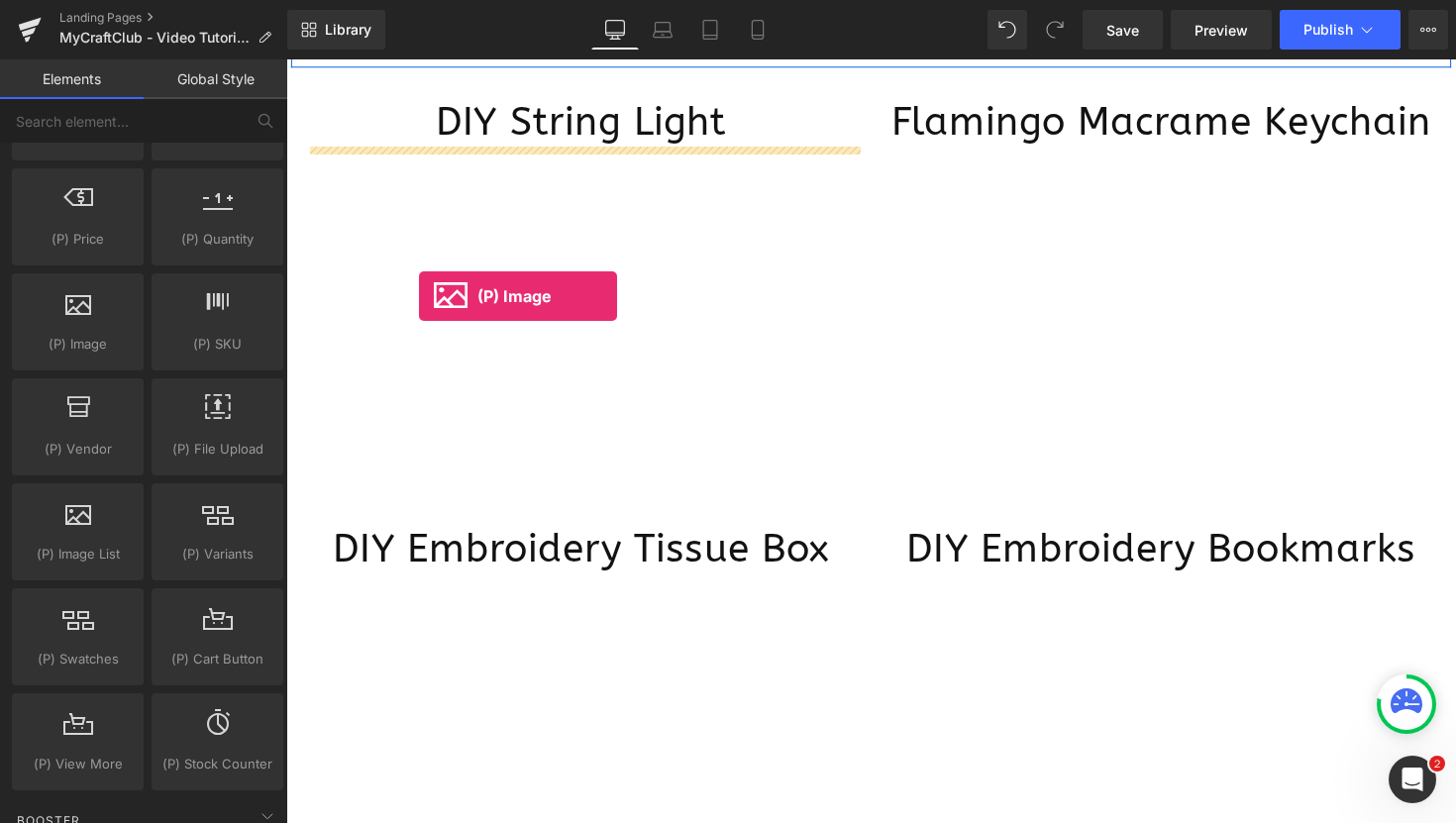 drag, startPoint x: 377, startPoint y: 406, endPoint x: 422, endPoint y: 302, distance: 113.318136 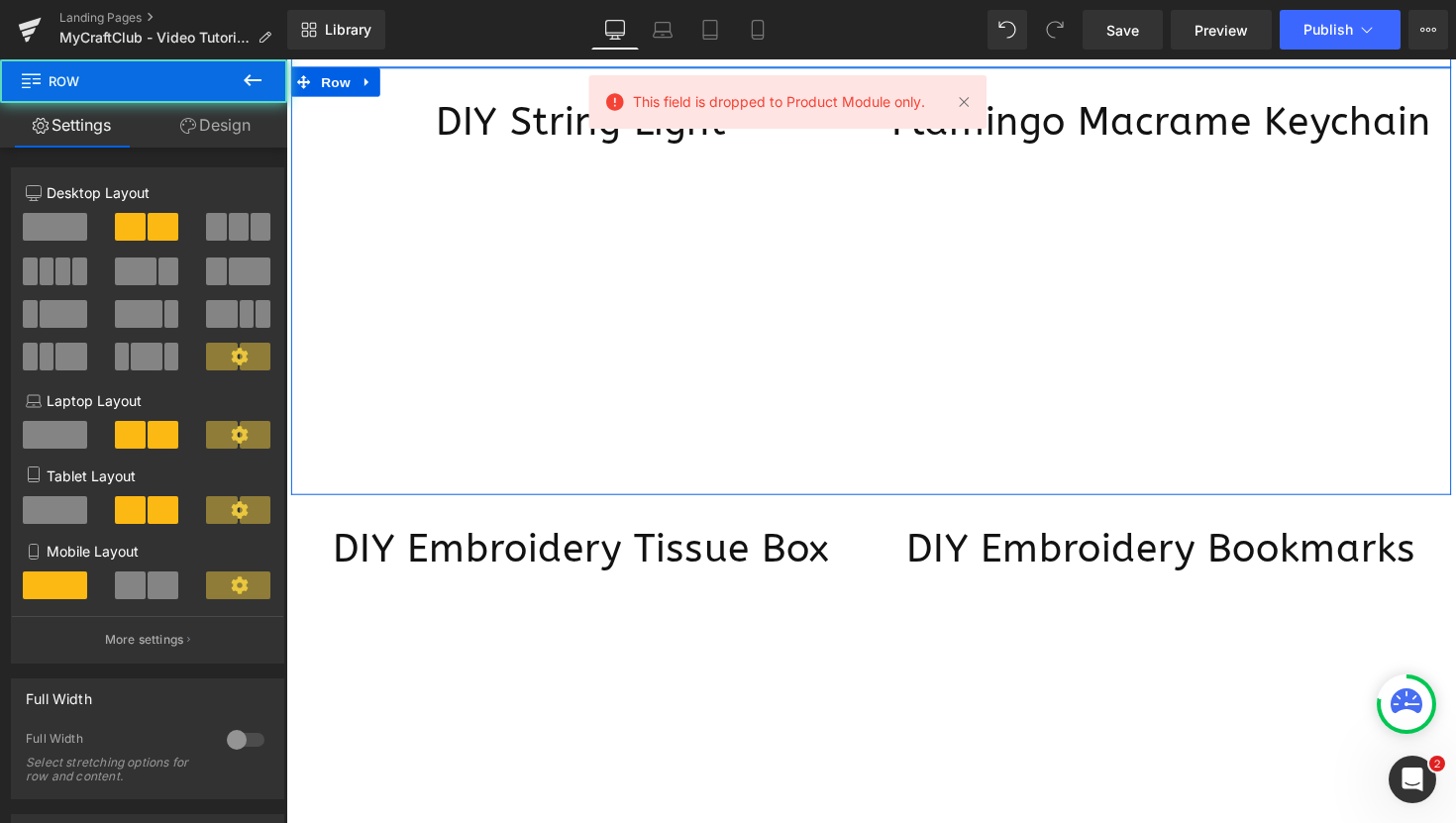 click on "DIY String Light Heading         Flamingo Macrame Keychain Heading
Youtube         Row" at bounding box center (885, 286) 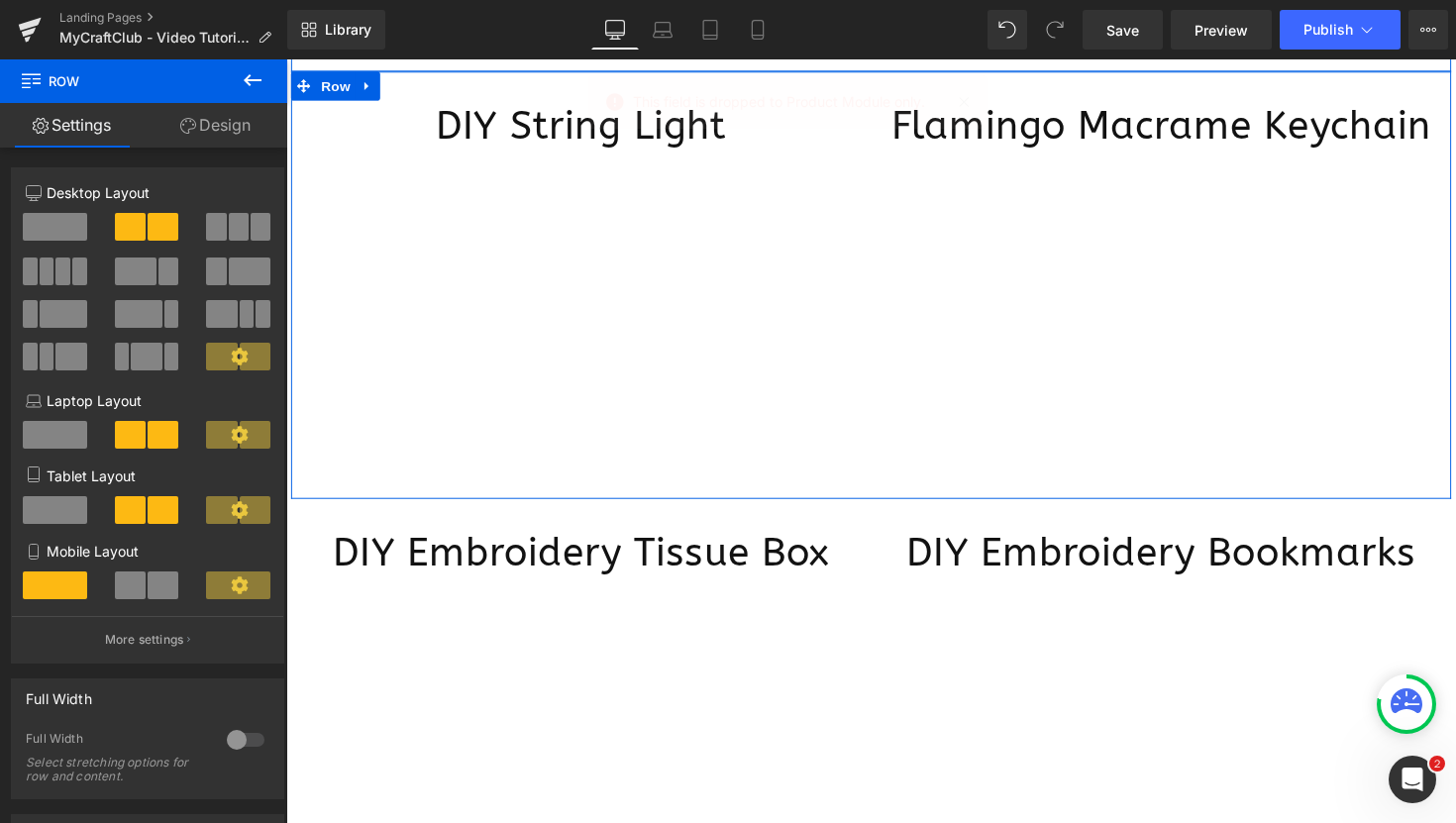 scroll, scrollTop: 888, scrollLeft: 0, axis: vertical 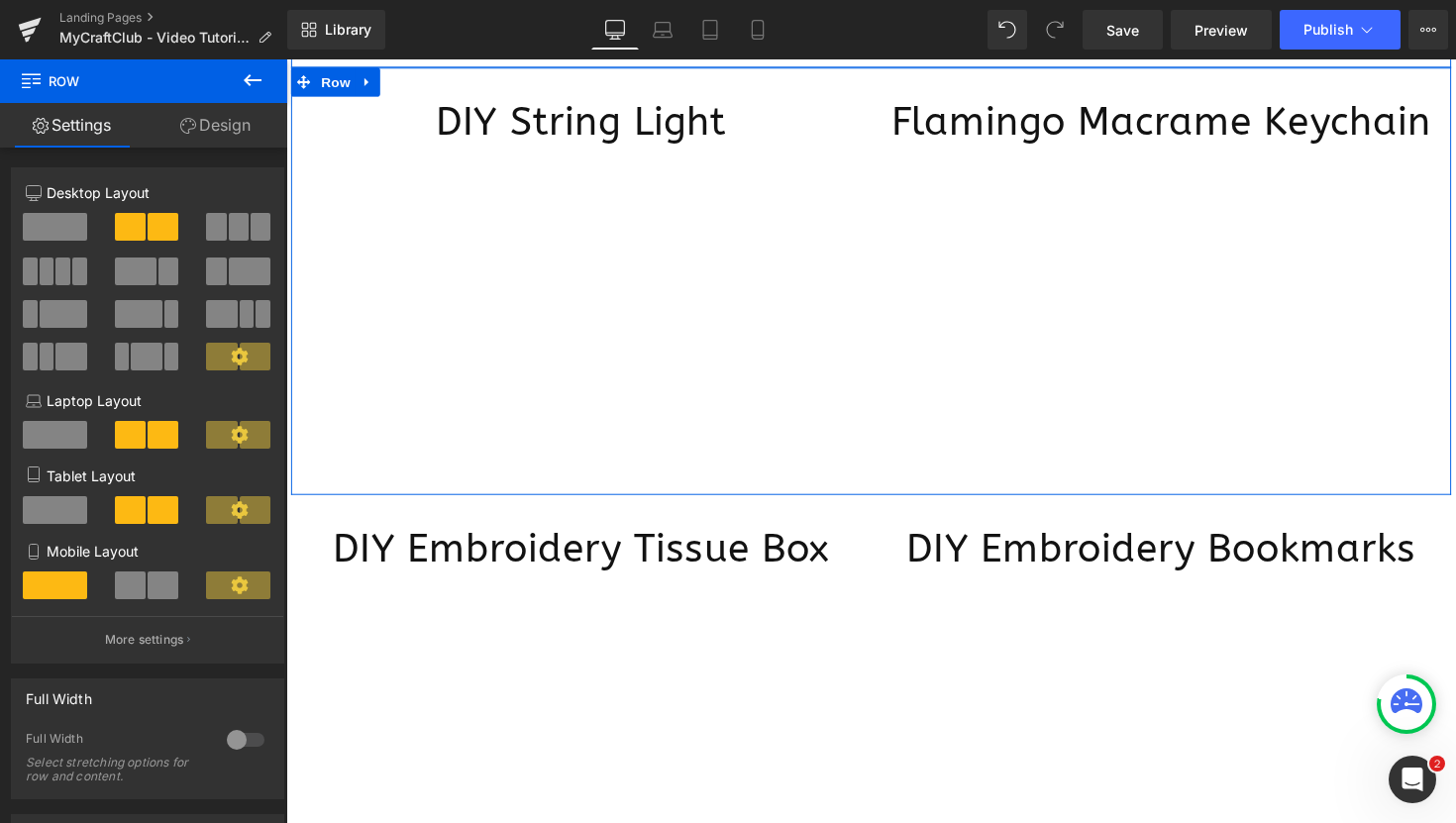 click on "Design" at bounding box center [215, 125] 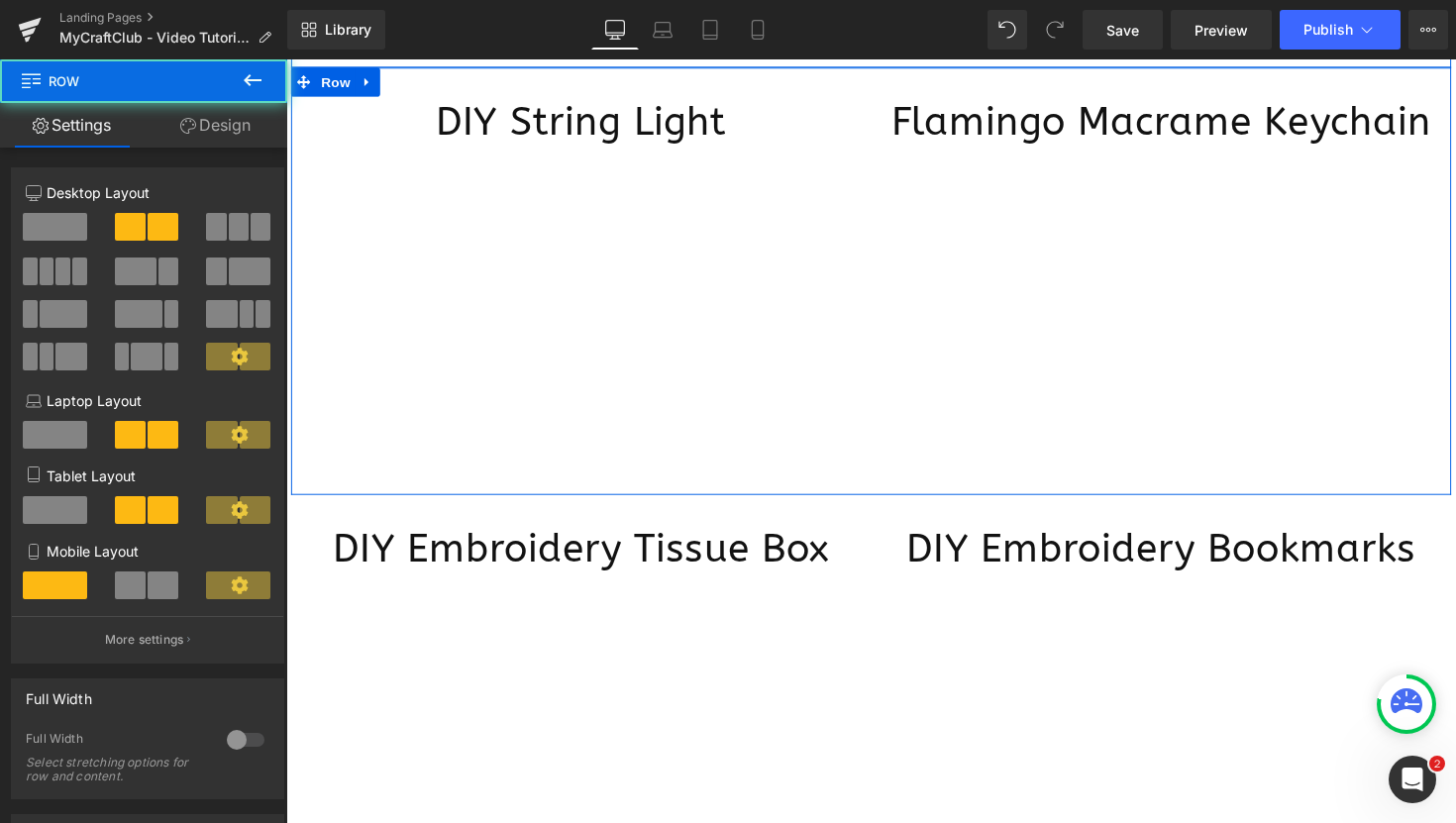 click on "DIY String Light Heading         Flamingo Macrame Keychain Heading
Youtube         Row" at bounding box center (885, 287) 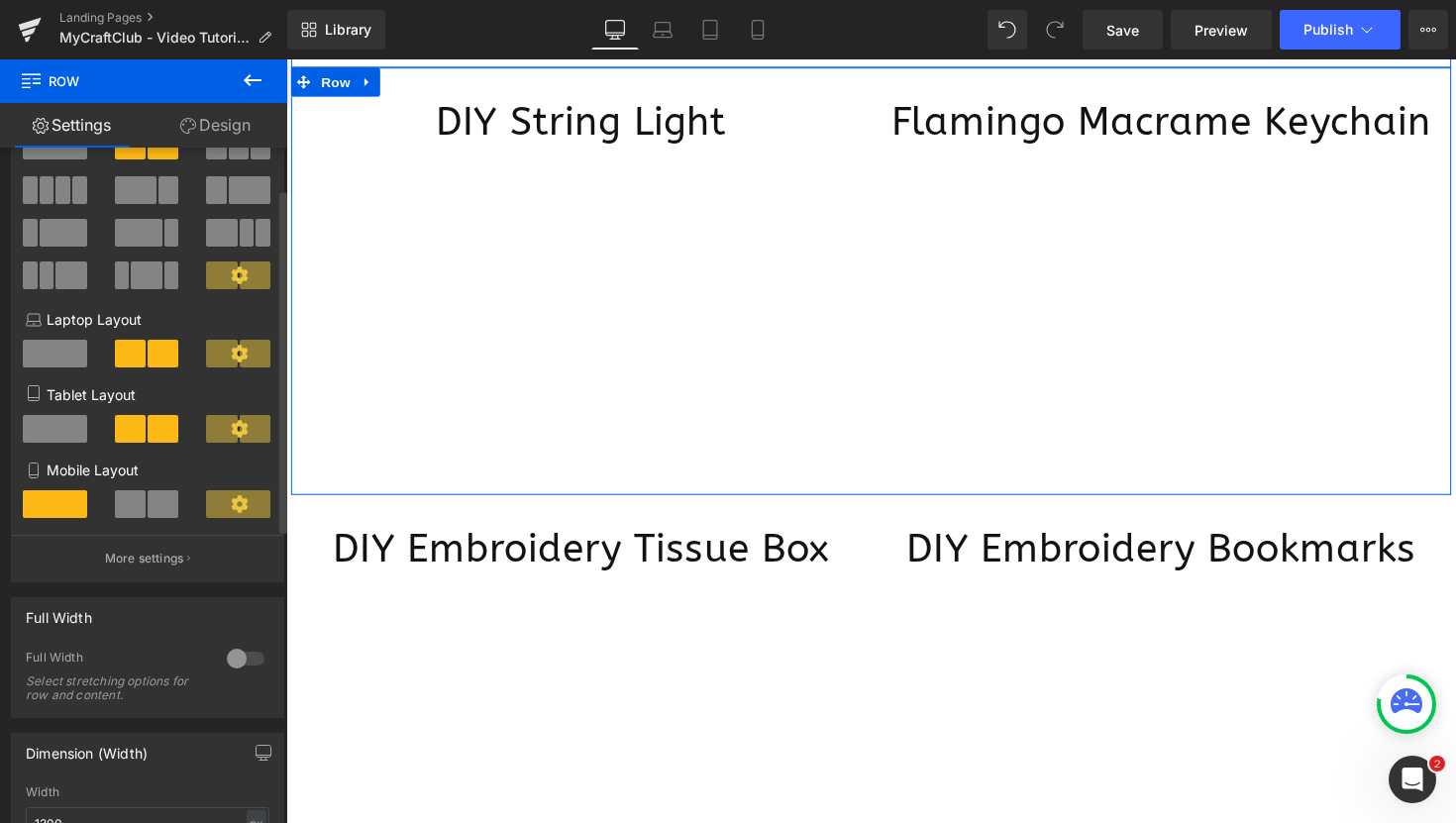 scroll, scrollTop: 0, scrollLeft: 0, axis: both 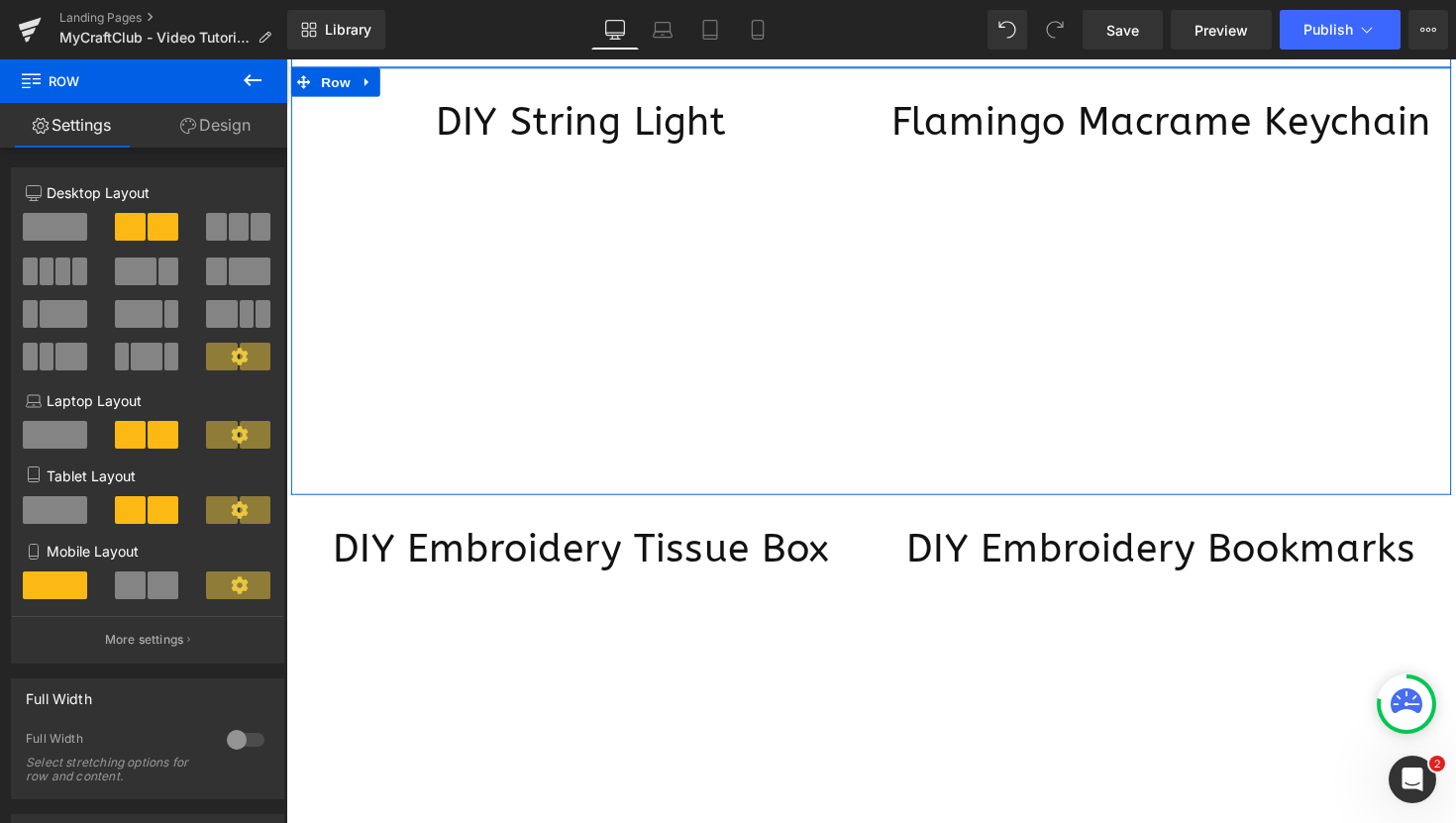 click on "Design" at bounding box center (215, 125) 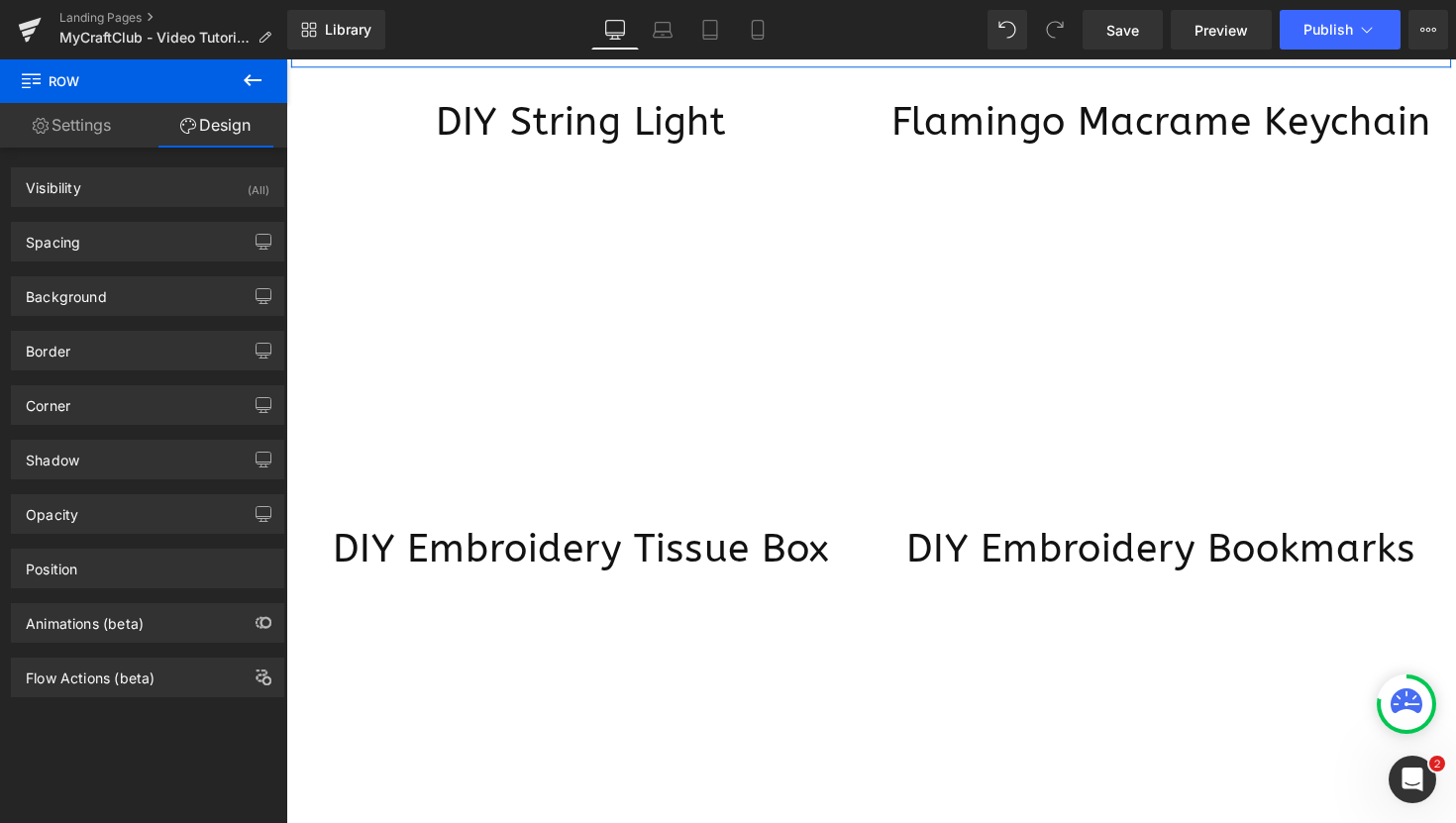 click 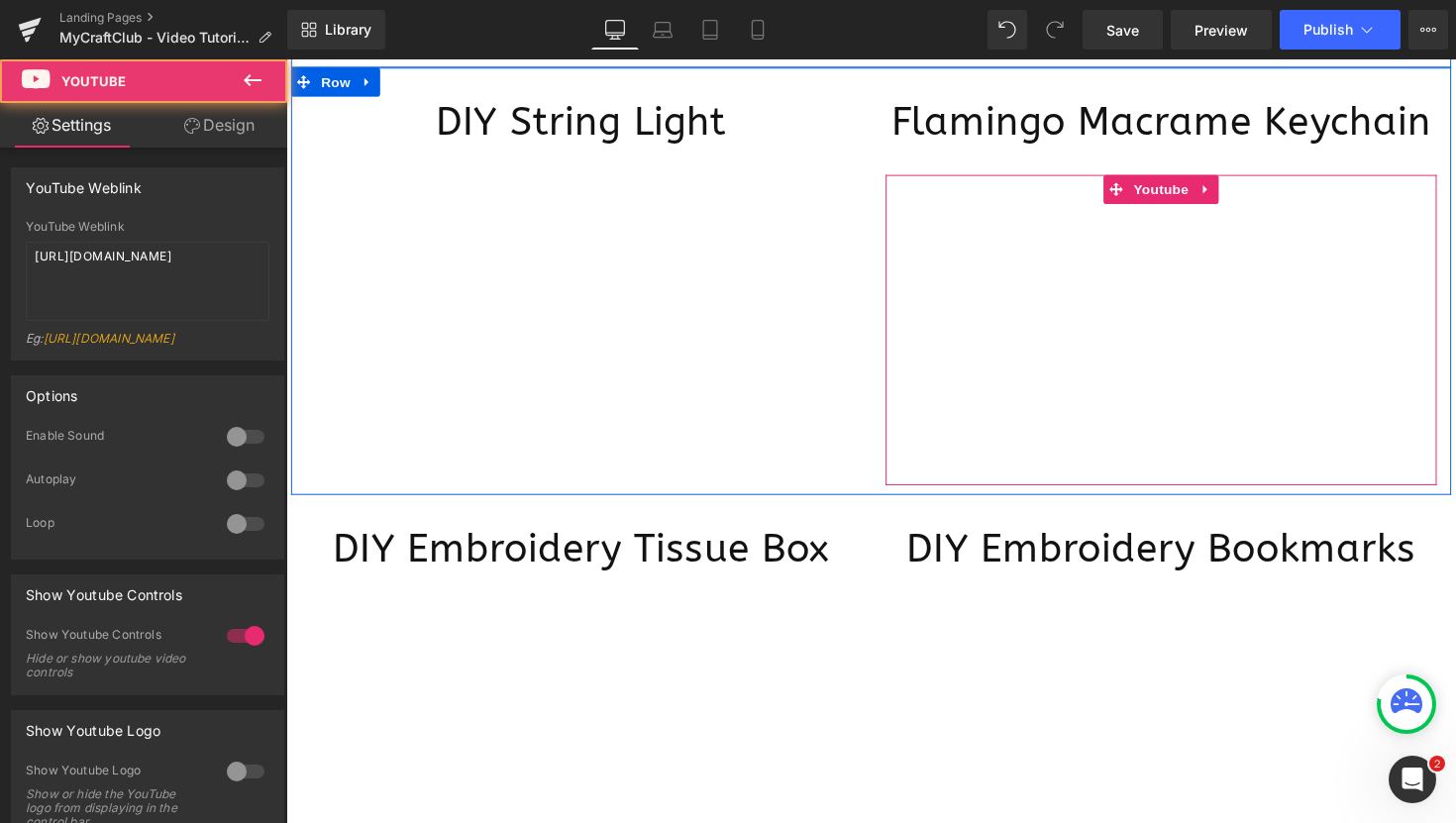 click at bounding box center (1183, 337) 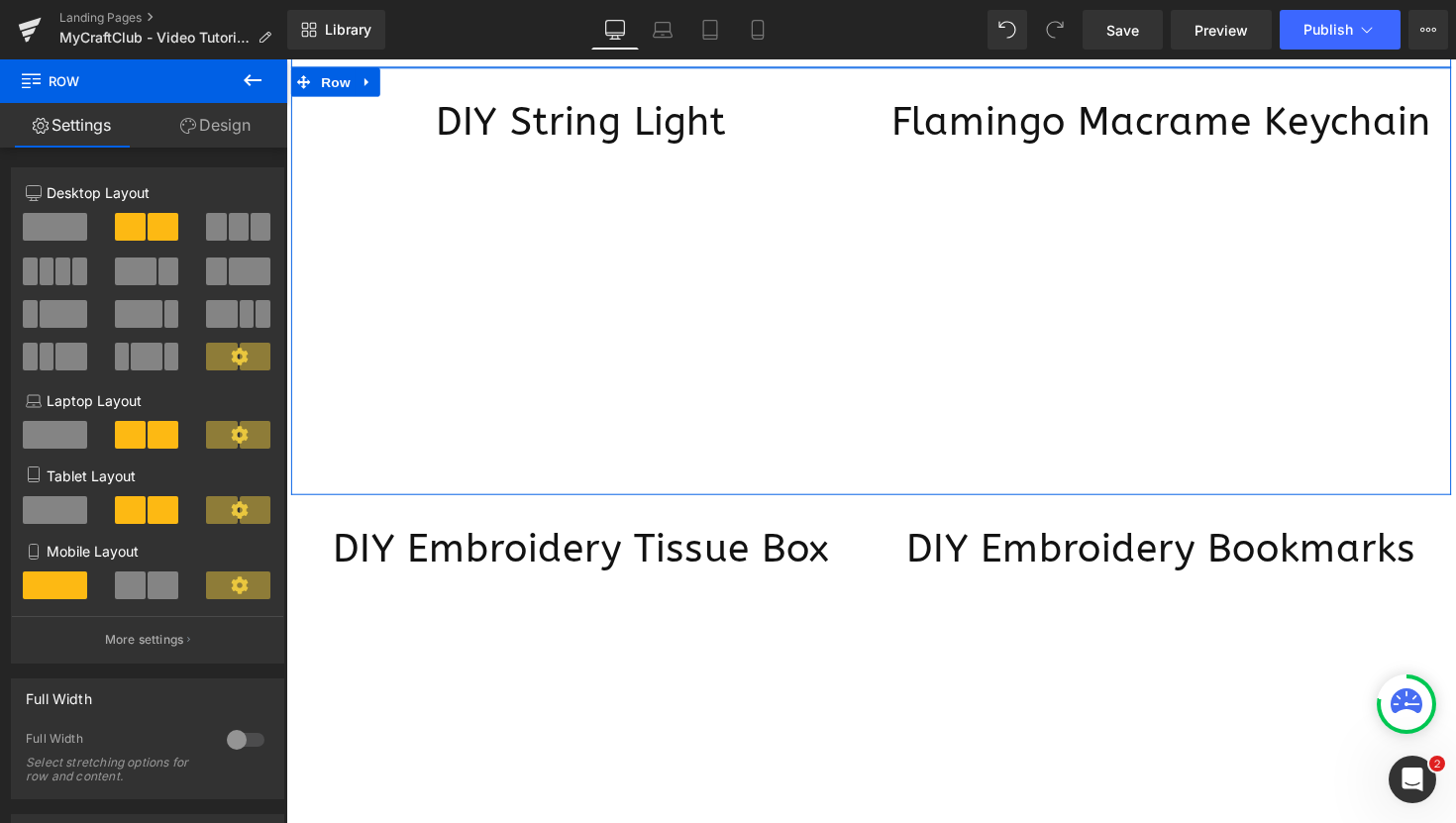 click on "DIY String Light Heading         Flamingo Macrame Keychain Heading
Youtube         Row" at bounding box center [885, 287] 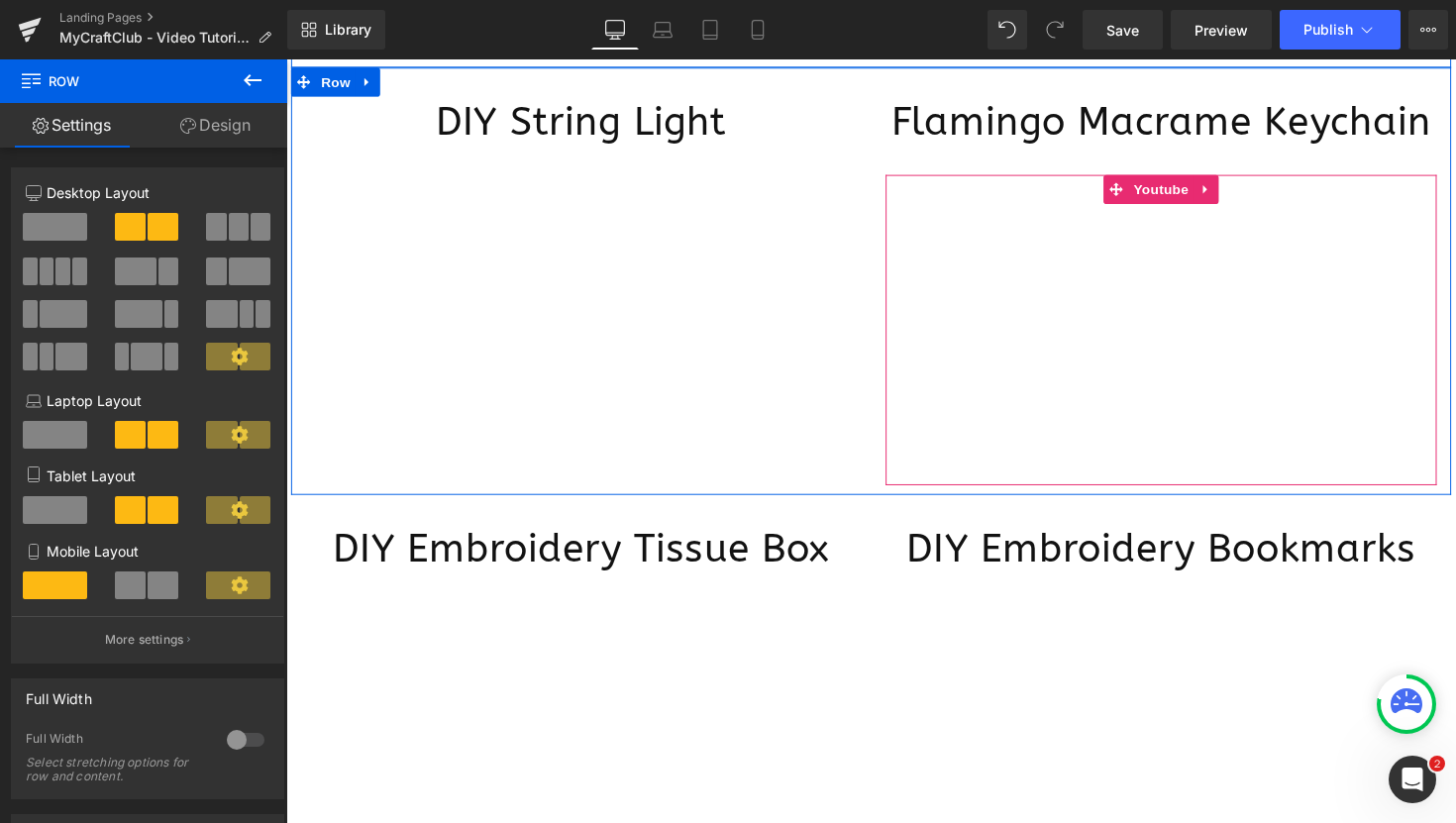 click on "Flamingo Macrame Keychain Heading
Youtube" at bounding box center [1183, 297] 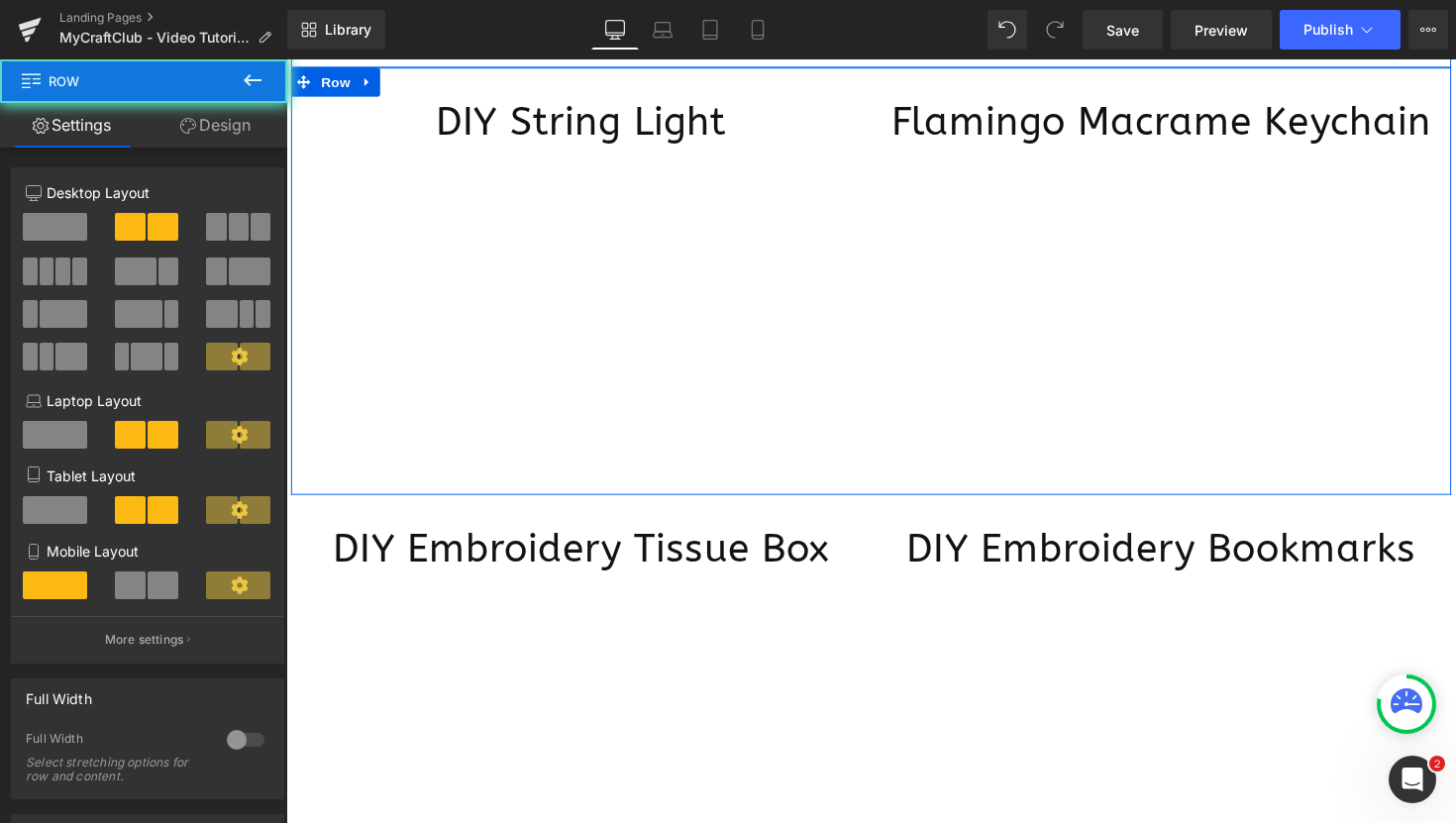 click on "Flamingo Macrame Keychain Heading
Youtube" at bounding box center (1183, 297) 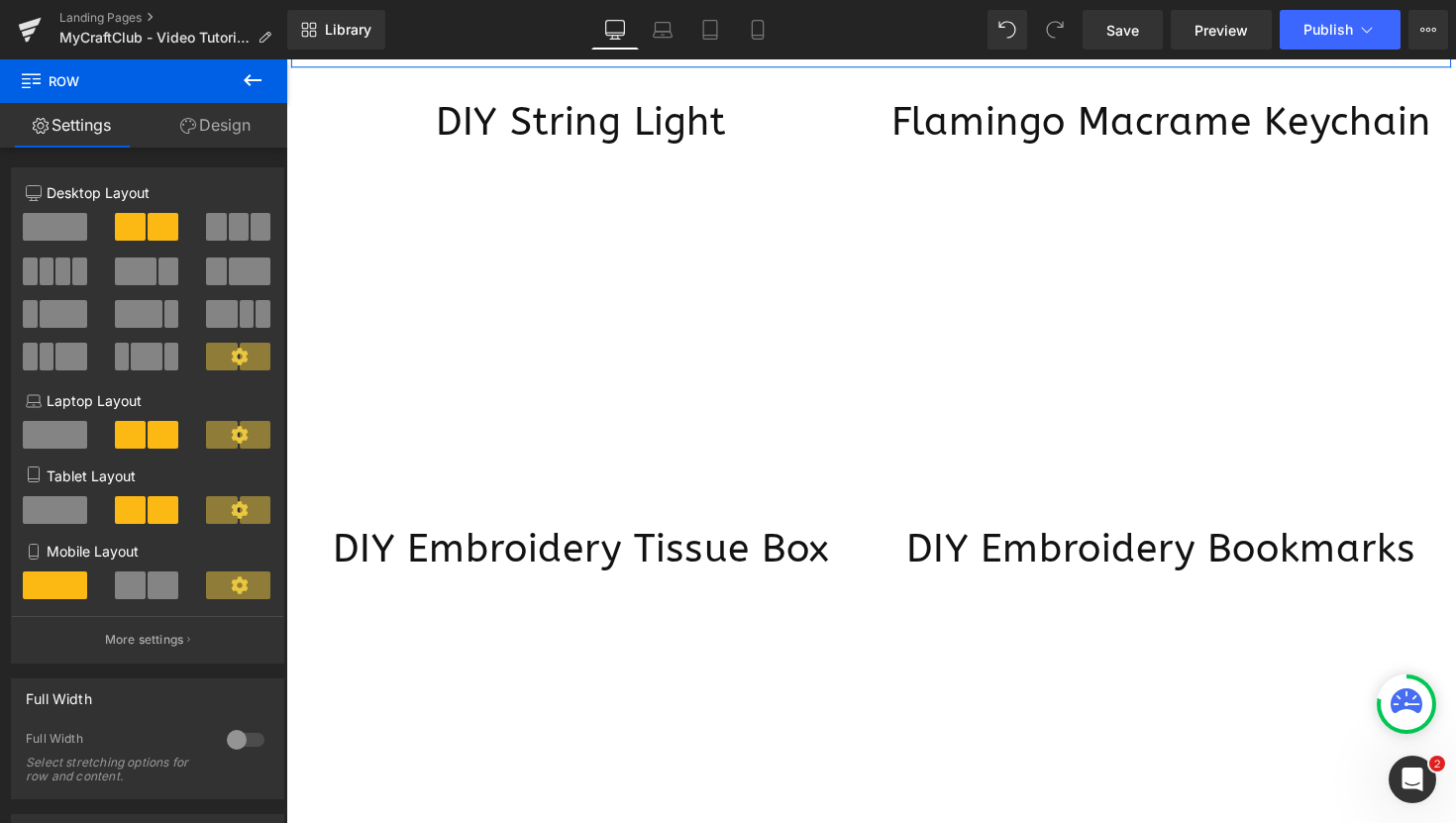 click 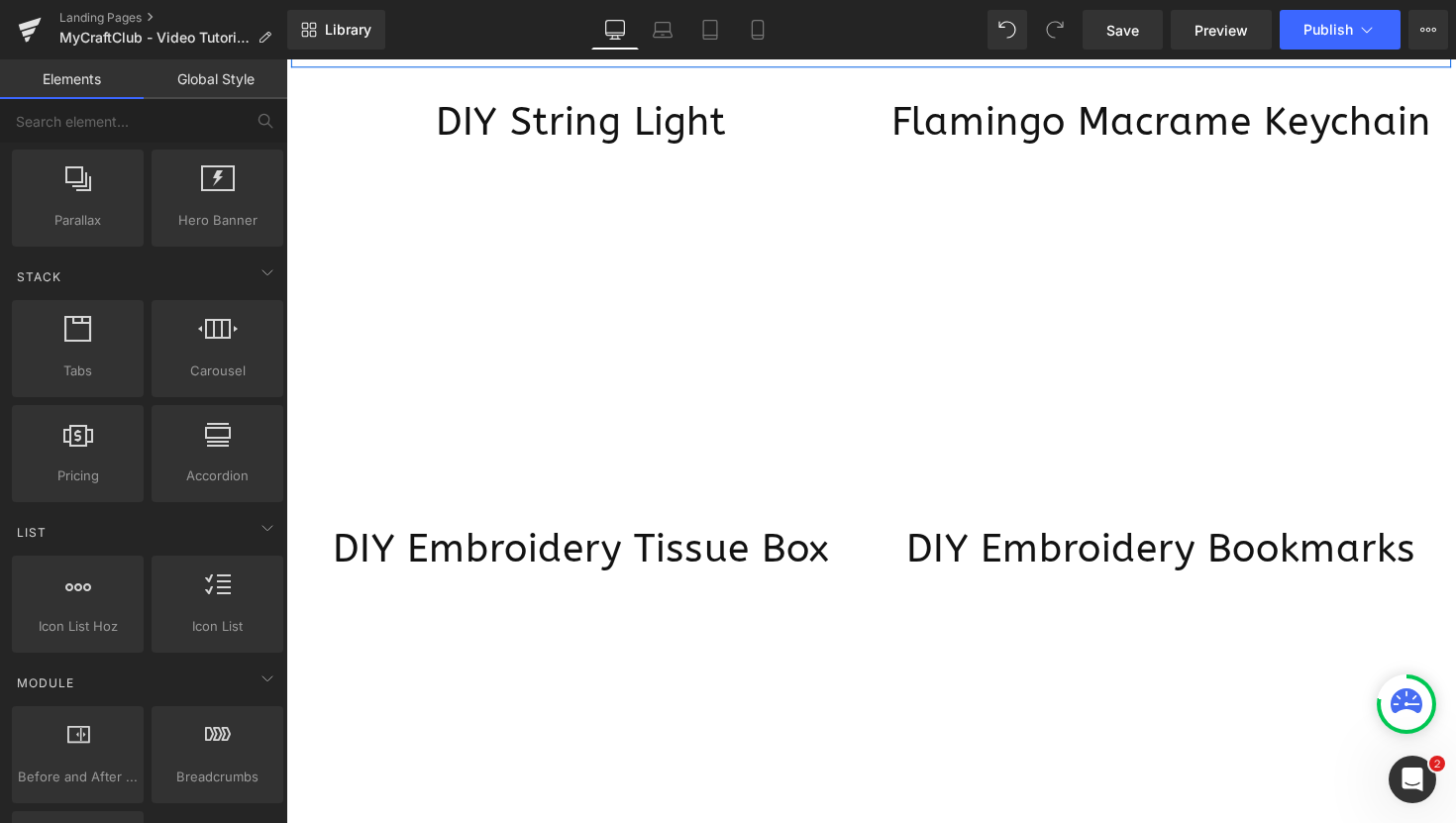 scroll, scrollTop: 0, scrollLeft: 0, axis: both 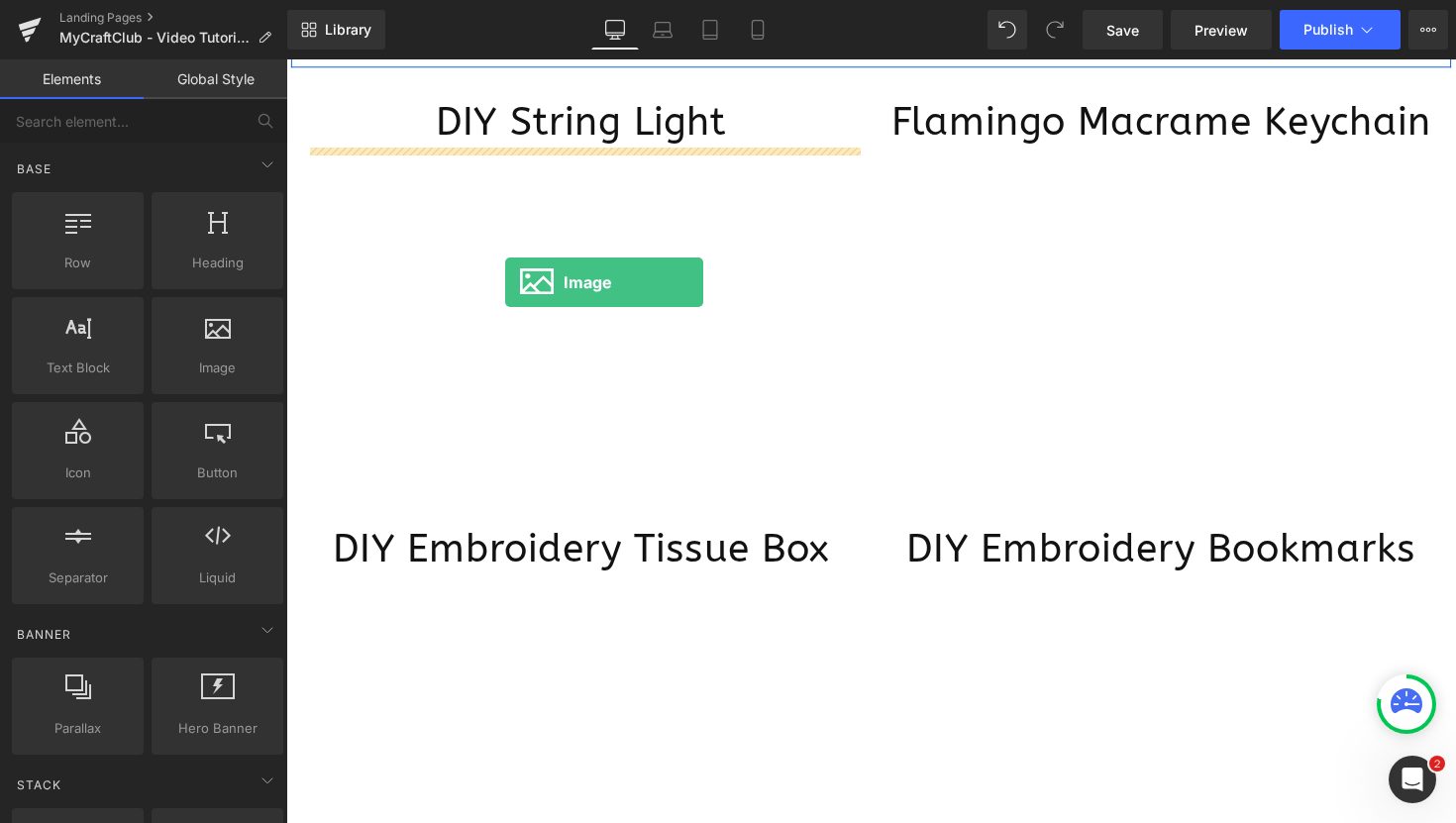 drag, startPoint x: 511, startPoint y: 413, endPoint x: 510, endPoint y: 288, distance: 125.004 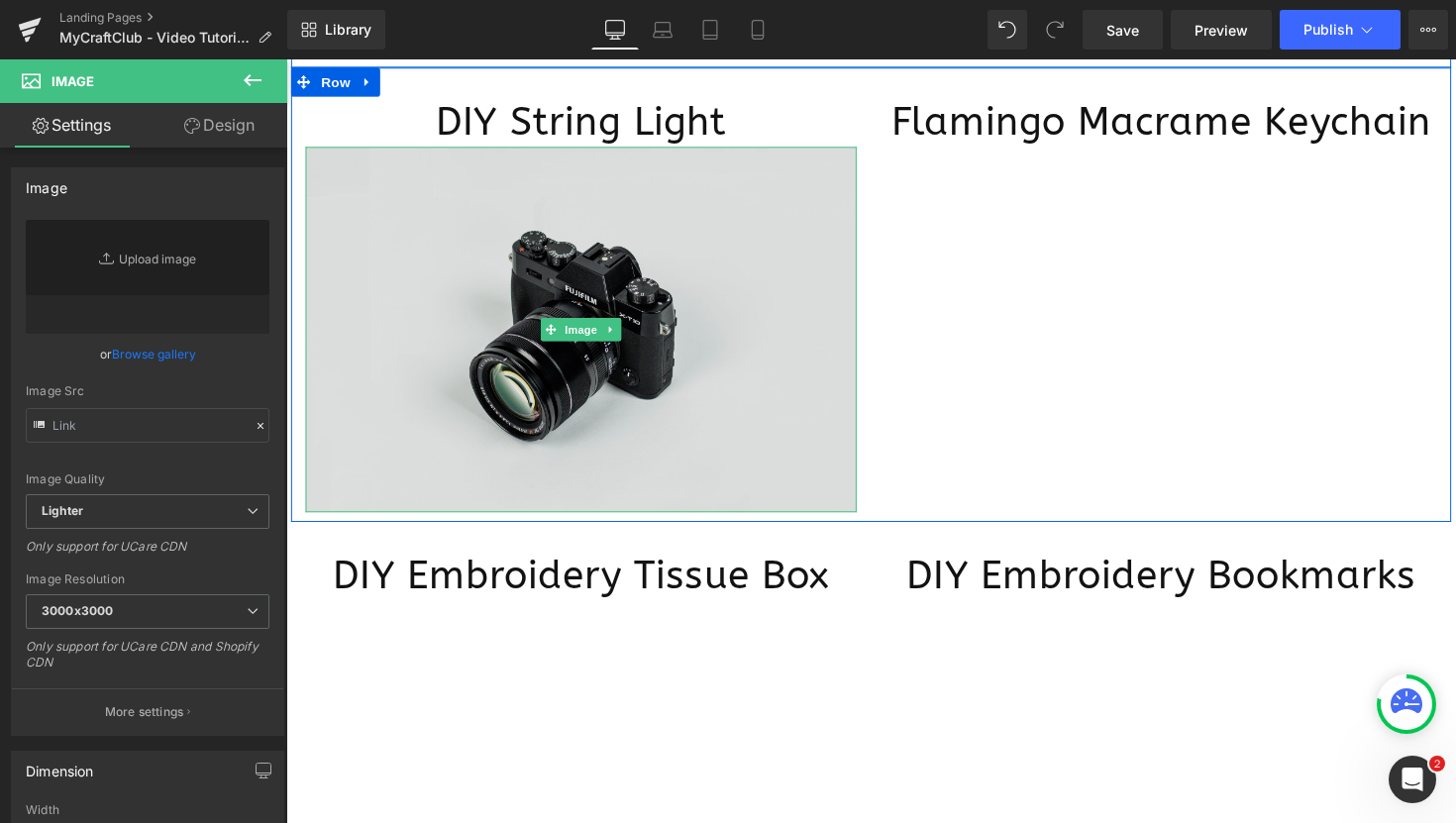 type on "//[DOMAIN_NAME][URL]" 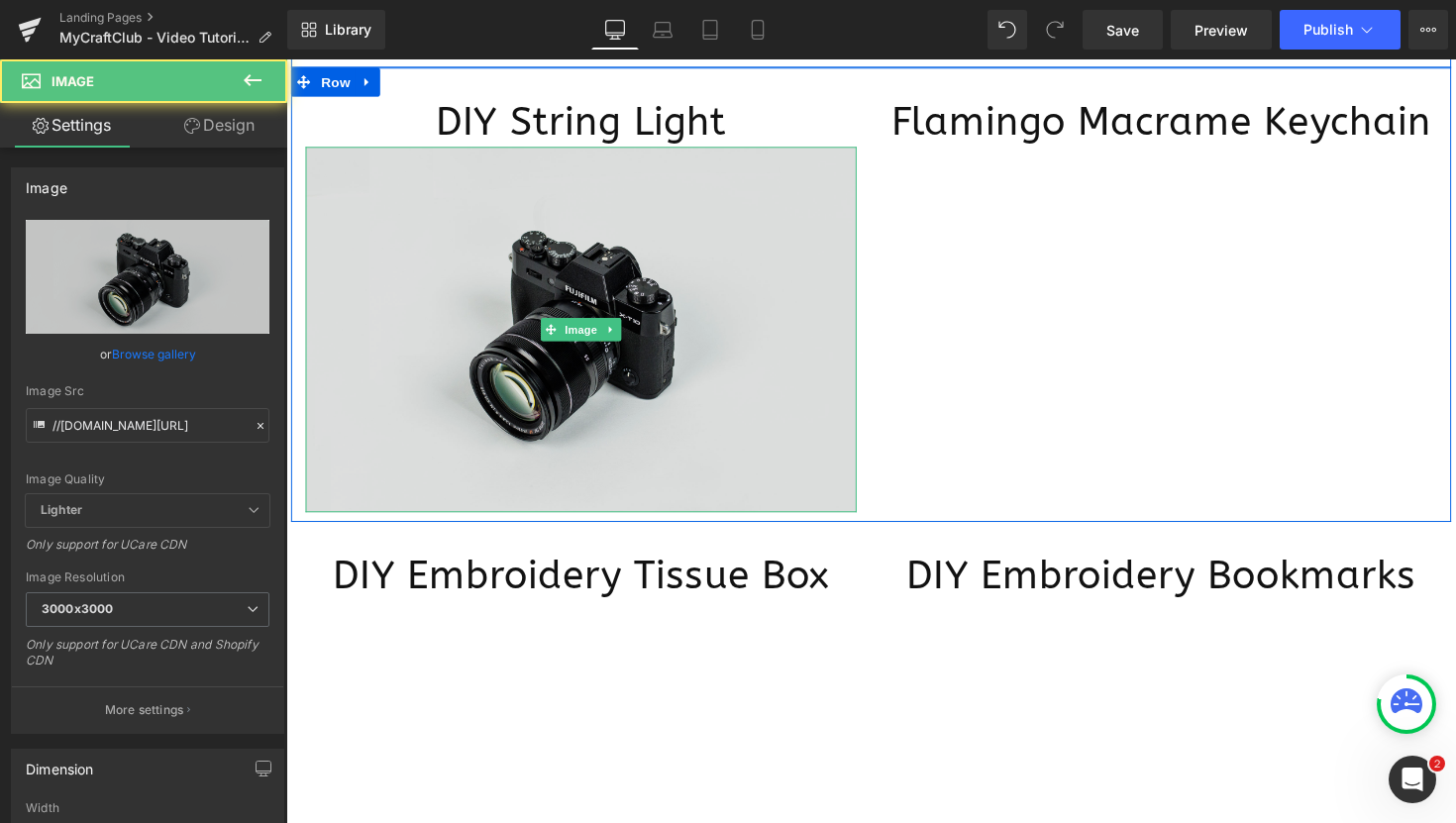click at bounding box center [588, 337] 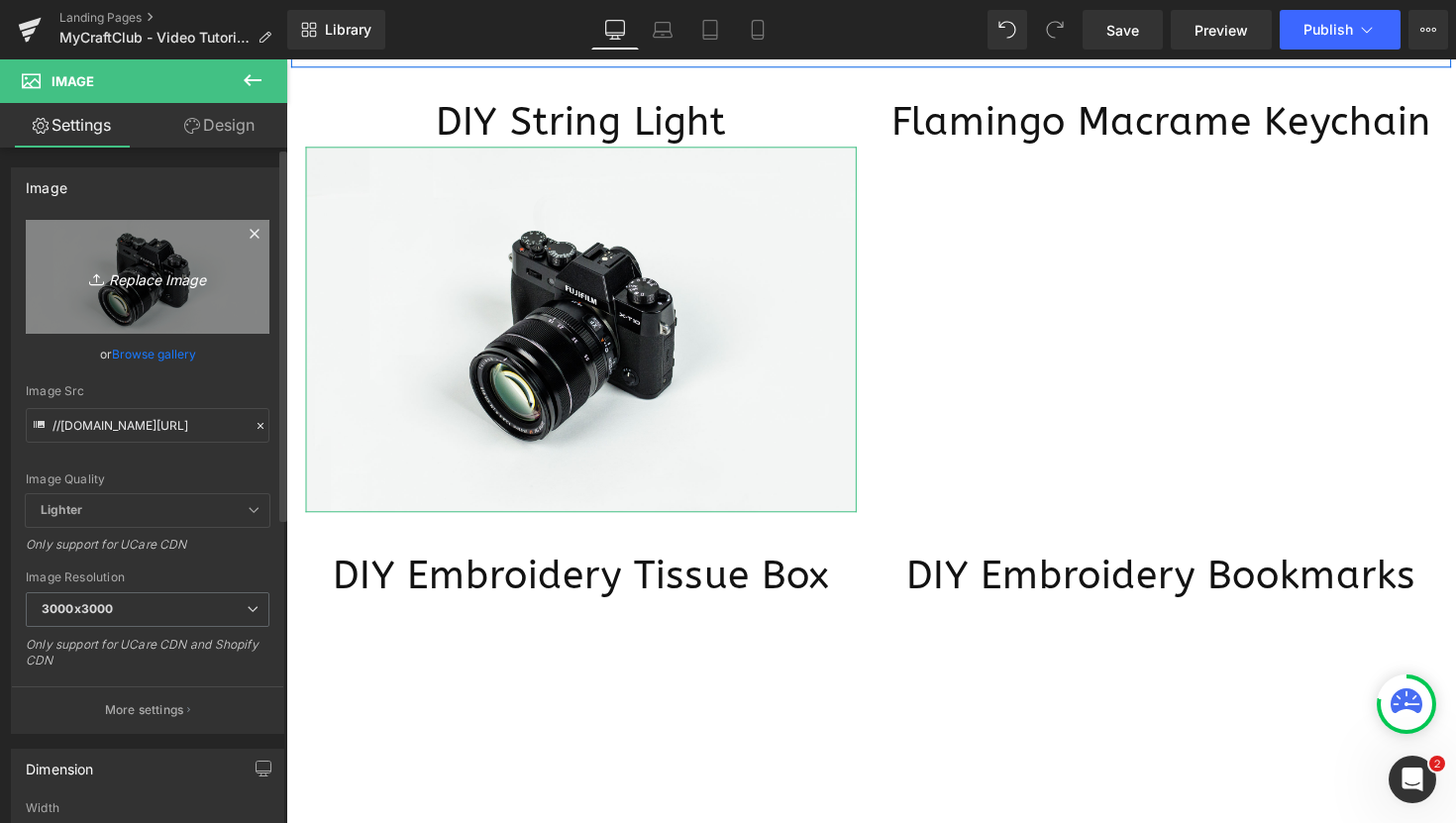 click on "Replace Image" at bounding box center (148, 276) 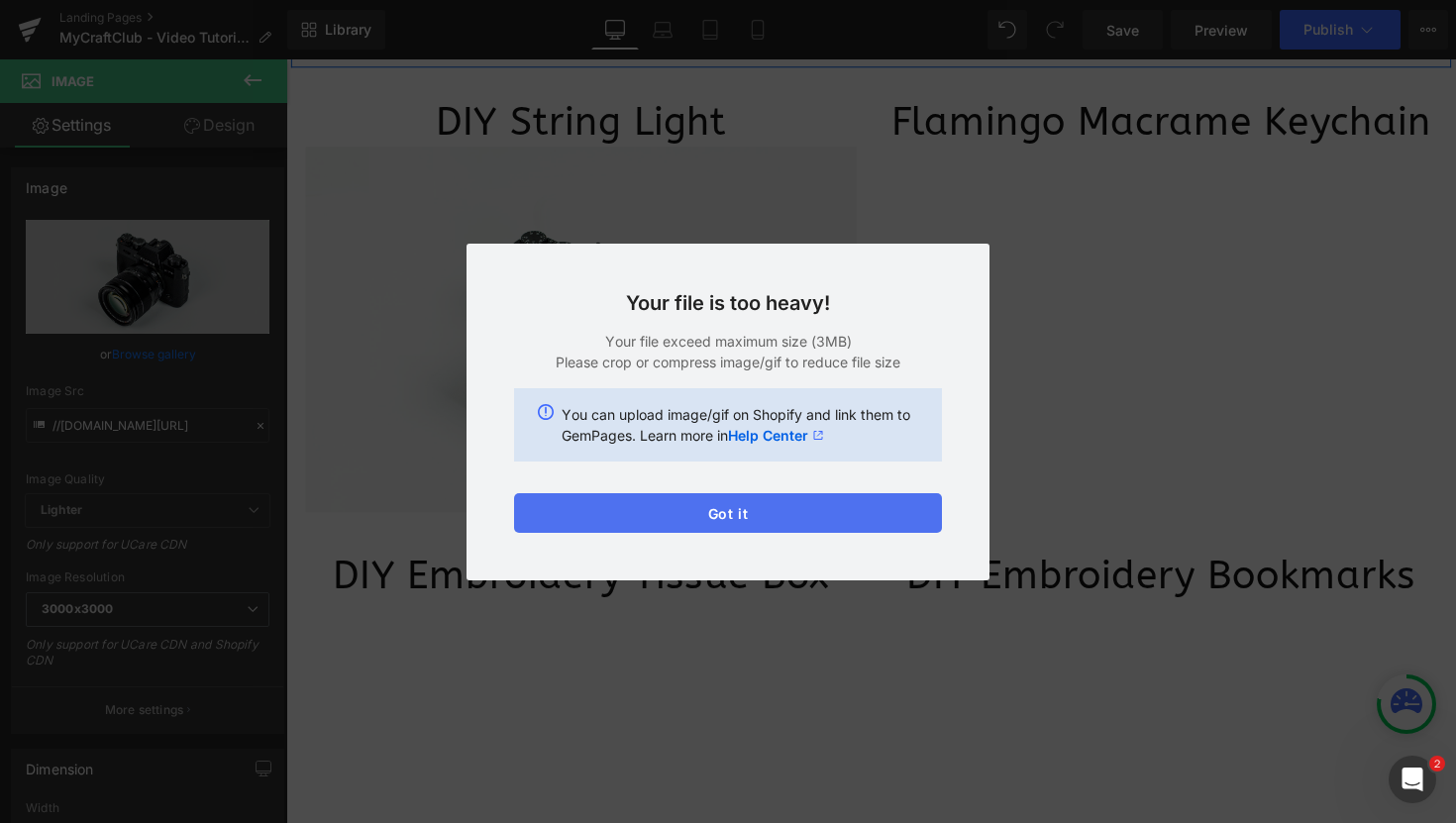 drag, startPoint x: 780, startPoint y: 520, endPoint x: 539, endPoint y: 418, distance: 261.696 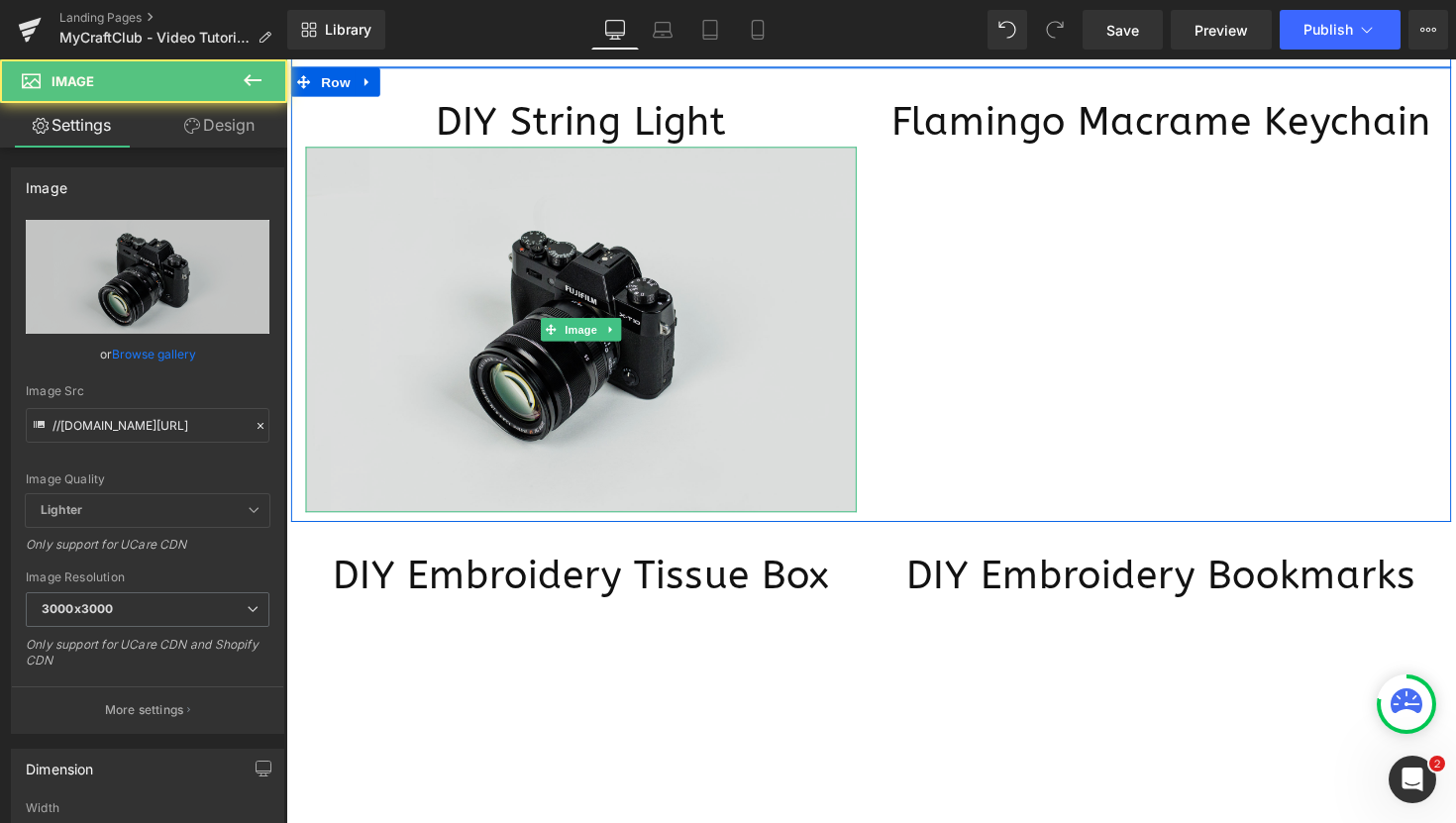 click at bounding box center [588, 337] 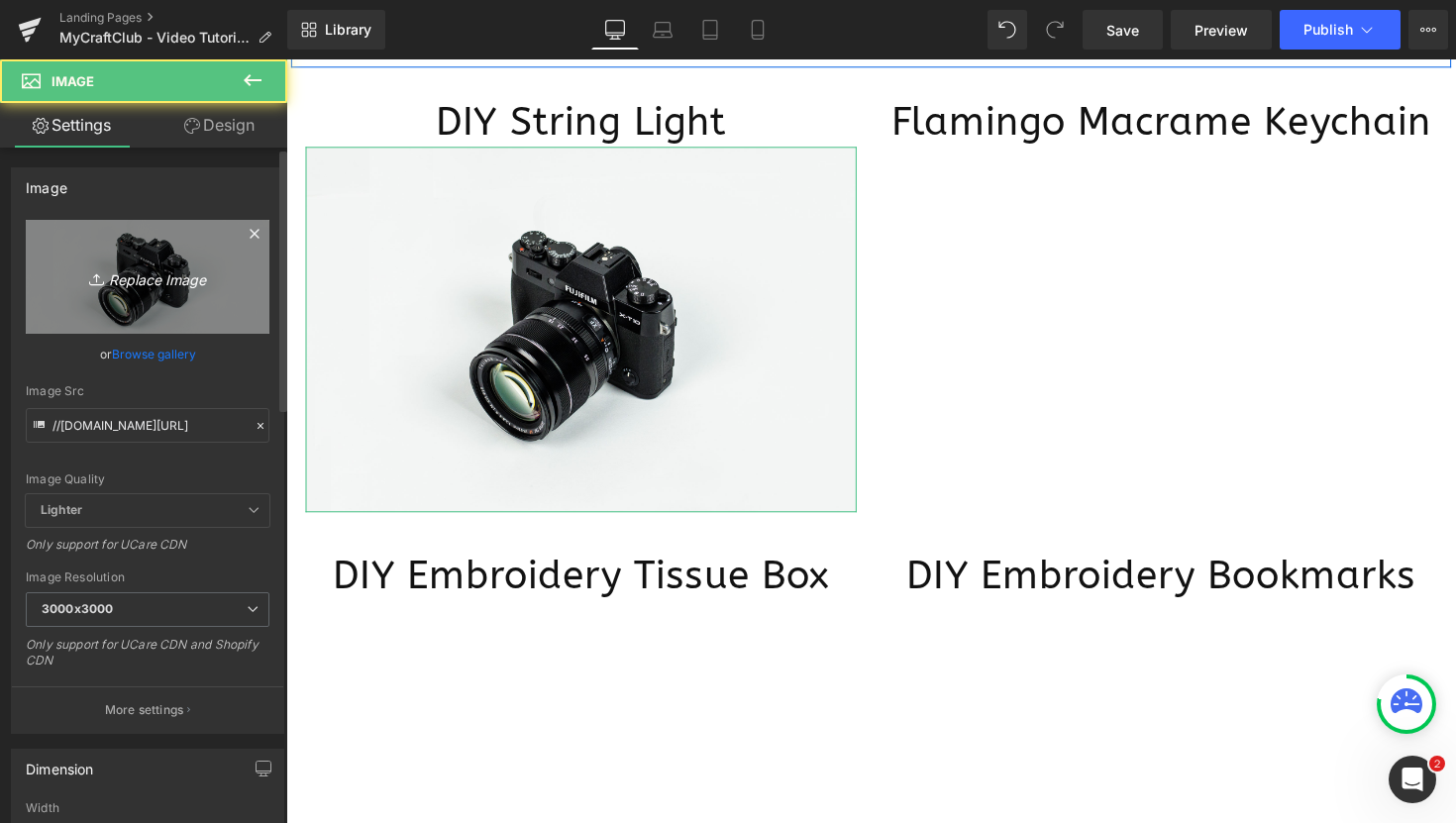 click on "Replace Image" at bounding box center (148, 276) 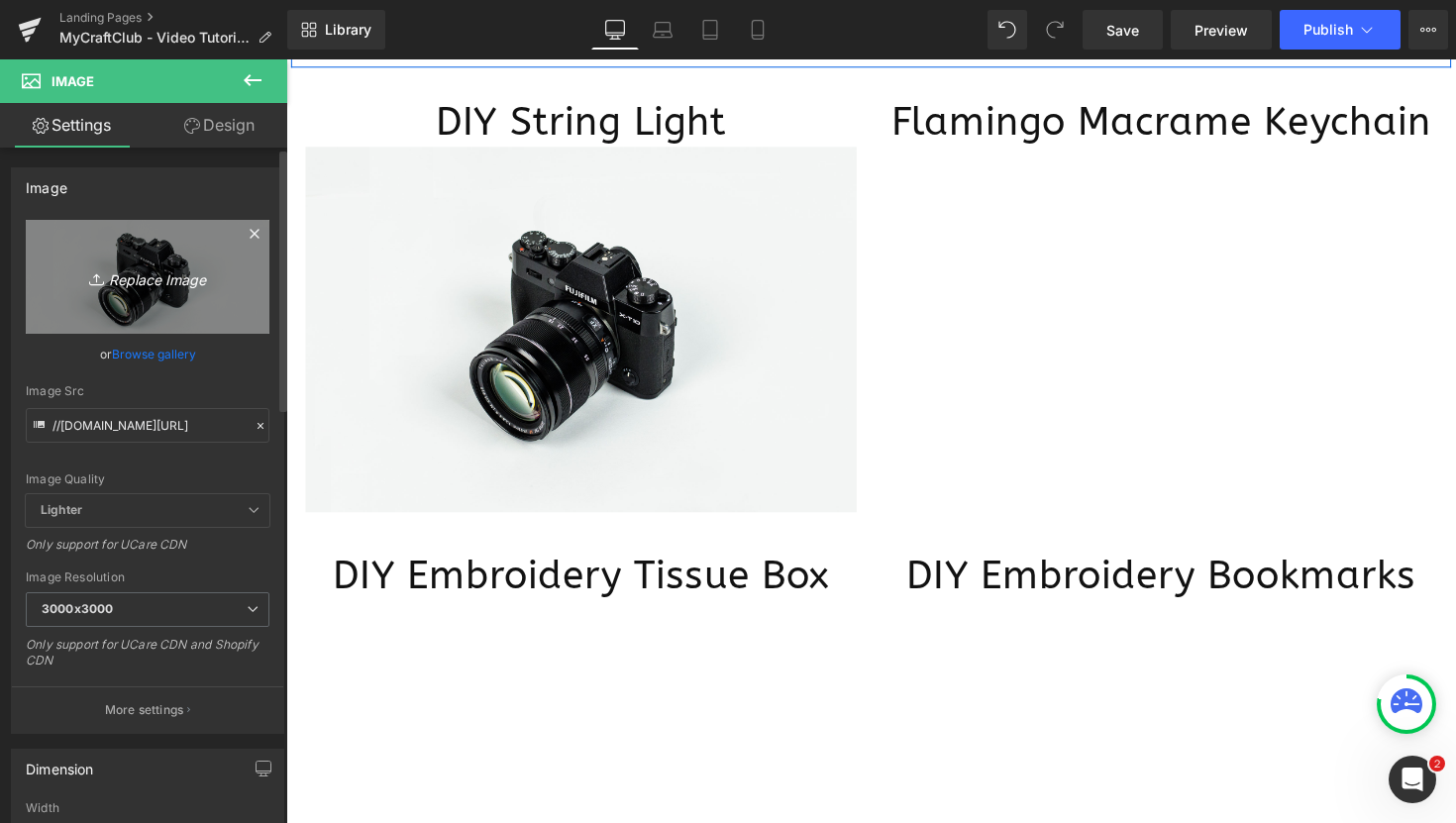 type on "C:\fakepath\MCC_Youtube_Covers.jpg" 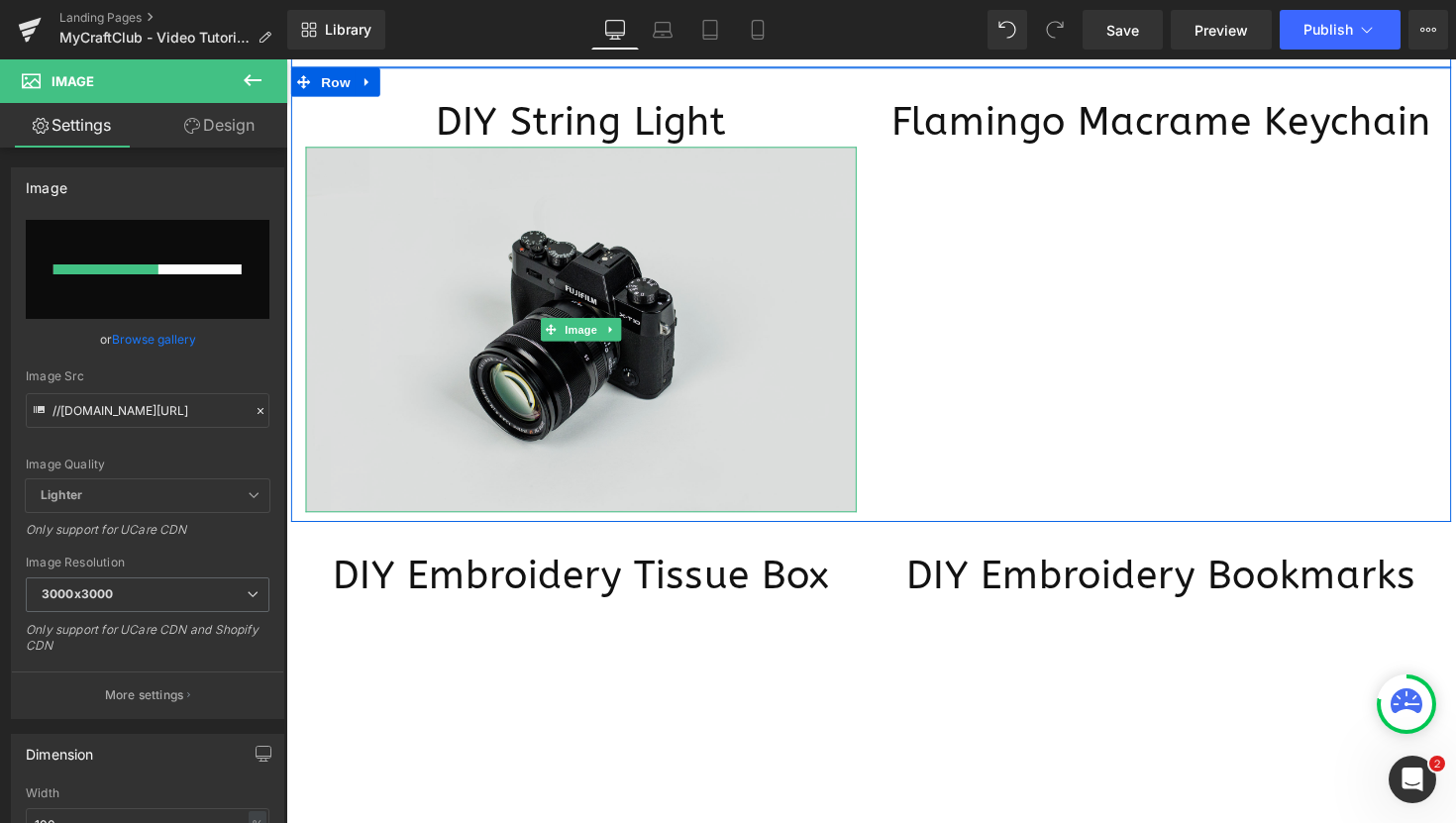 type 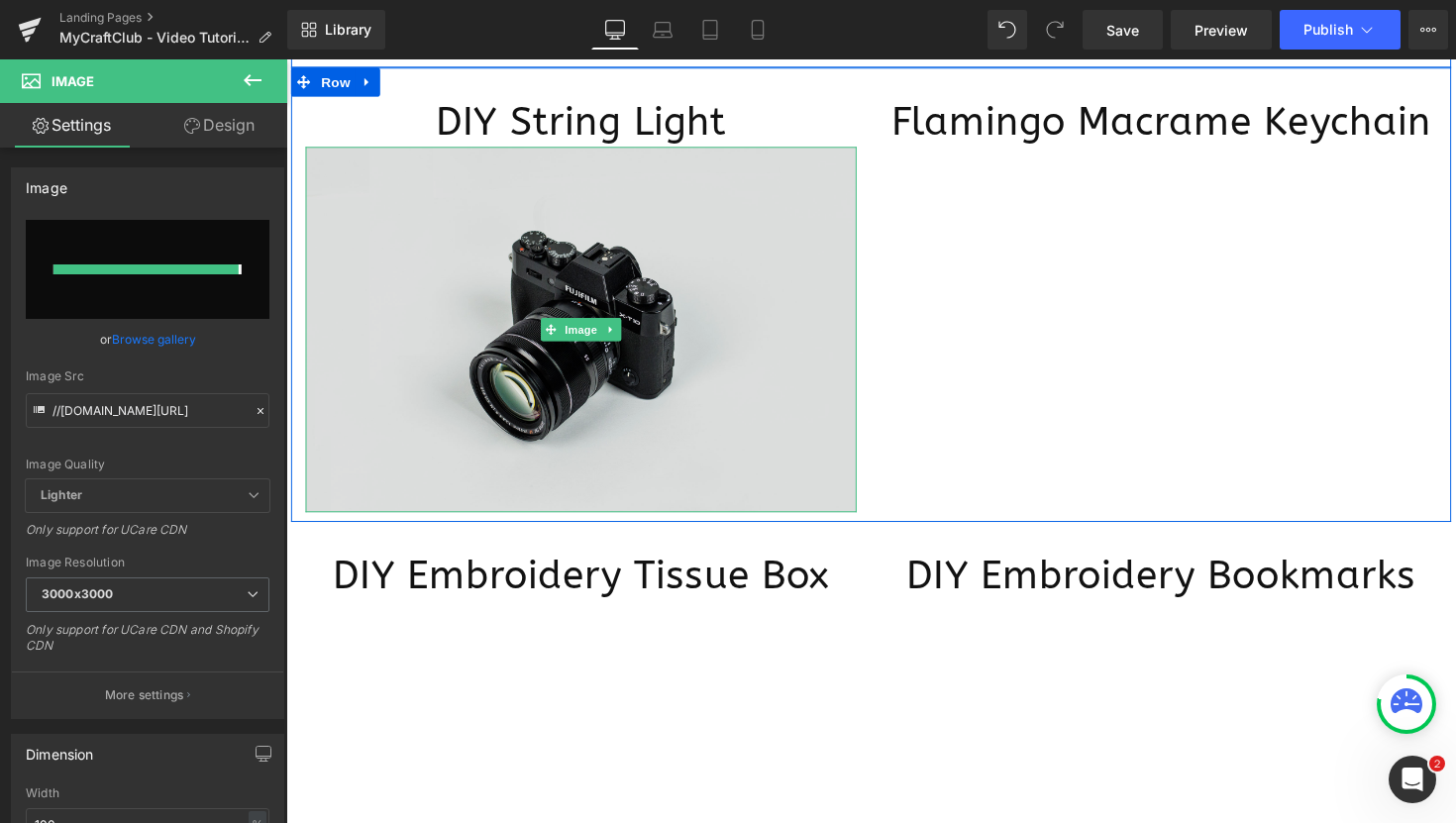 type on "[URL][DOMAIN_NAME]" 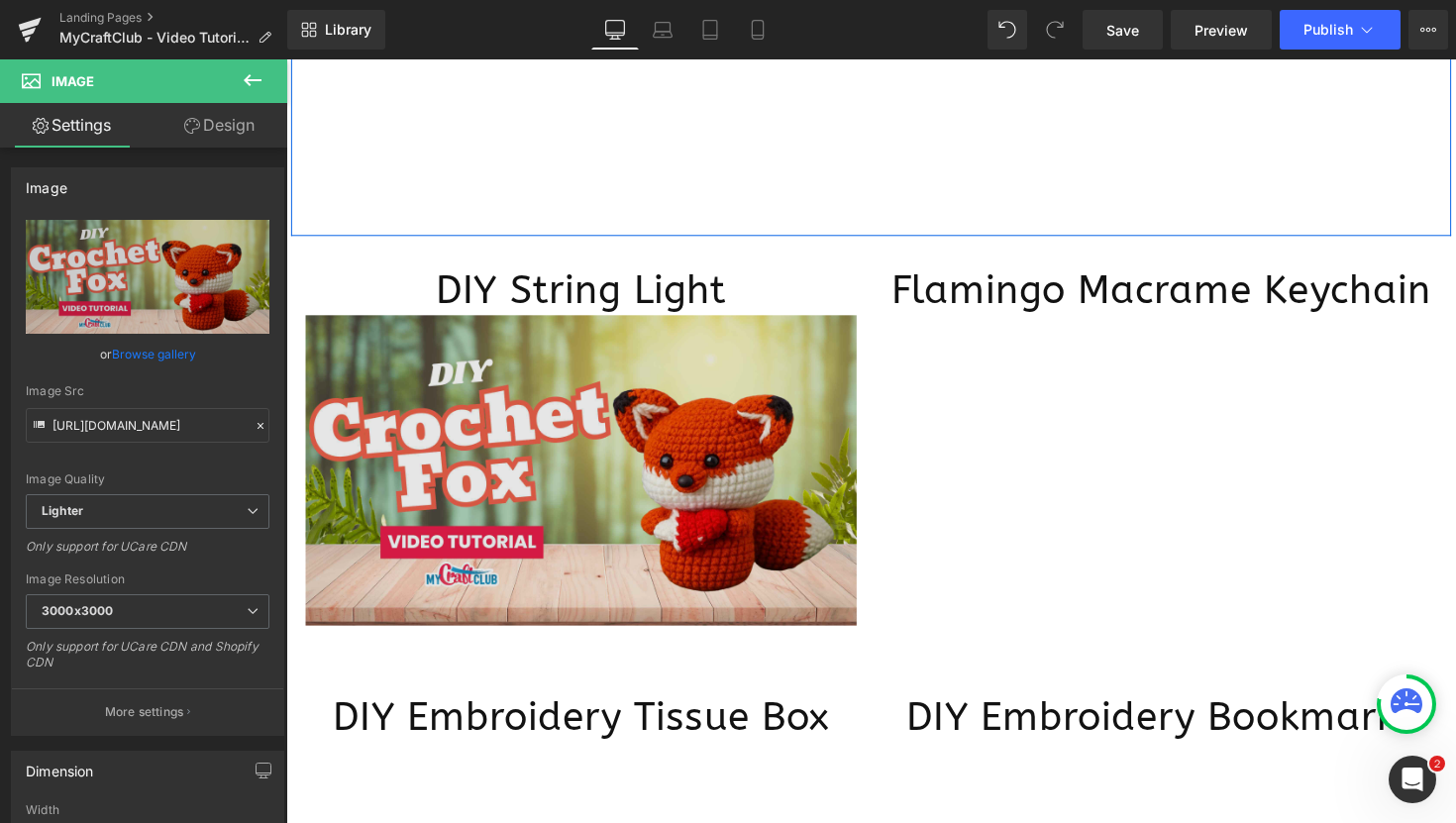 scroll, scrollTop: 758, scrollLeft: 0, axis: vertical 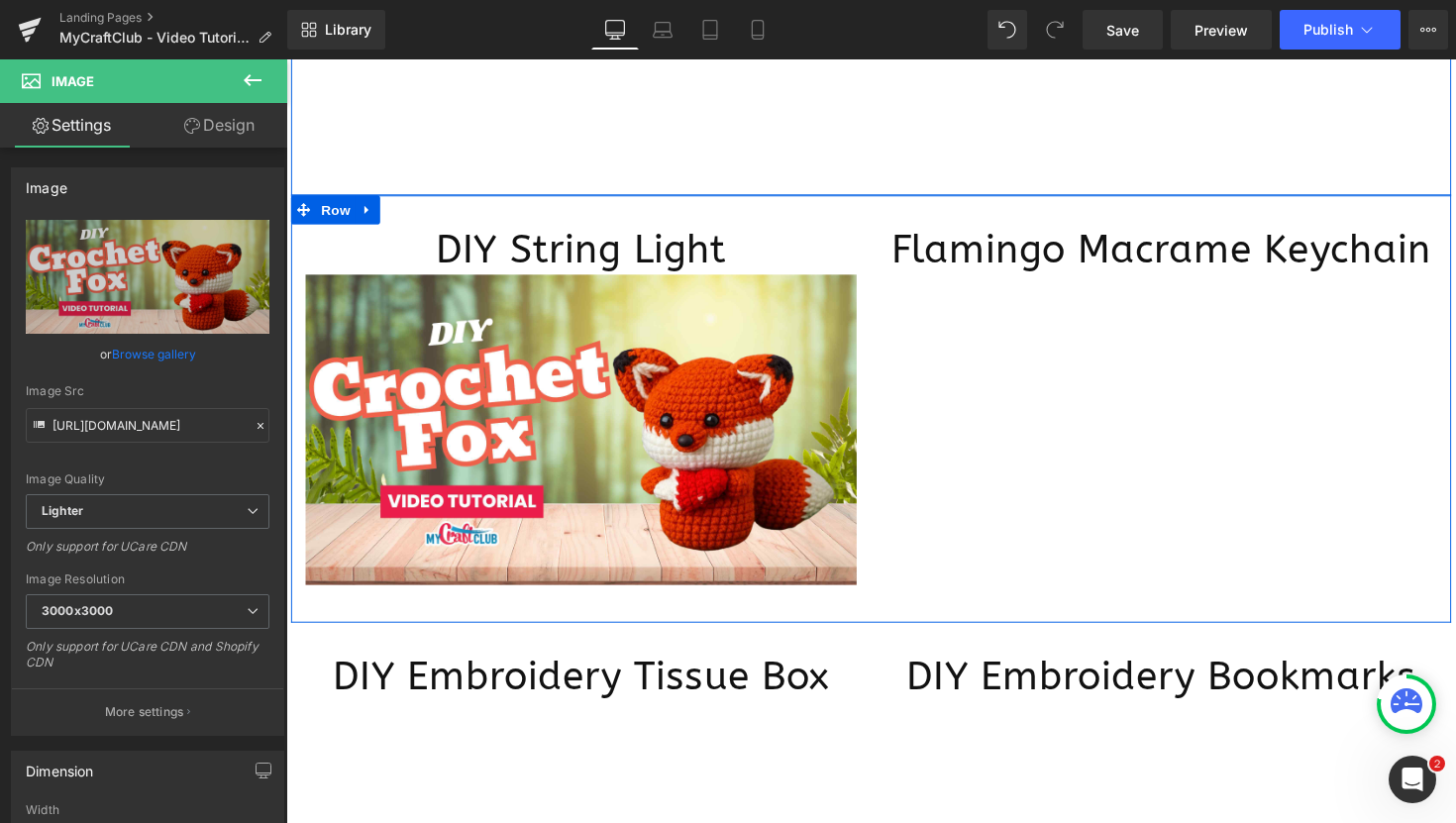 click on "Flamingo Macrame Keychain Heading
Youtube" at bounding box center (1183, 428) 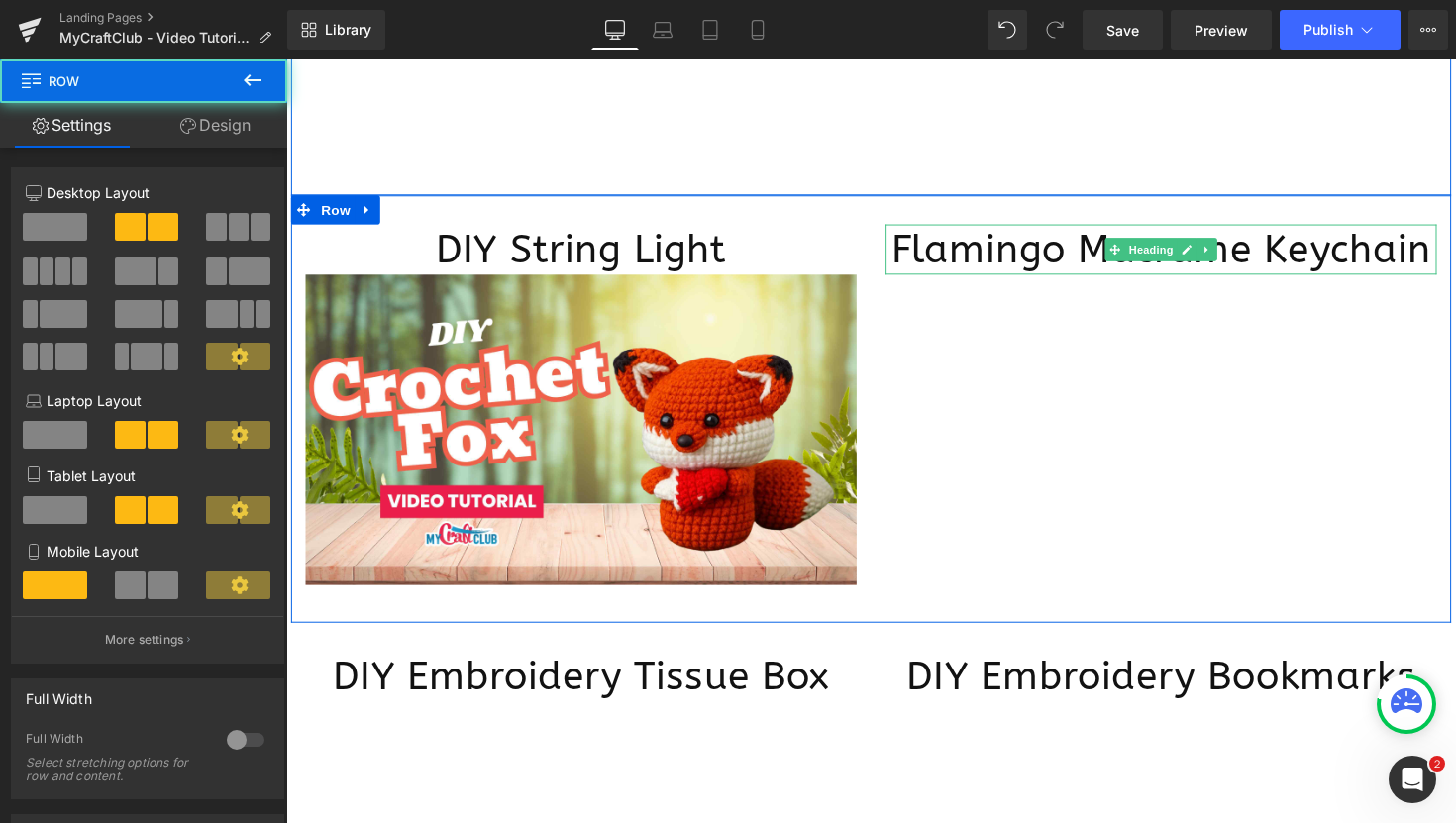 click on "Flamingo Macrame Keychain" at bounding box center [1183, 255] 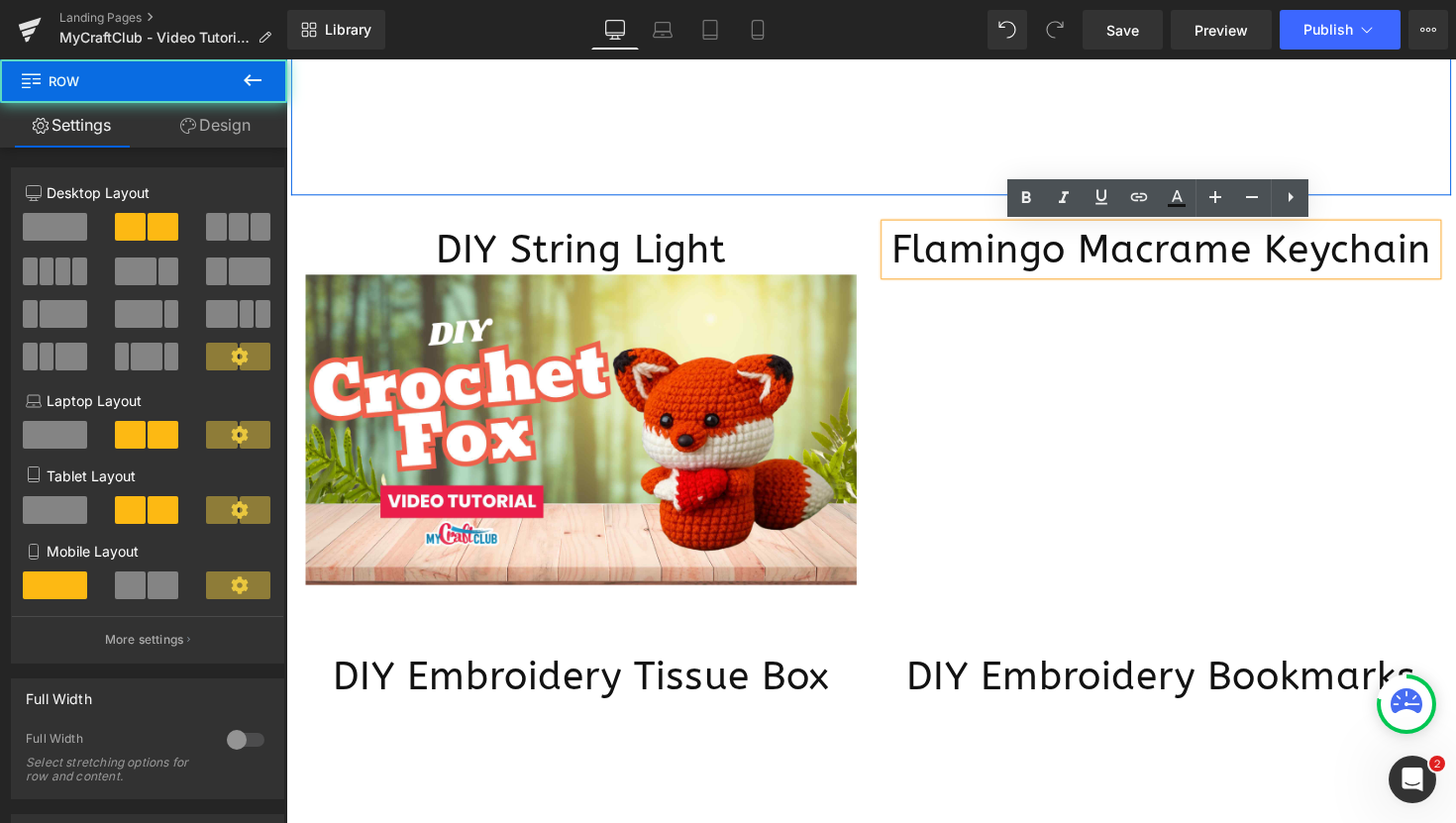 click on "Flamingo Macrame Keychain Heading
Youtube" at bounding box center [1183, 428] 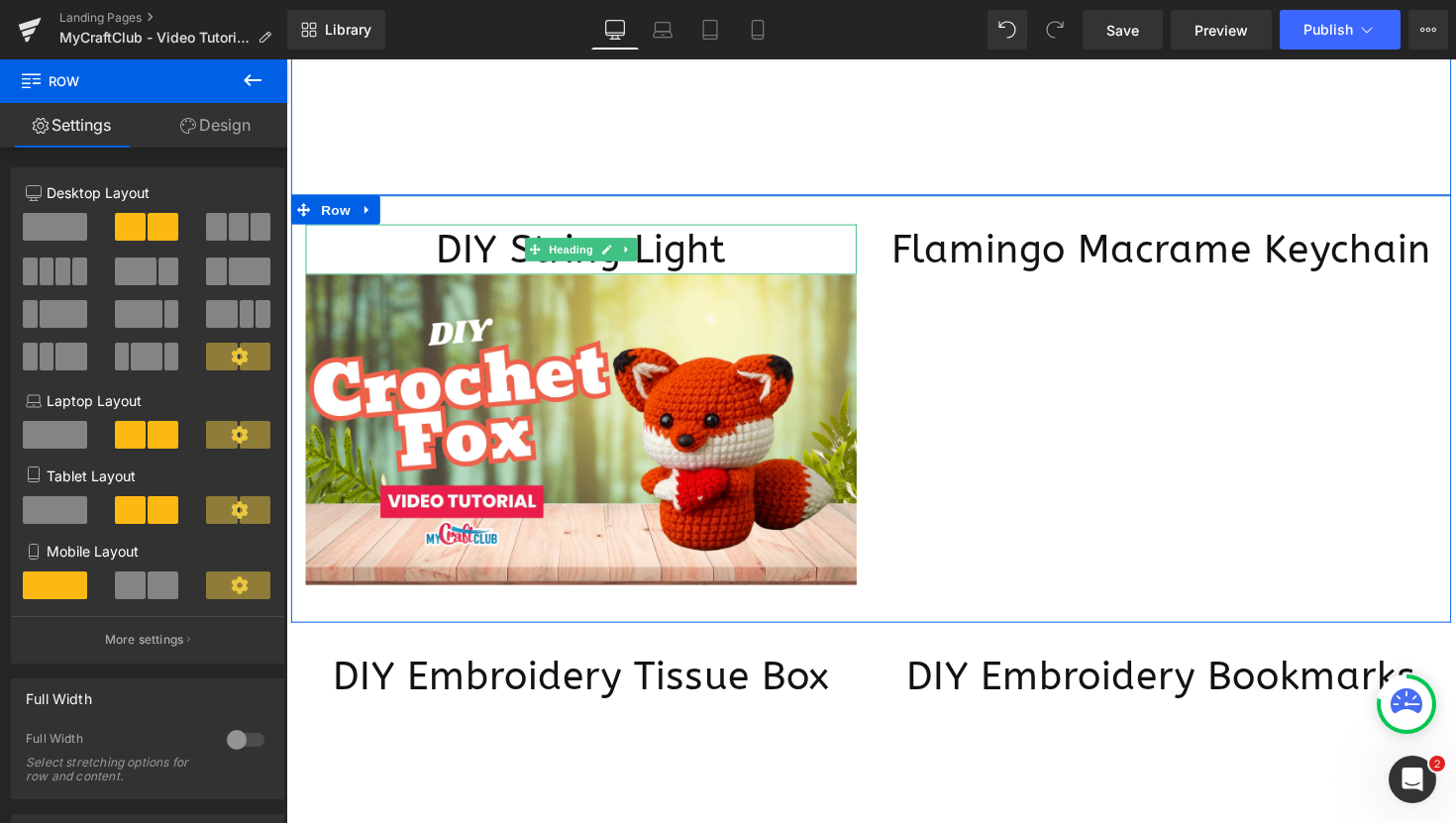click on "DIY String Light" at bounding box center (588, 255) 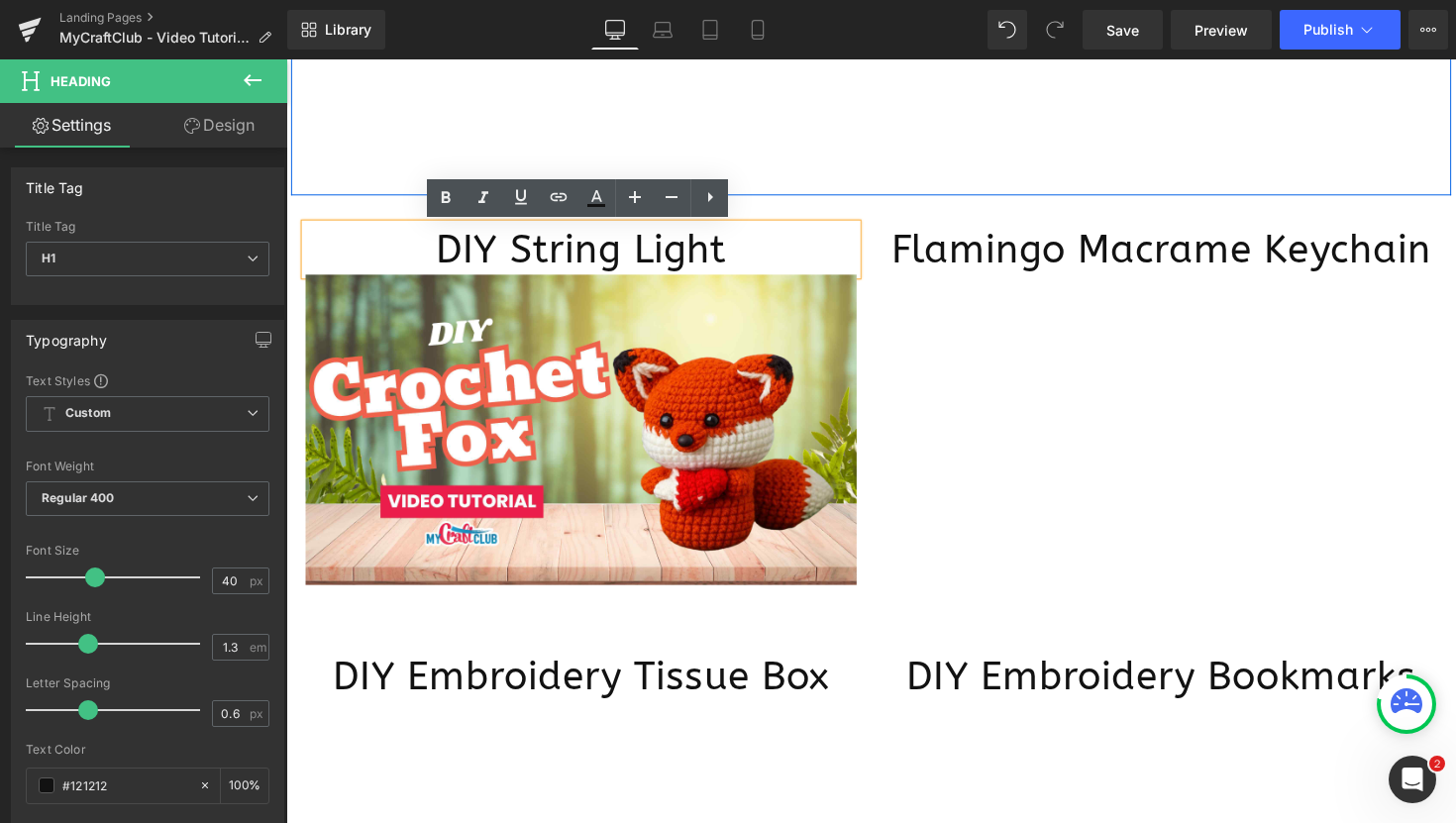 click on "DIY String Light" at bounding box center [588, 255] 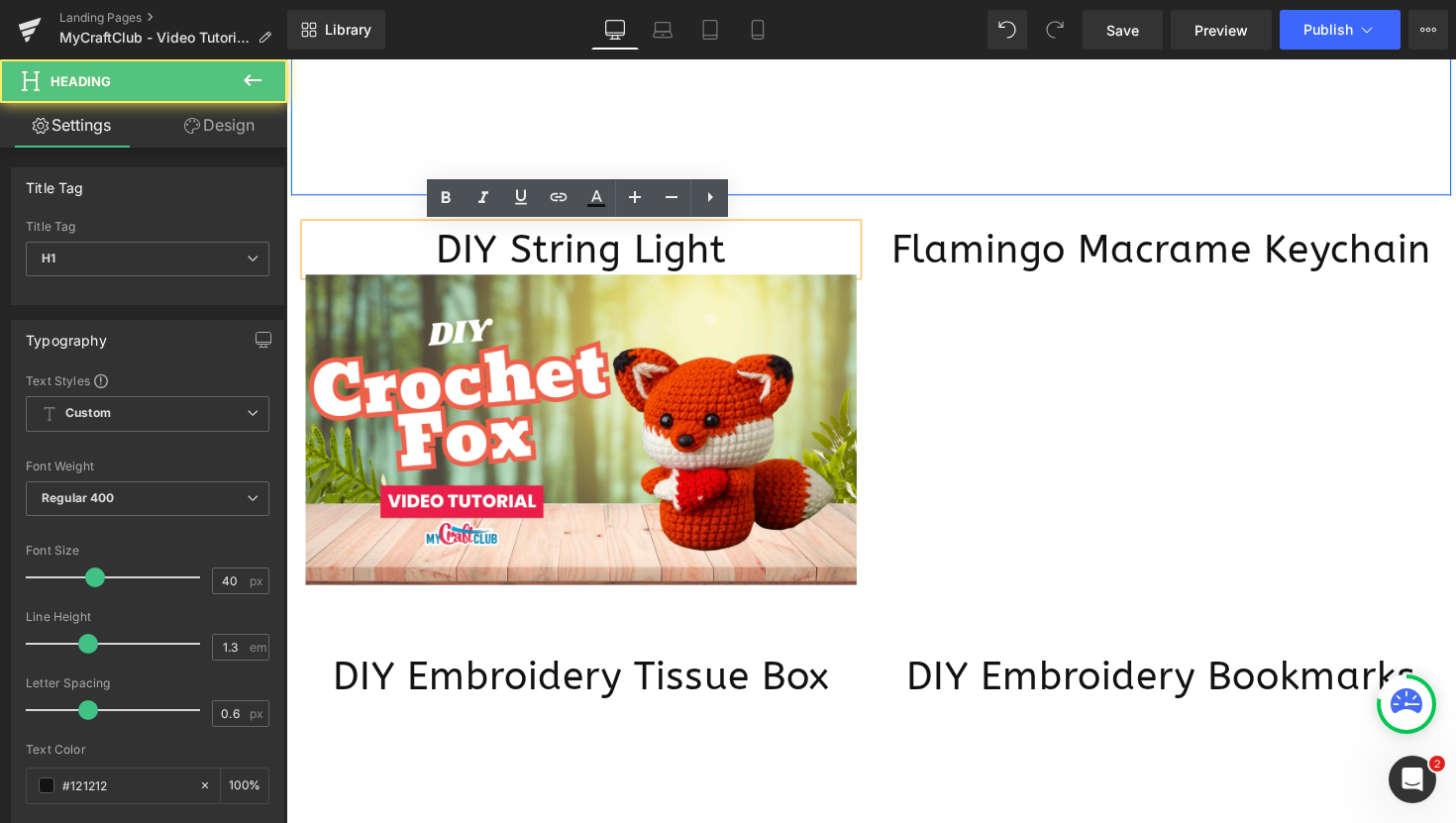 click on "Flamingo Macrame Keychain Heading
Youtube" at bounding box center [1183, 428] 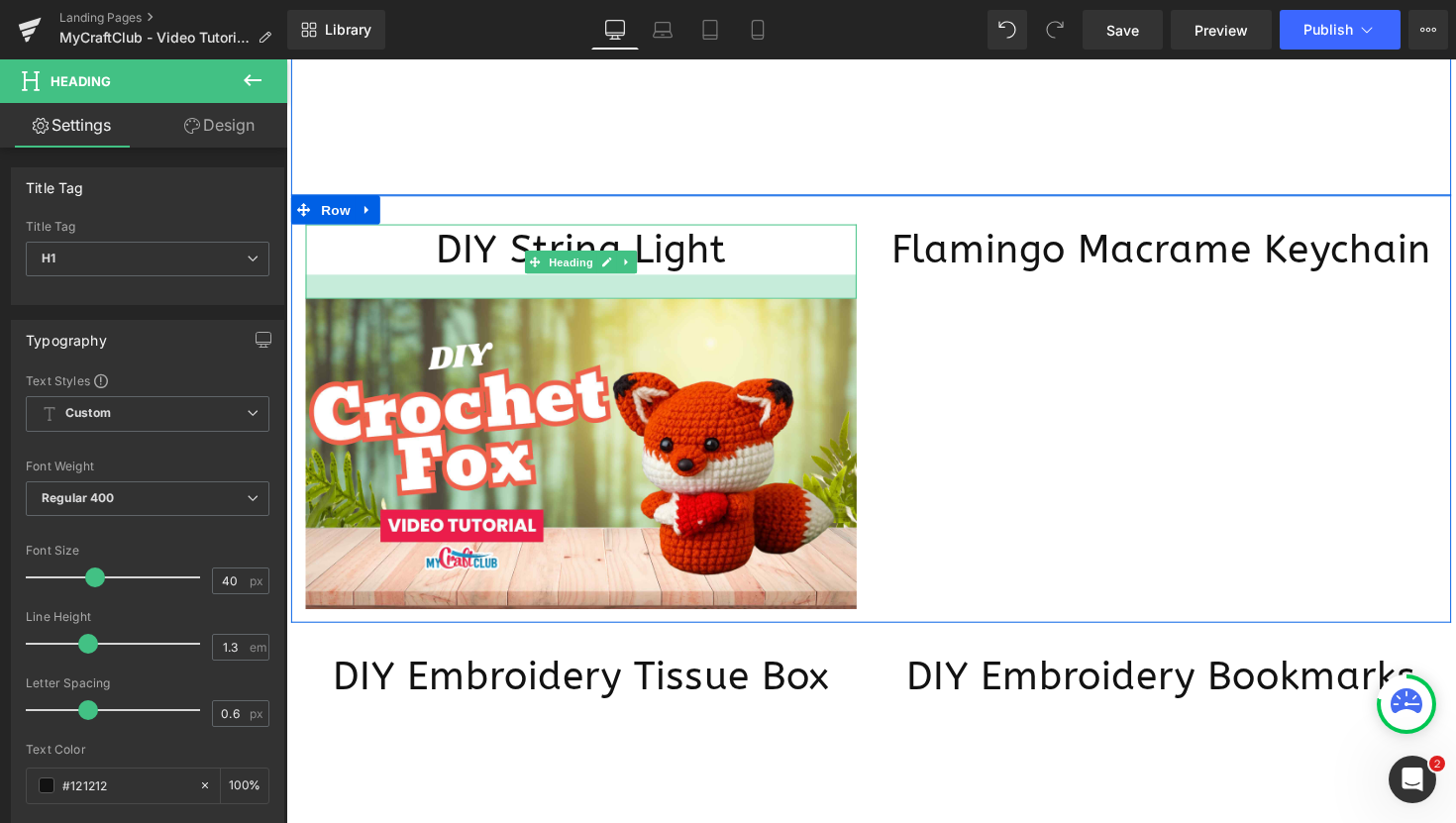 drag, startPoint x: 859, startPoint y: 278, endPoint x: 859, endPoint y: 303, distance: 25 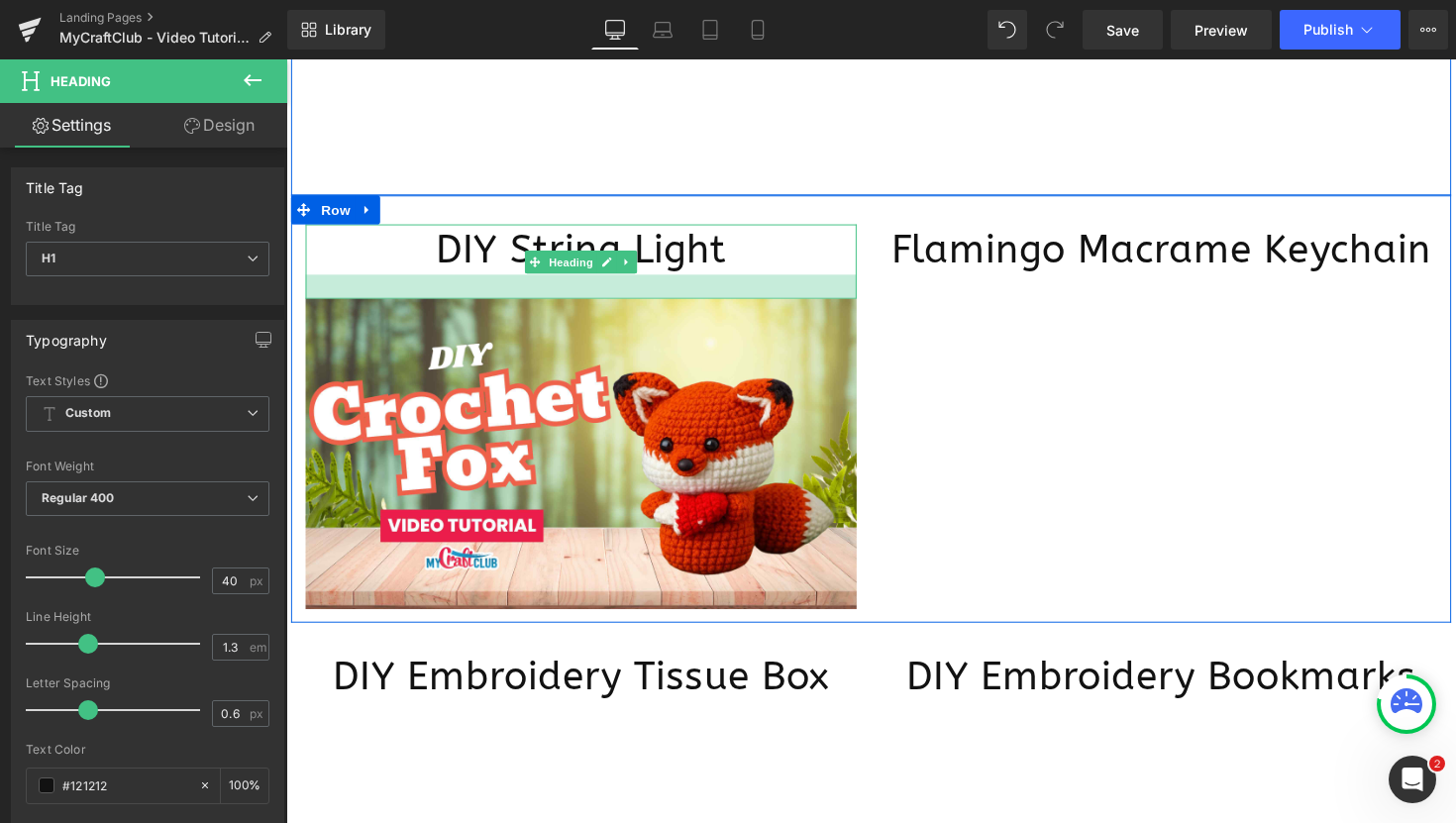 click at bounding box center [588, 292] 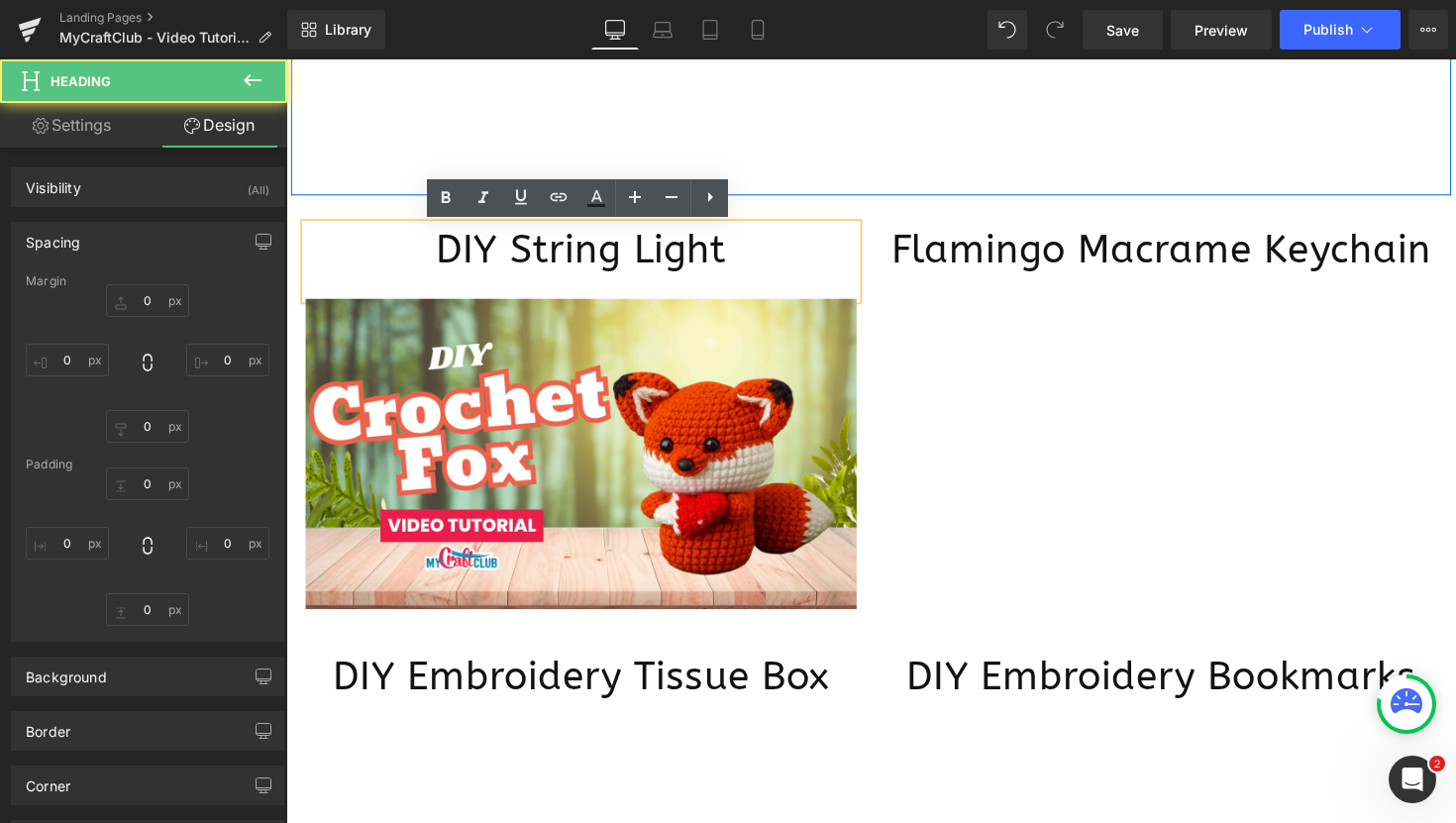 type on "0" 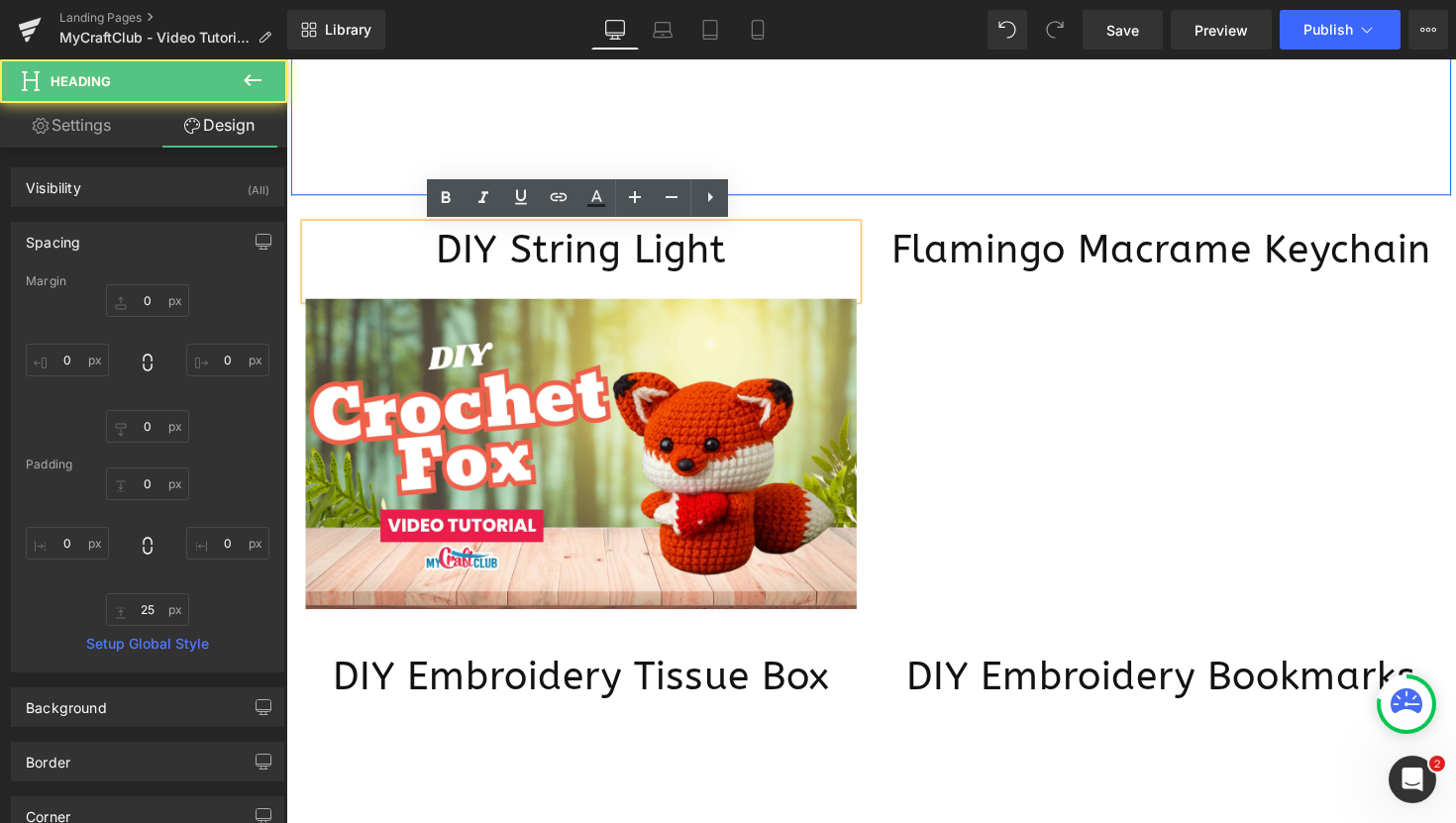 click on "Flamingo Macrame Keychain Heading" at bounding box center (1183, 255) 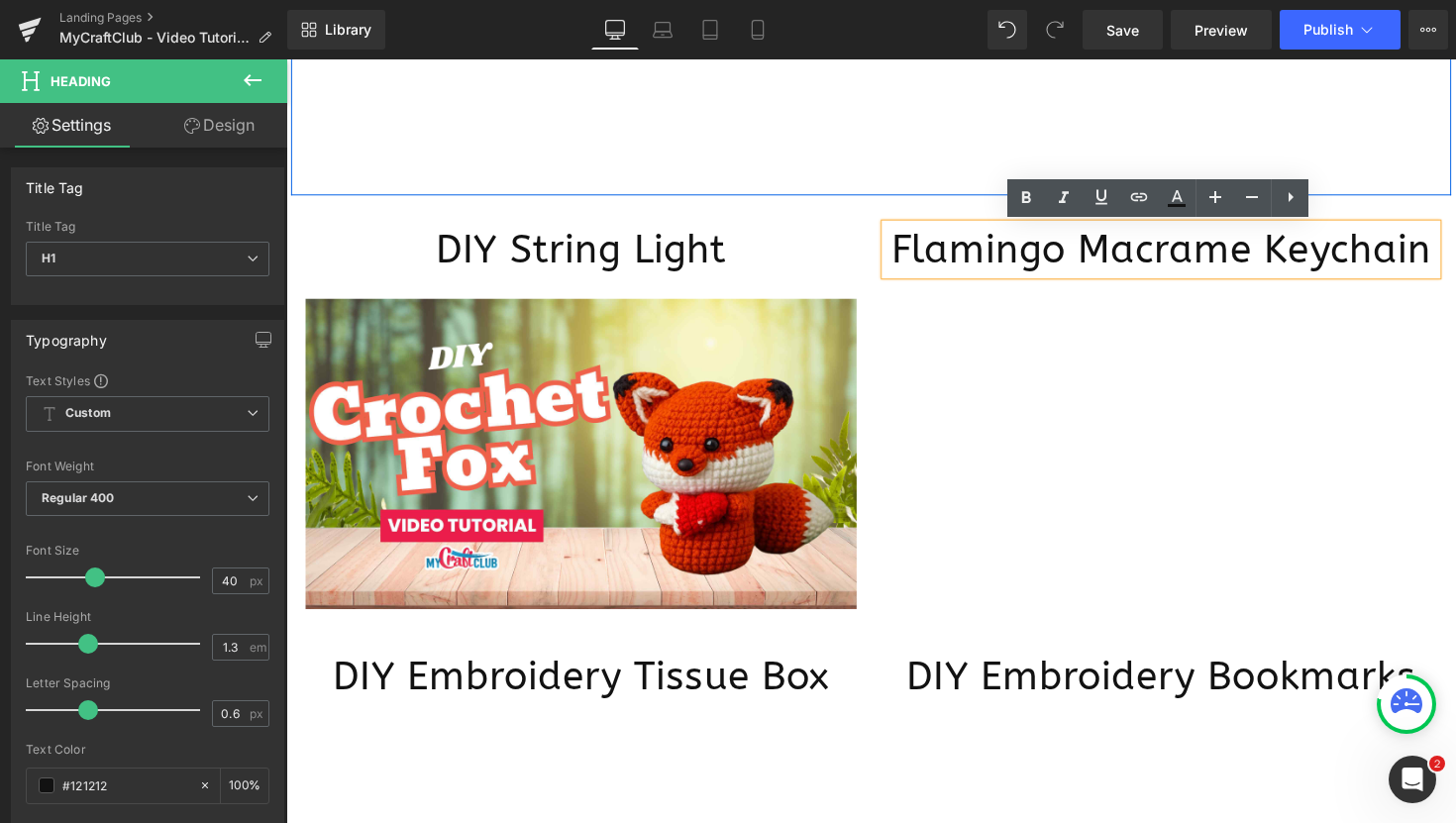 click on "DIY String Light Heading
Image         Flamingo Macrame Keychain Heading
Youtube         Row" at bounding box center (885, 418) 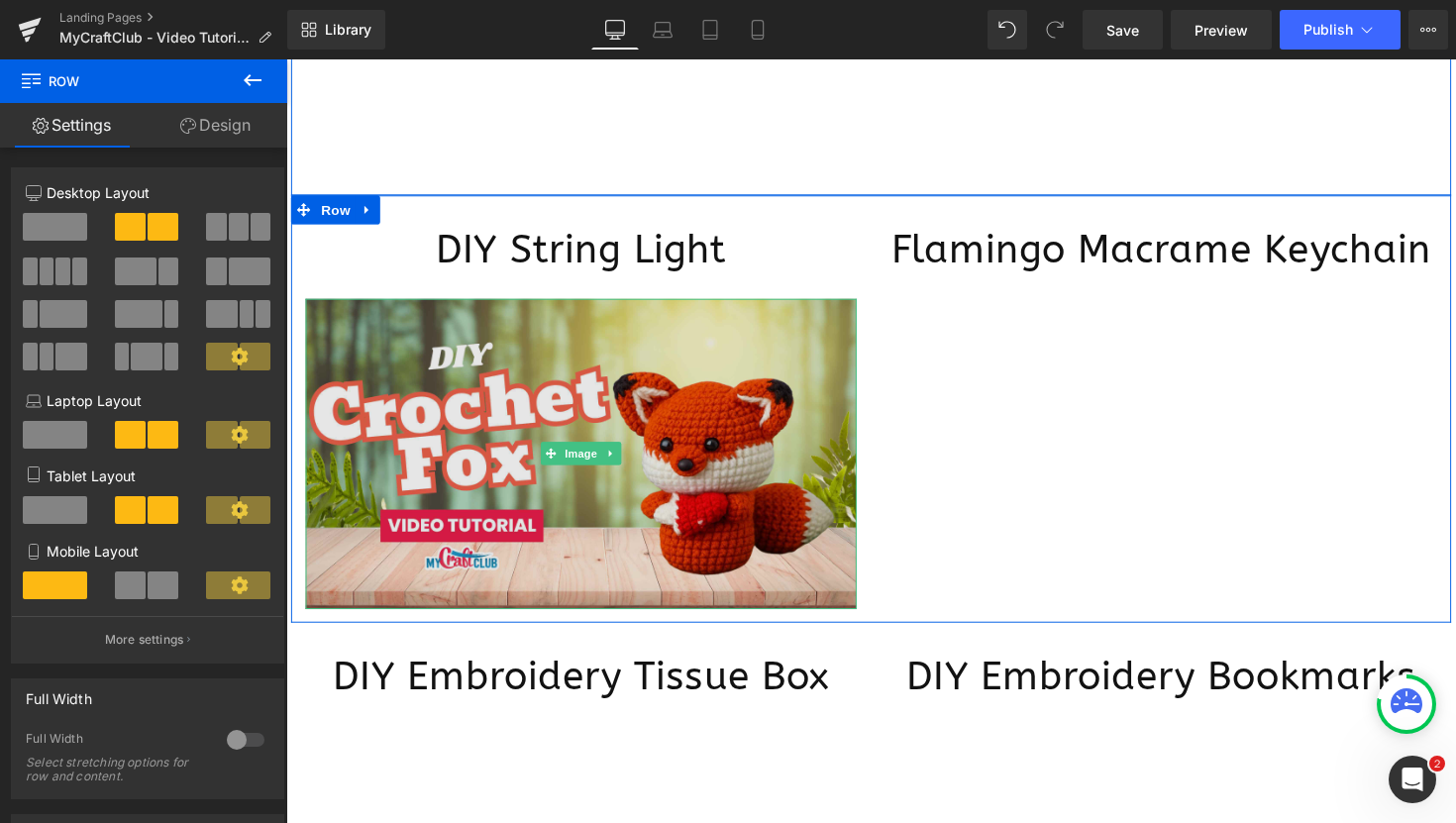 click at bounding box center (588, 463) 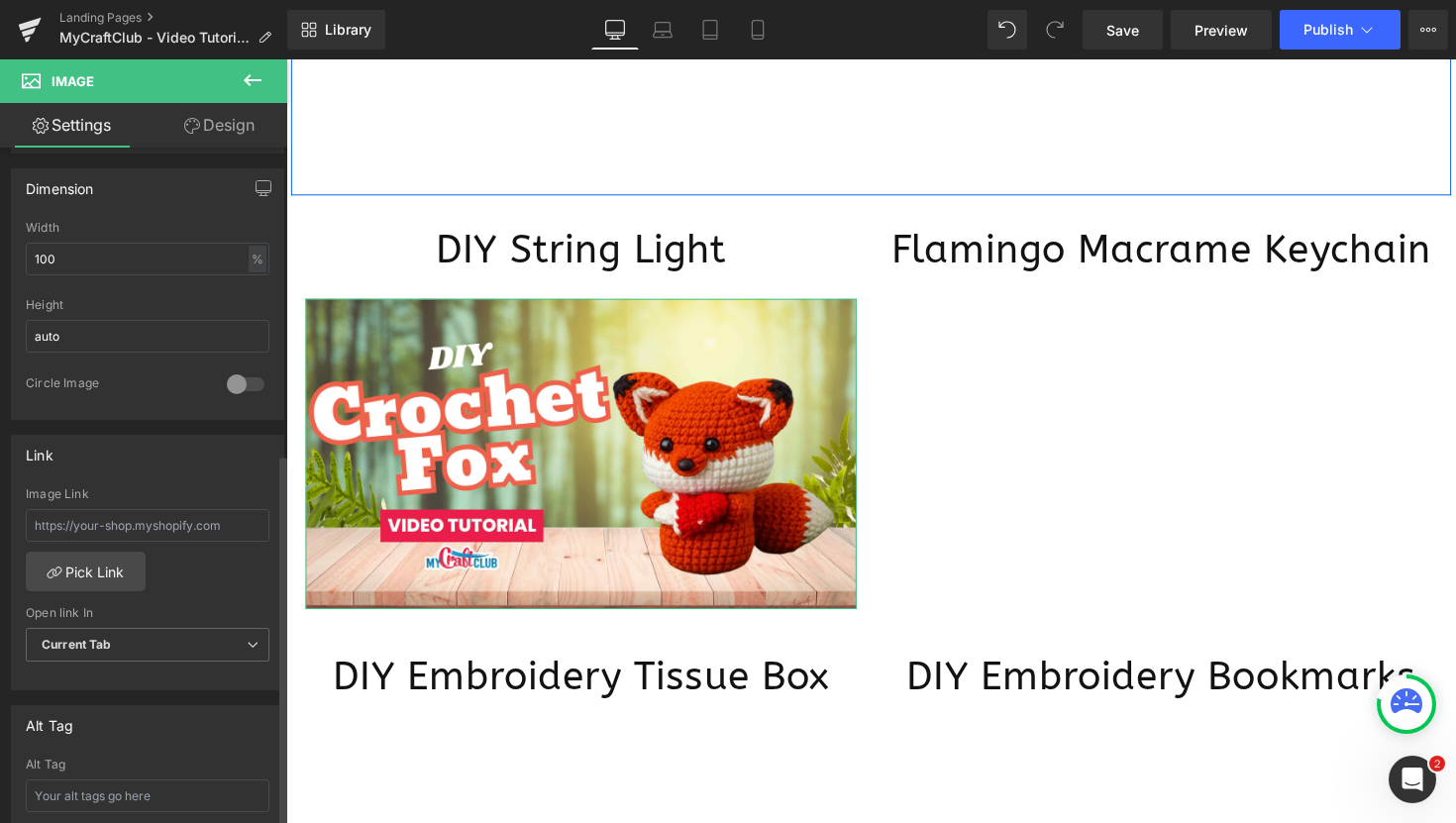 scroll, scrollTop: 594, scrollLeft: 0, axis: vertical 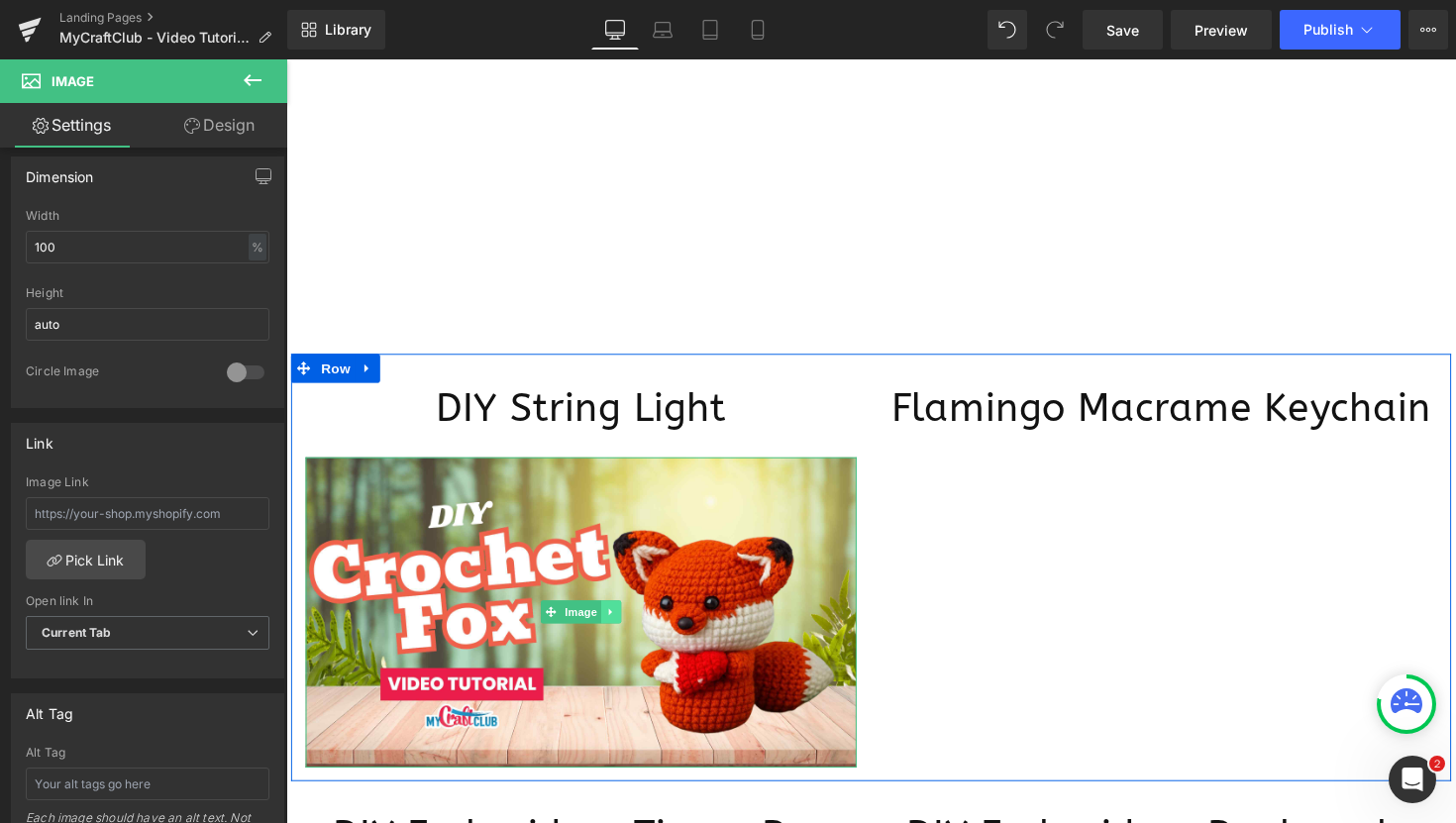 click at bounding box center (619, 626) 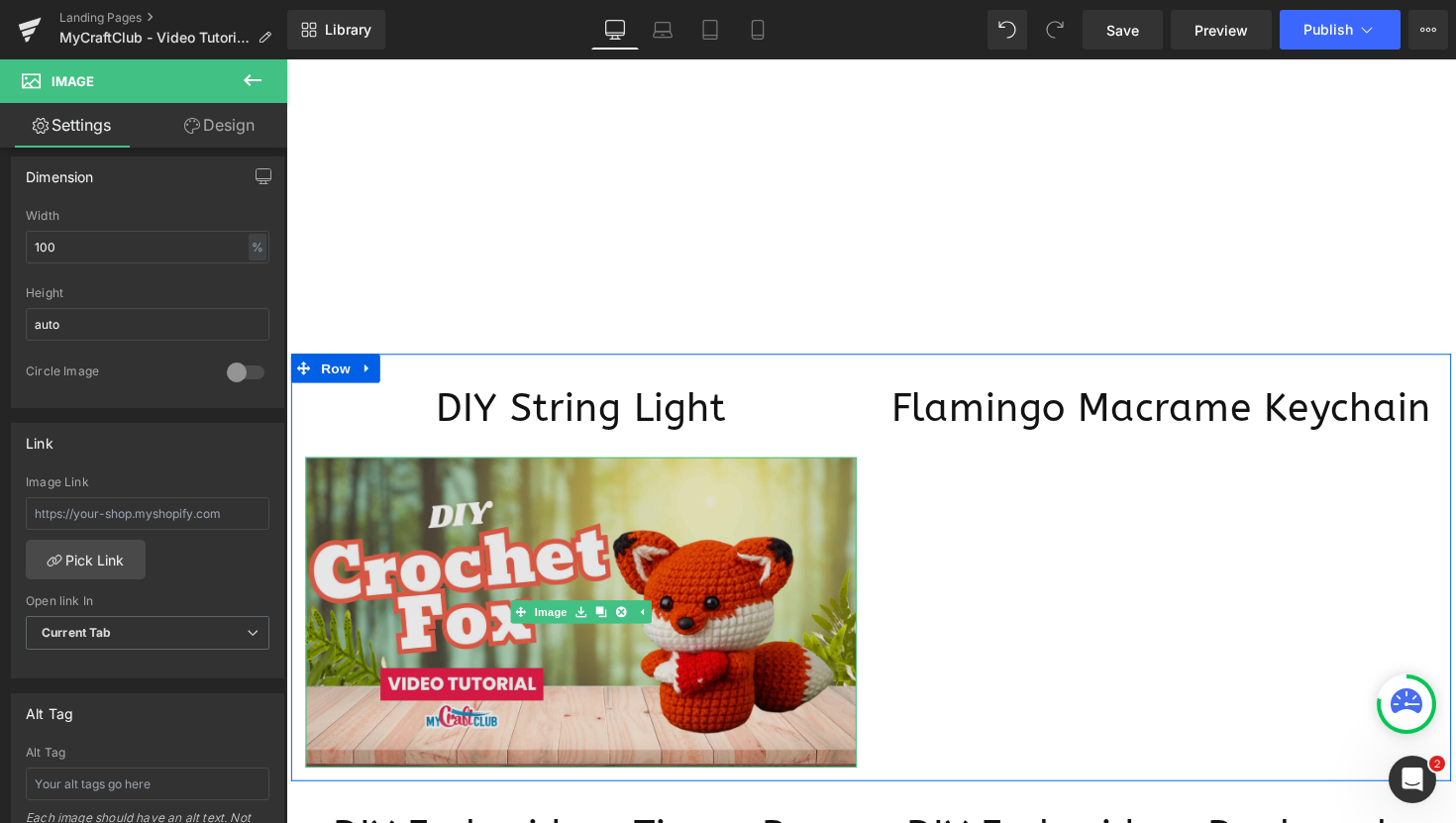 click at bounding box center (588, 626) 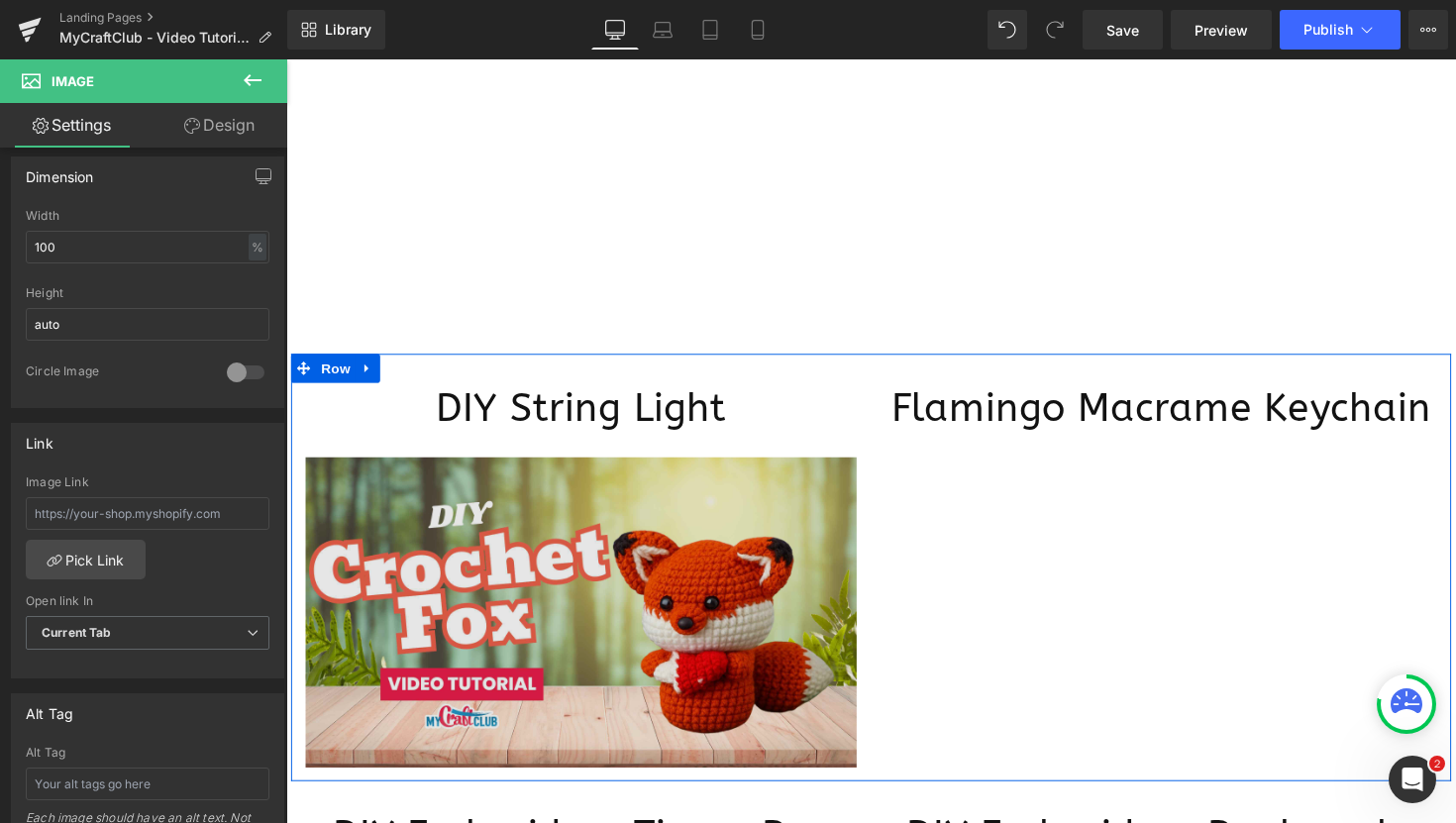 click at bounding box center [588, 626] 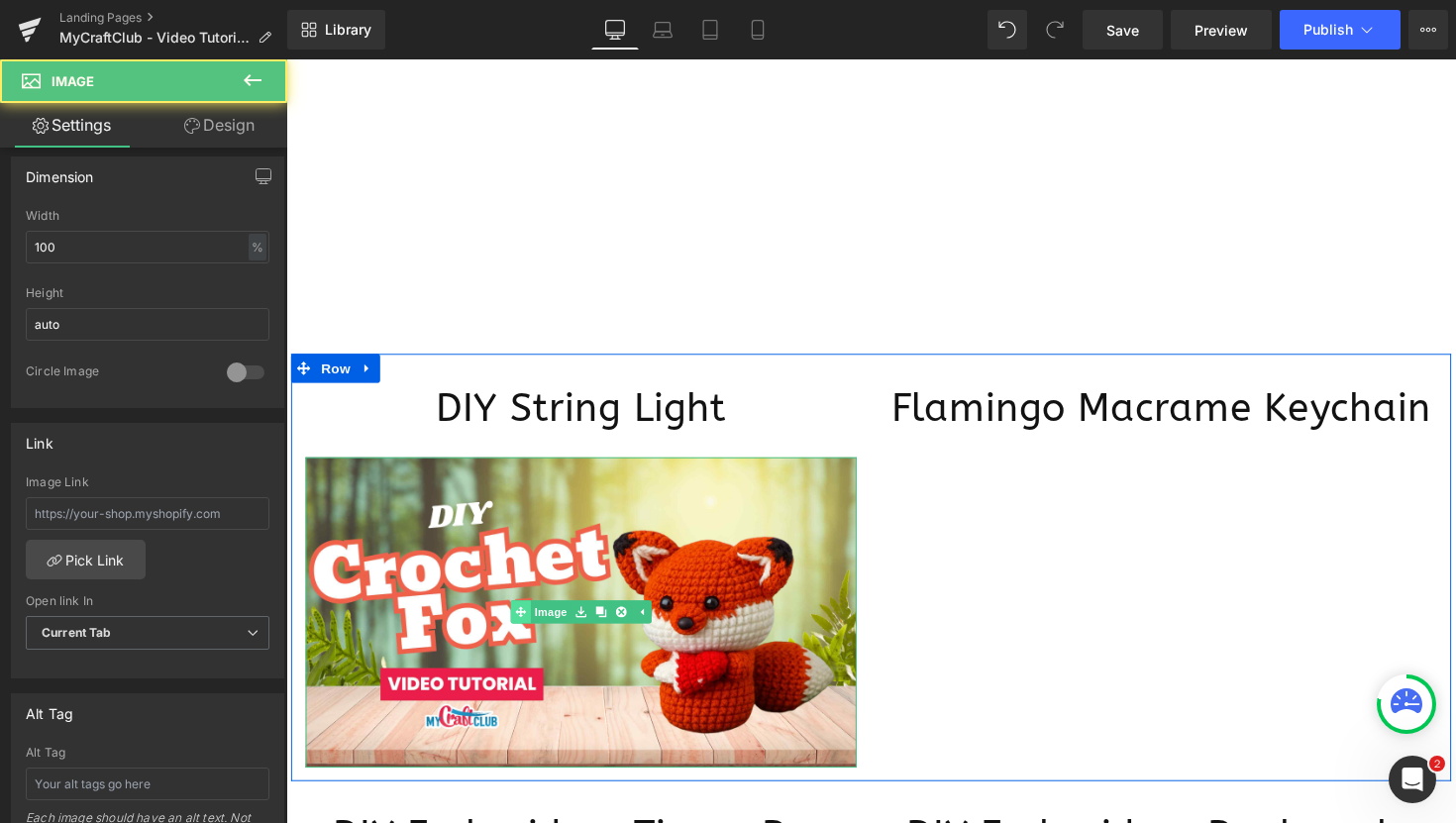 click on "Image" at bounding box center (547, 626) 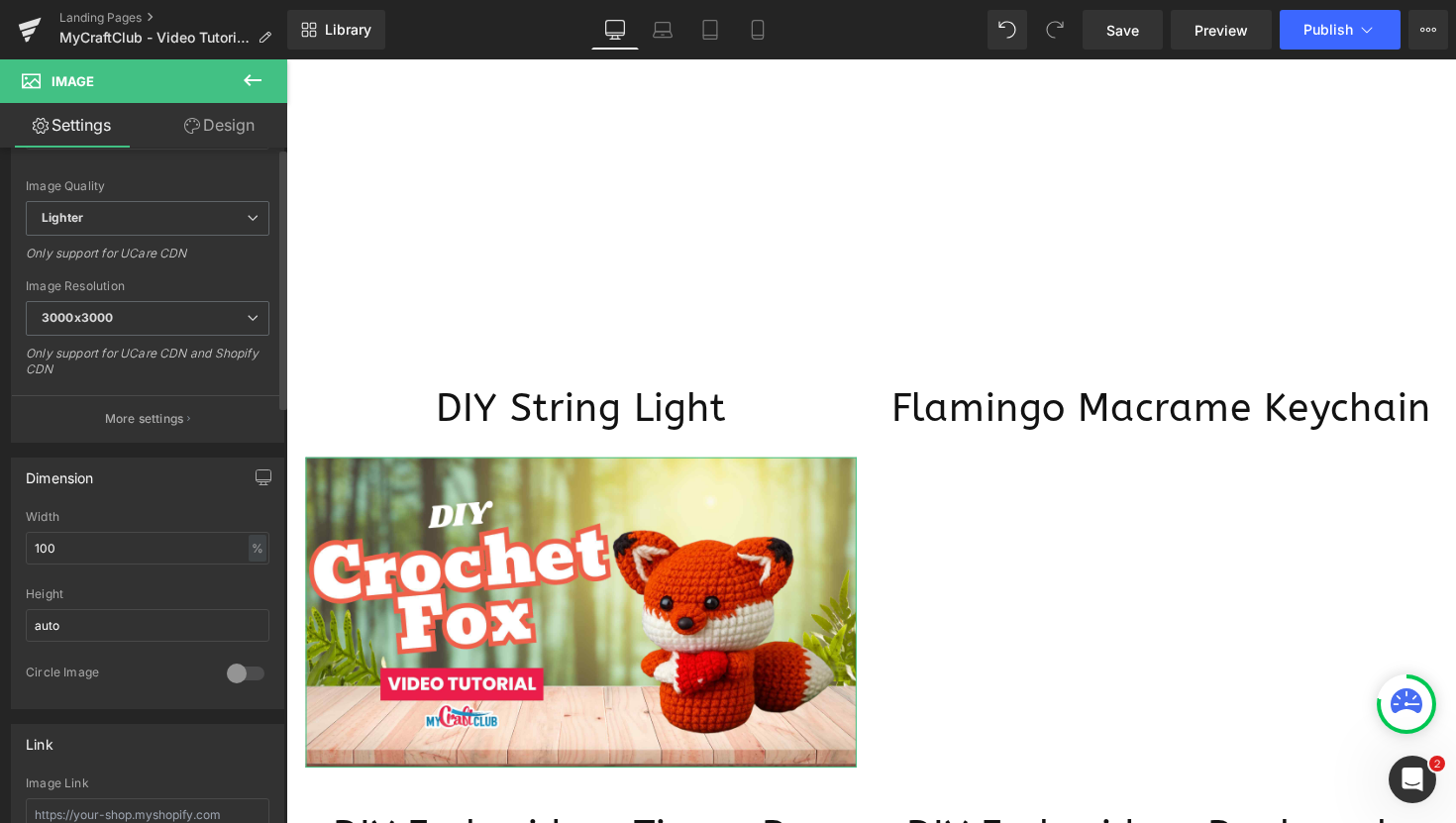 scroll, scrollTop: 0, scrollLeft: 0, axis: both 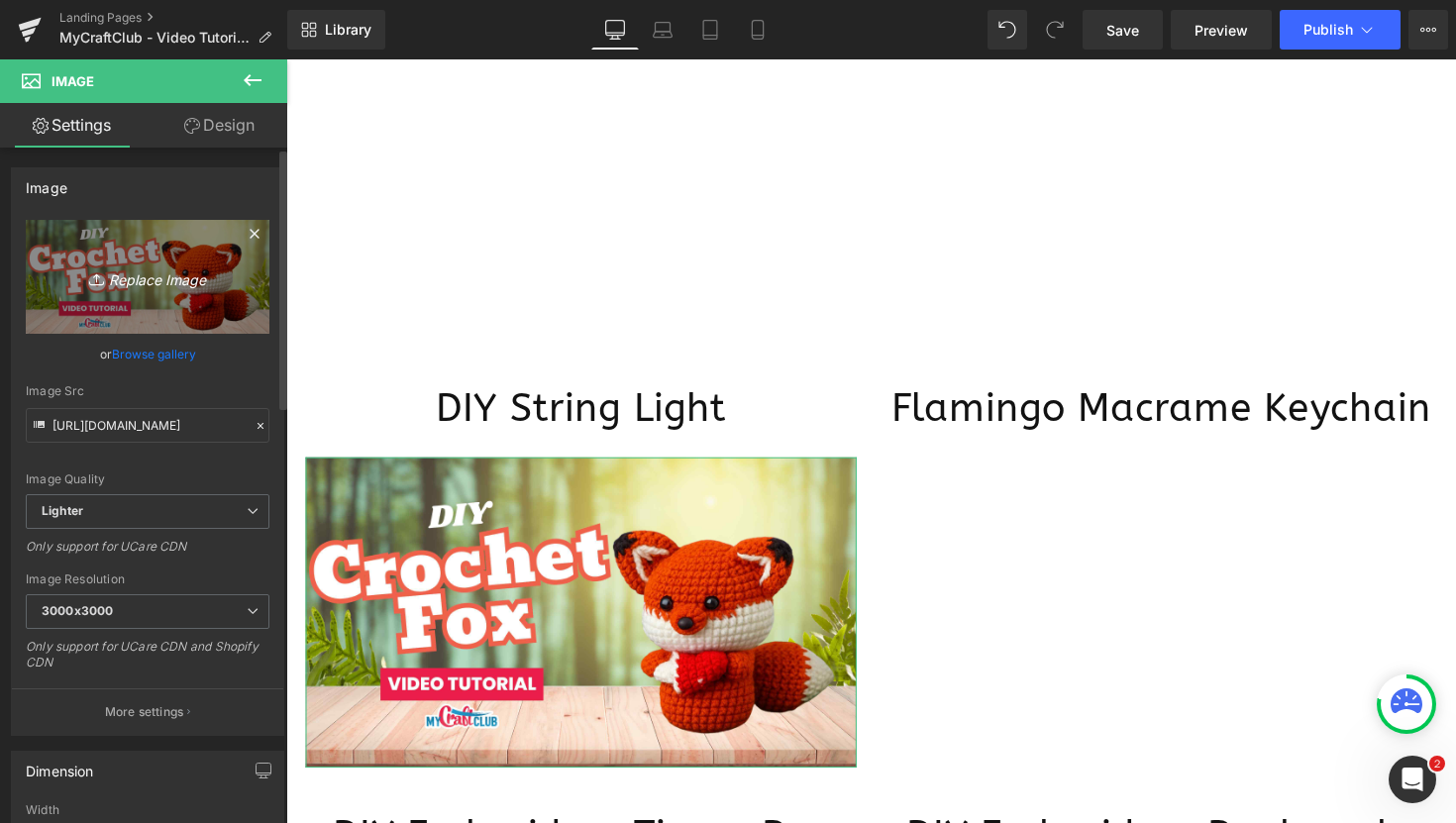 click on "Replace Image" at bounding box center (148, 276) 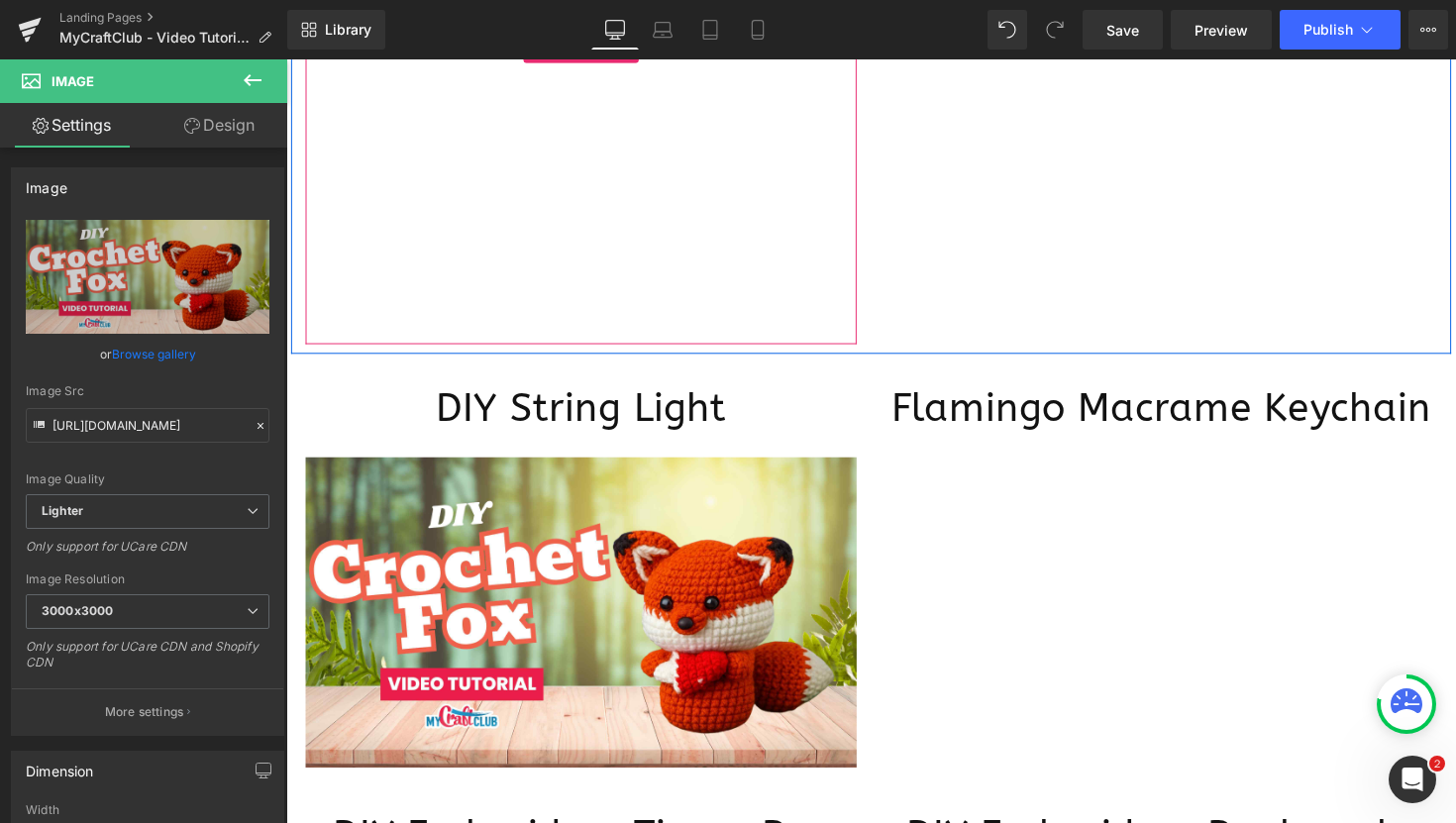 type on "C:\fakepath\MCC_Youtube_Covers_(4).jpg" 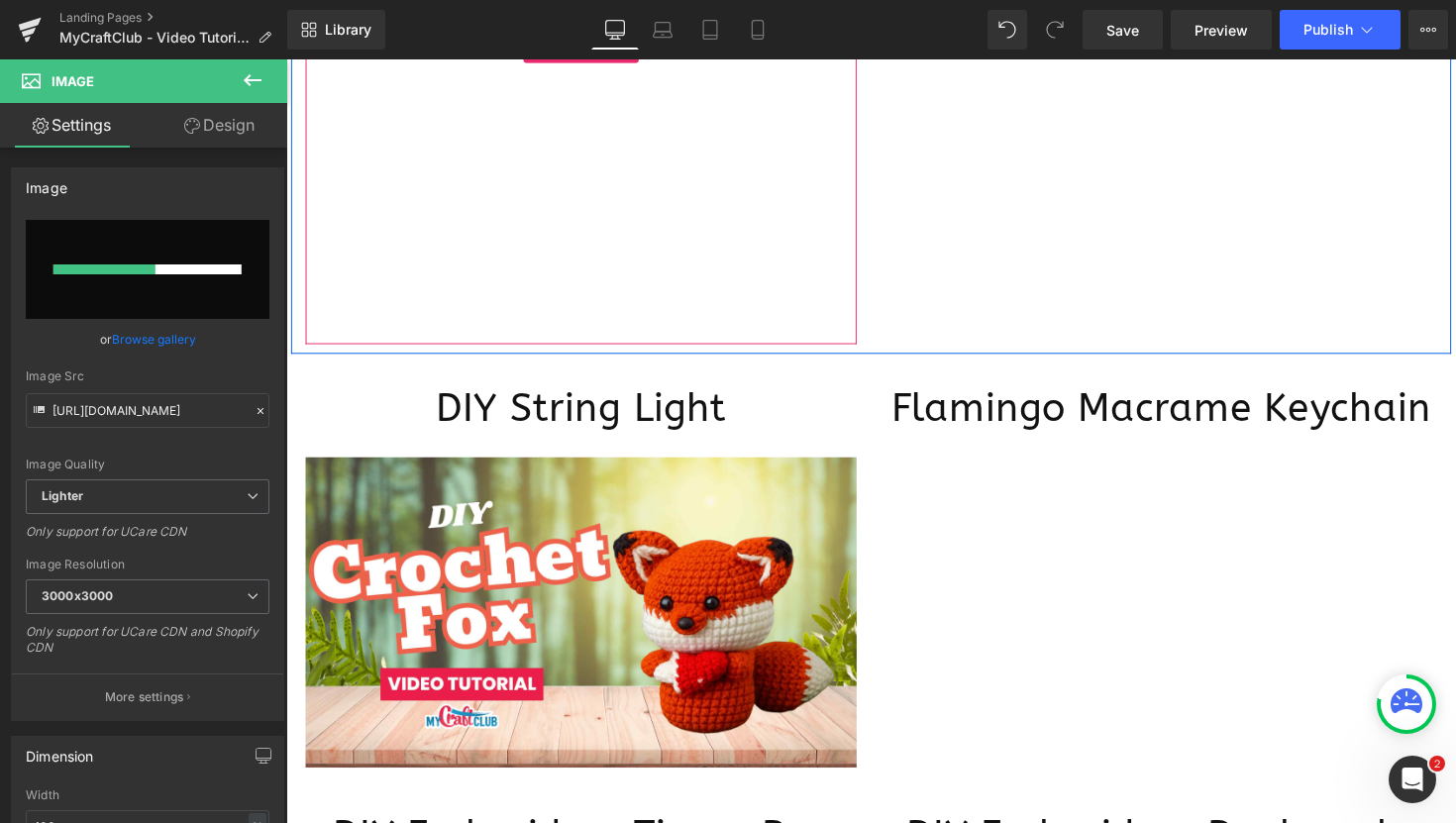 type 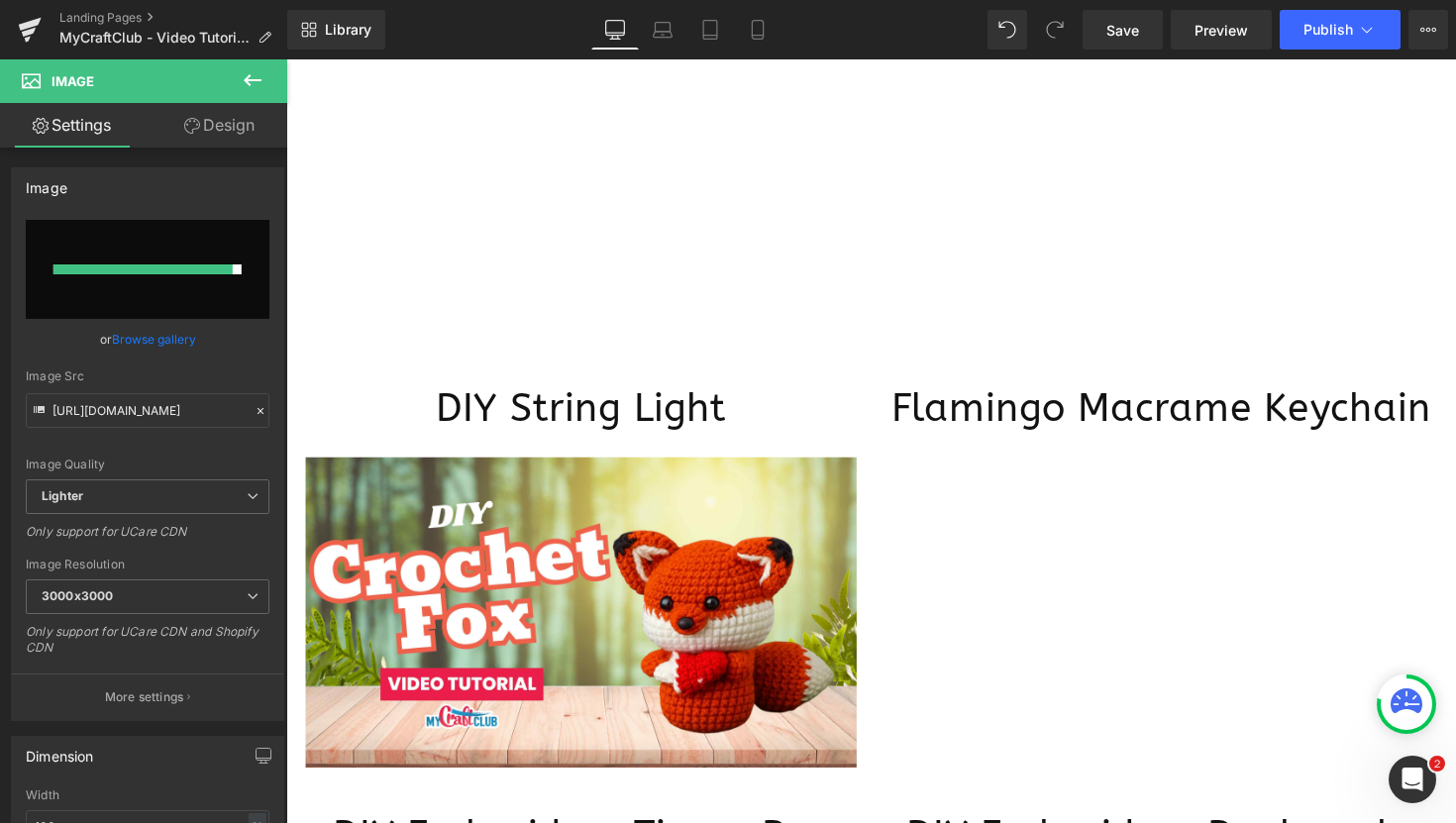 type on "[URL][DOMAIN_NAME]" 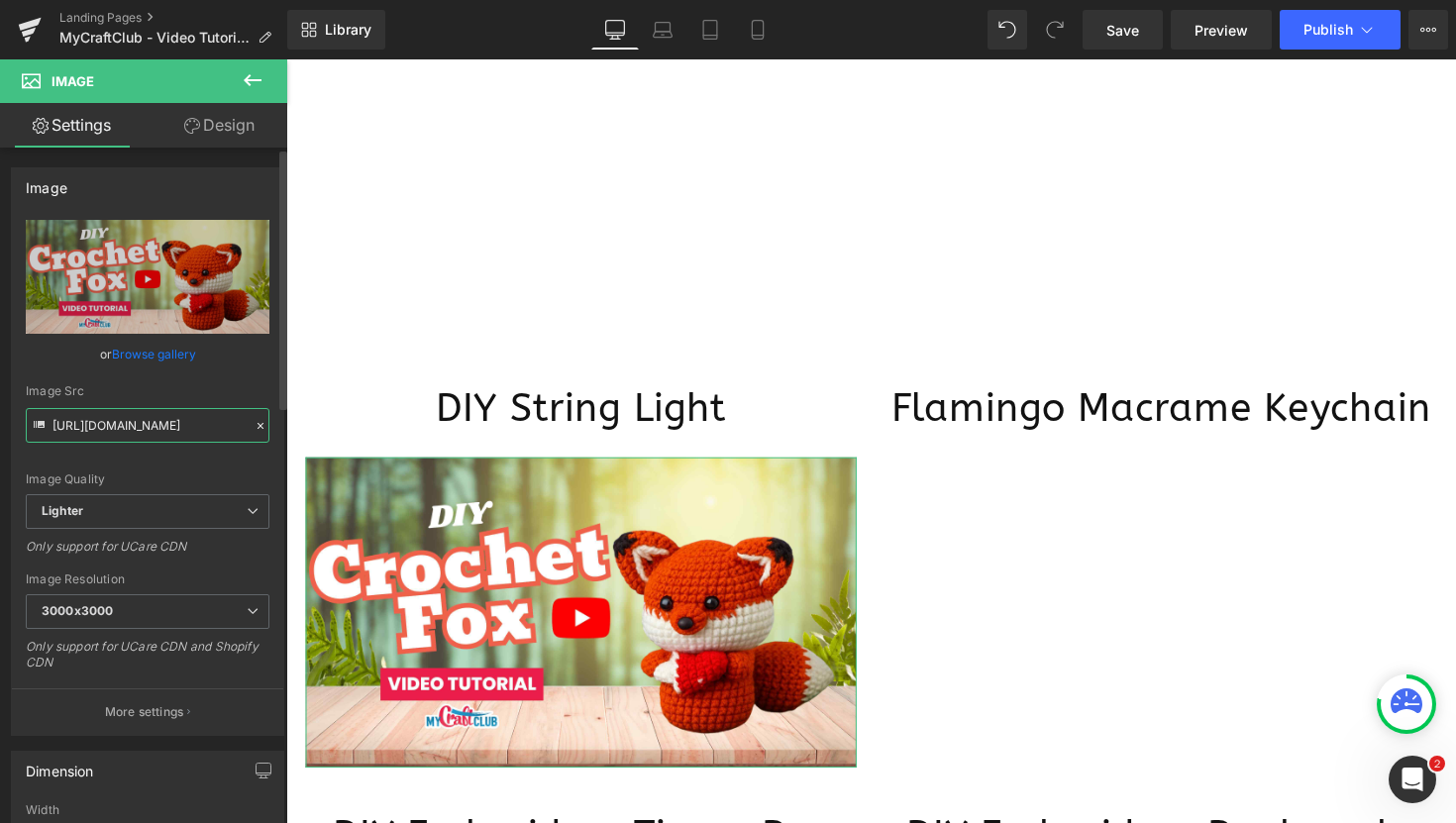 click on "[URL][DOMAIN_NAME]" at bounding box center [148, 425] 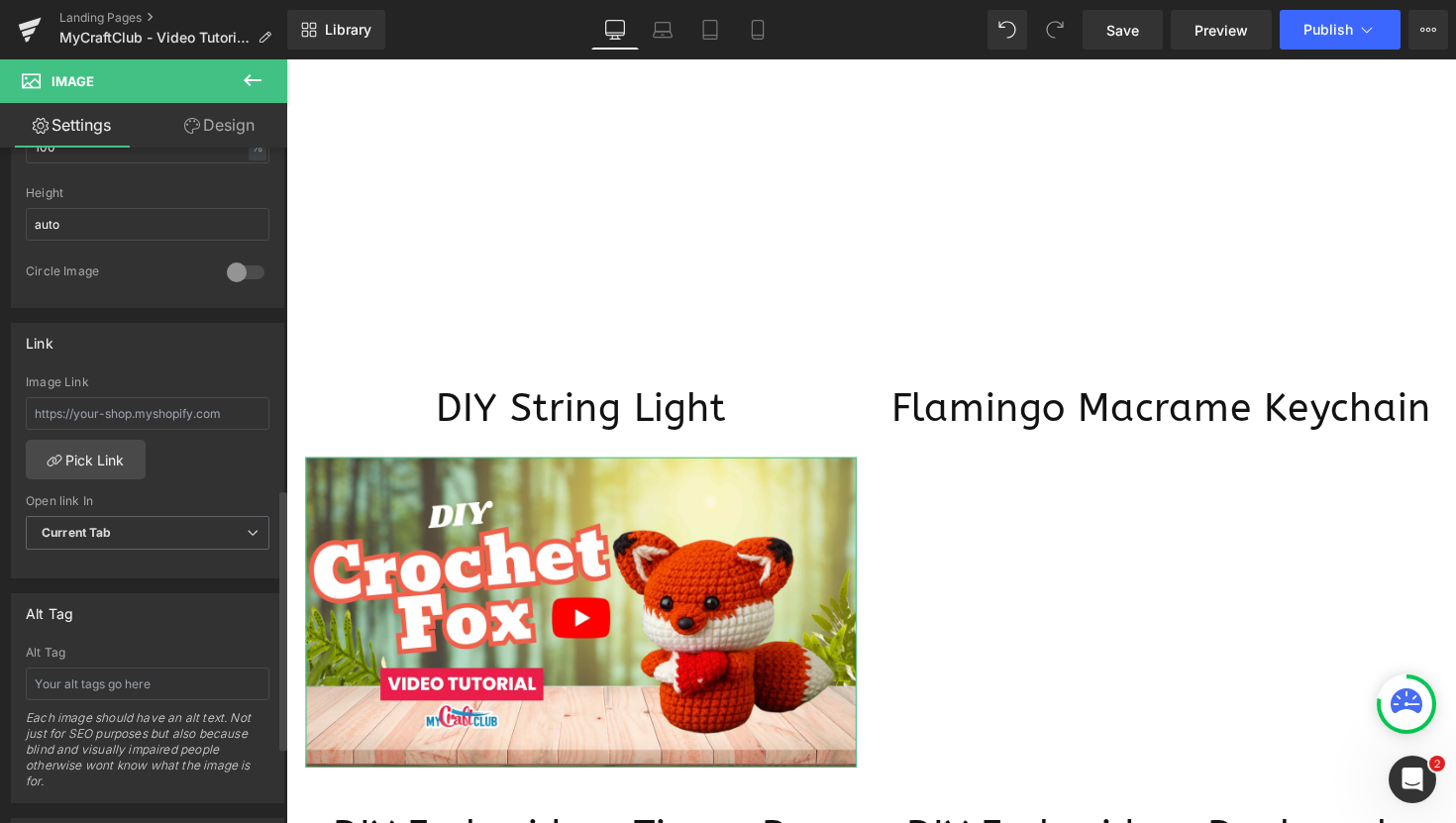 scroll, scrollTop: 882, scrollLeft: 0, axis: vertical 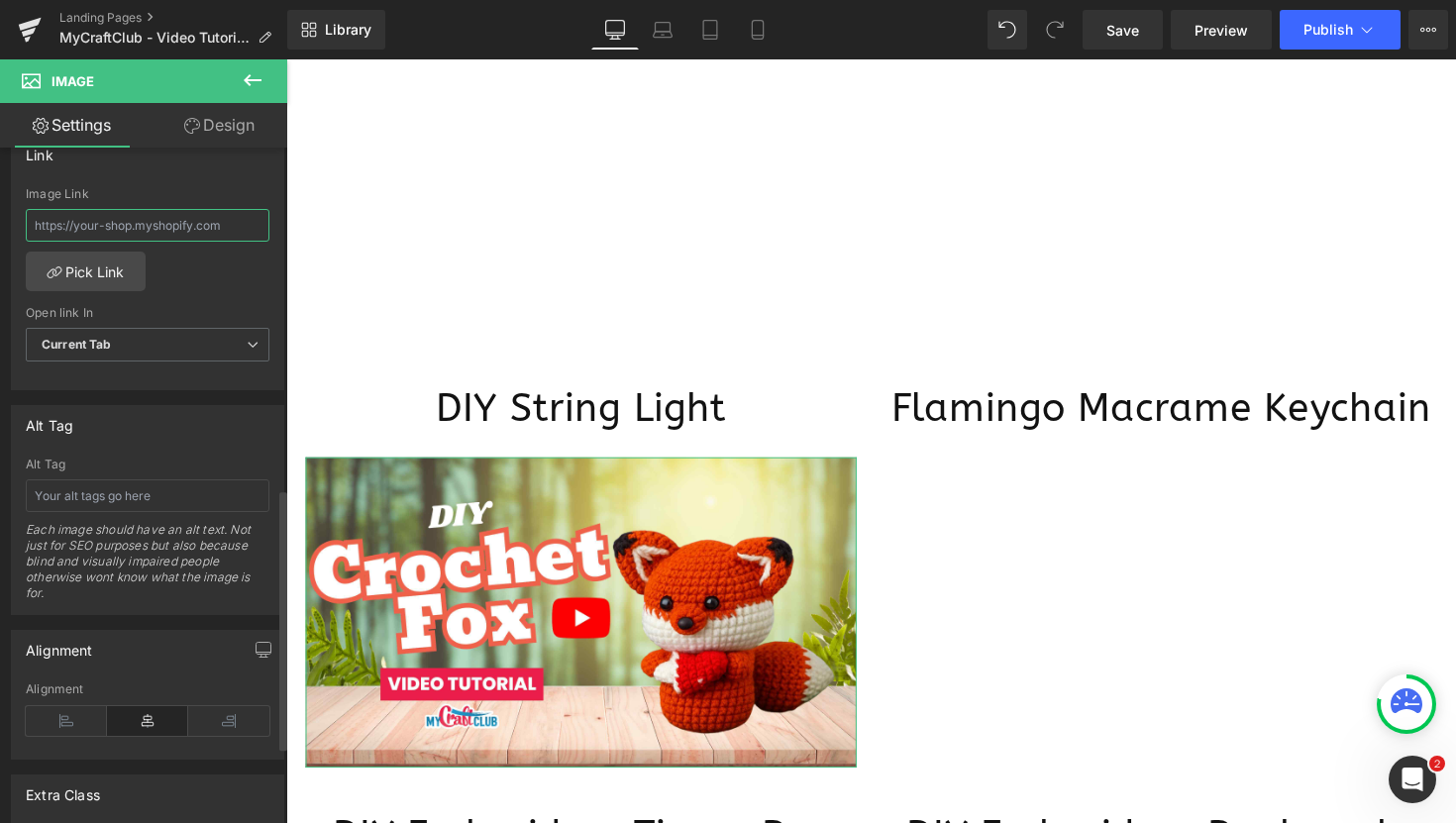 click at bounding box center (148, 225) 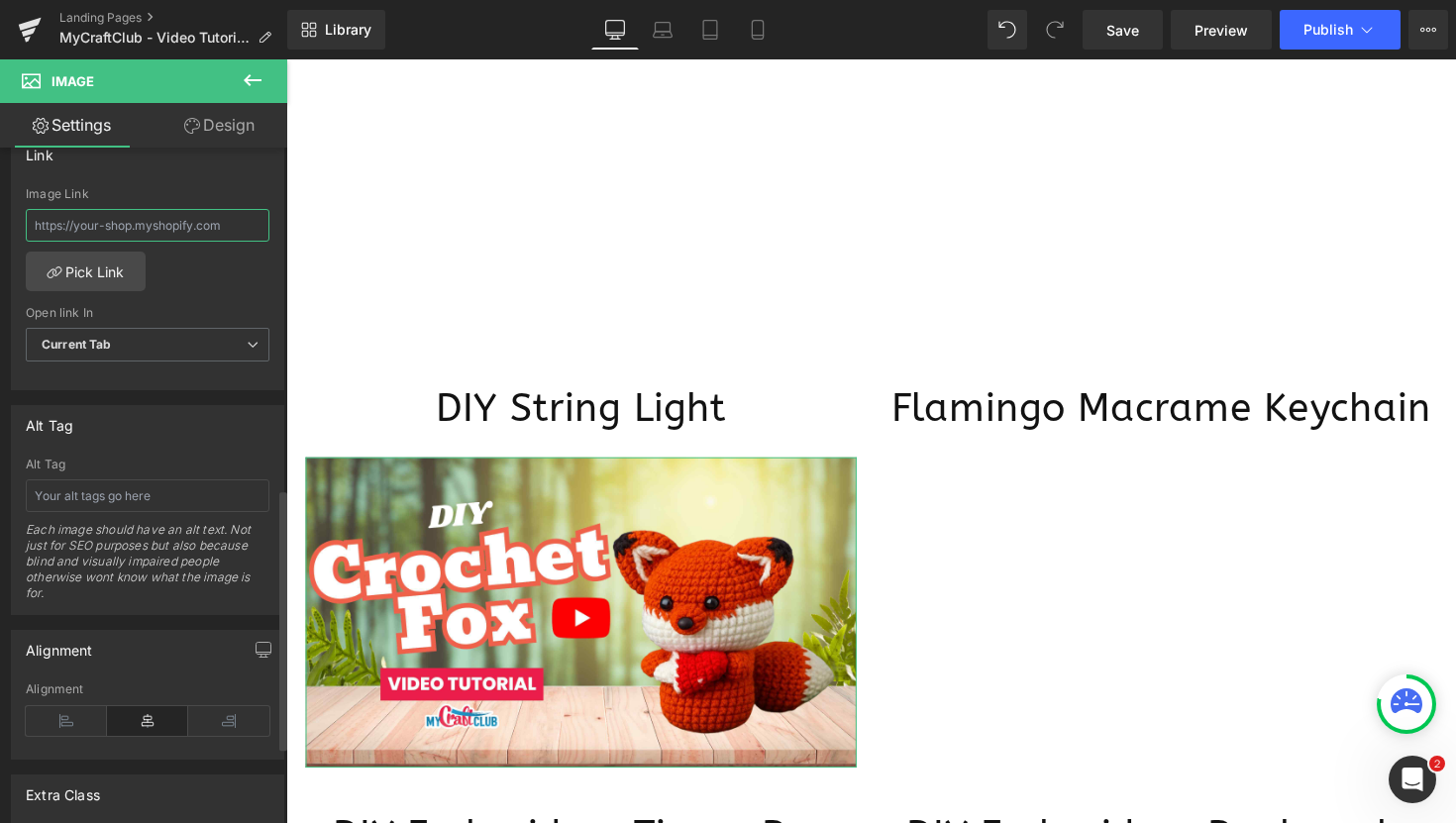 click at bounding box center (148, 225) 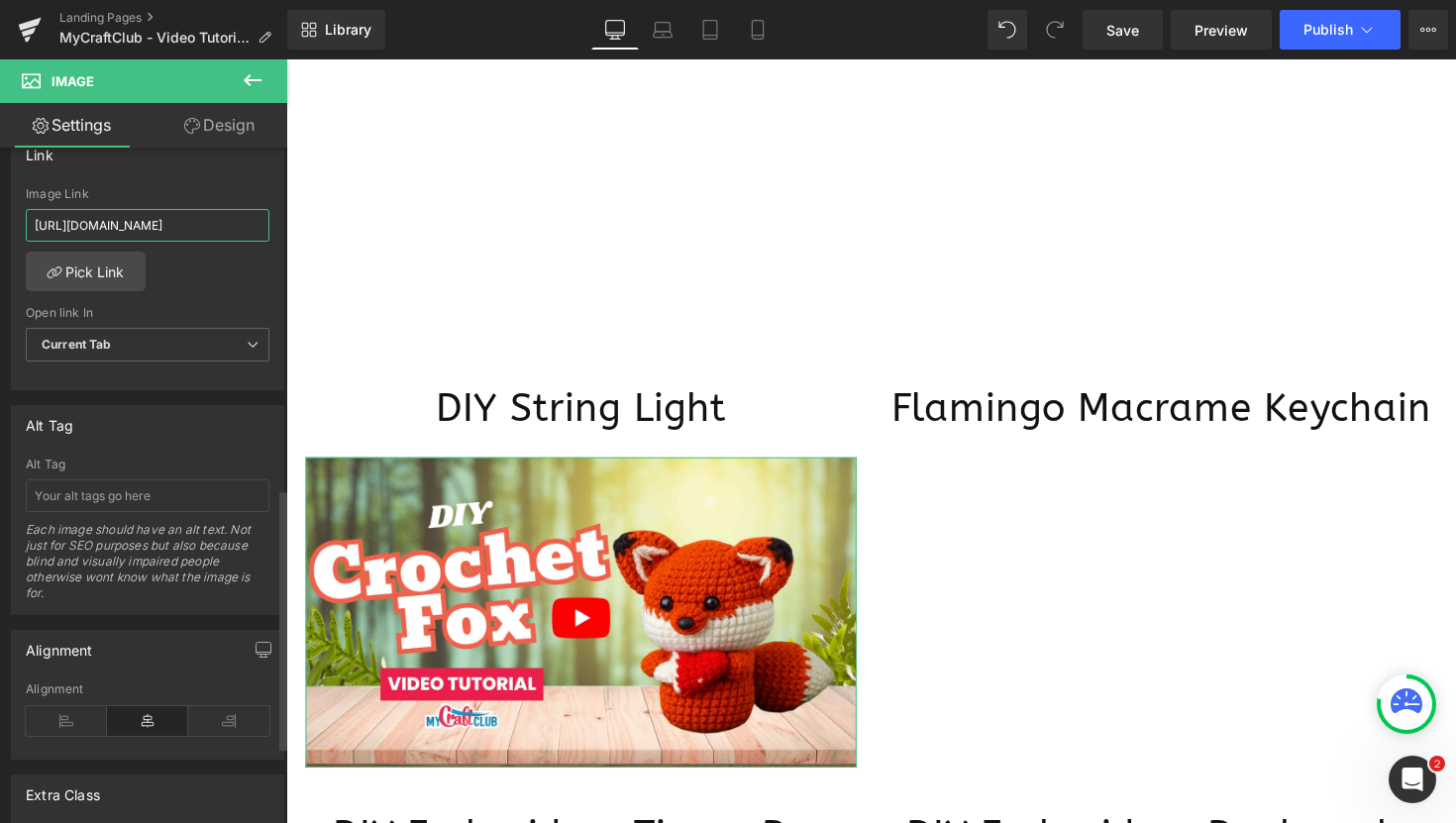 scroll, scrollTop: 0, scrollLeft: 255, axis: horizontal 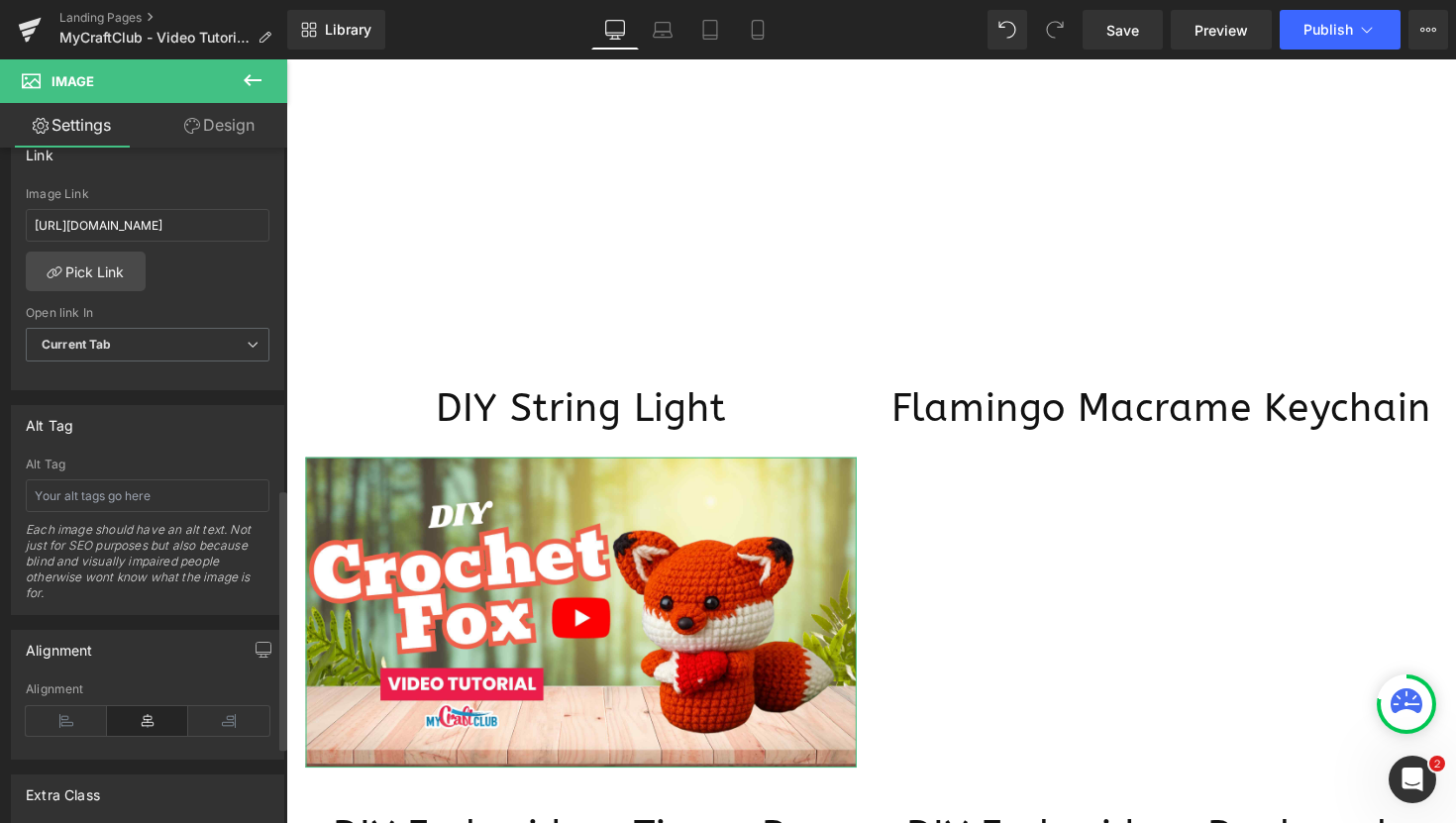 click on "Image Link" at bounding box center [148, 194] 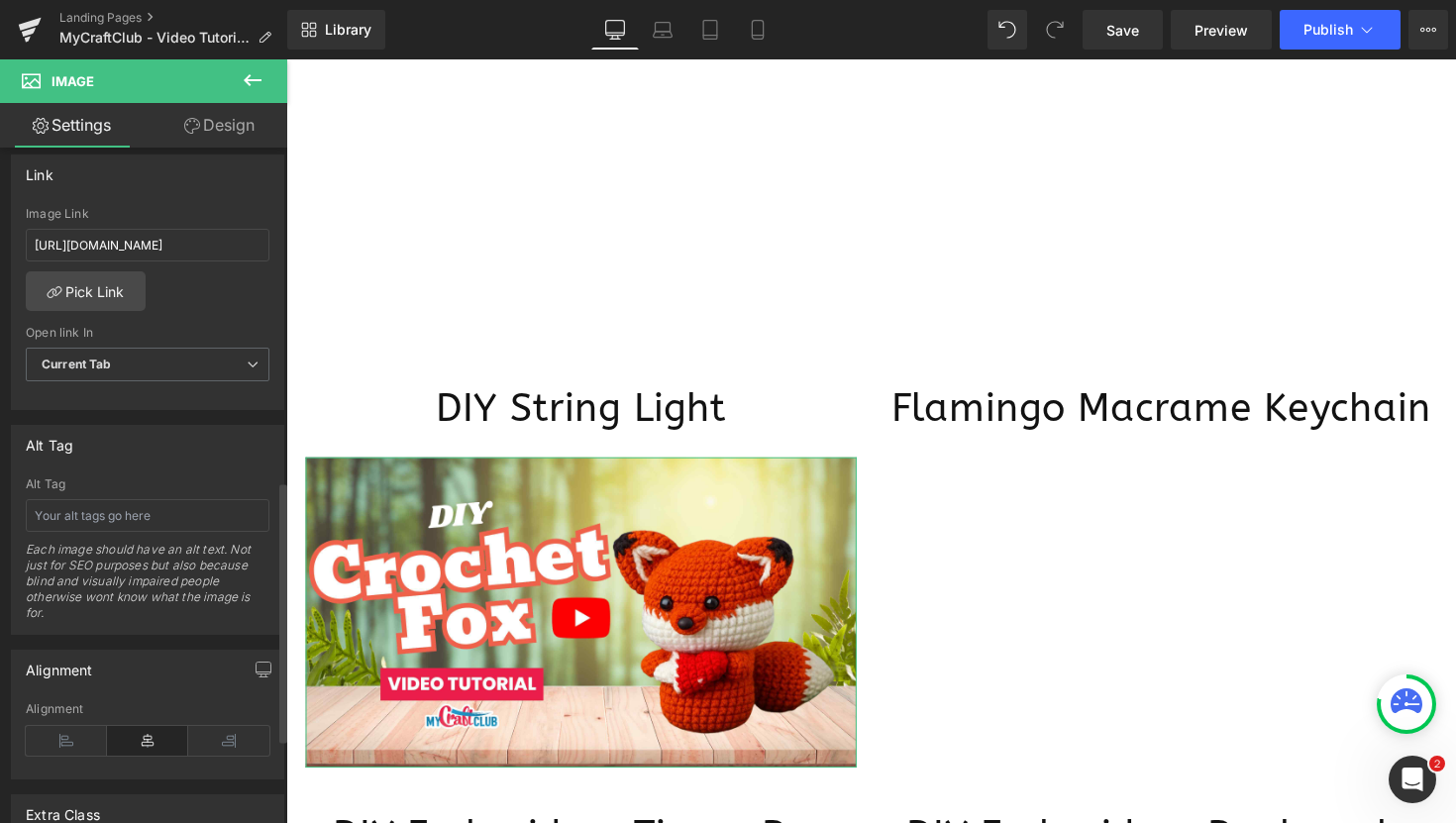 scroll, scrollTop: 857, scrollLeft: 0, axis: vertical 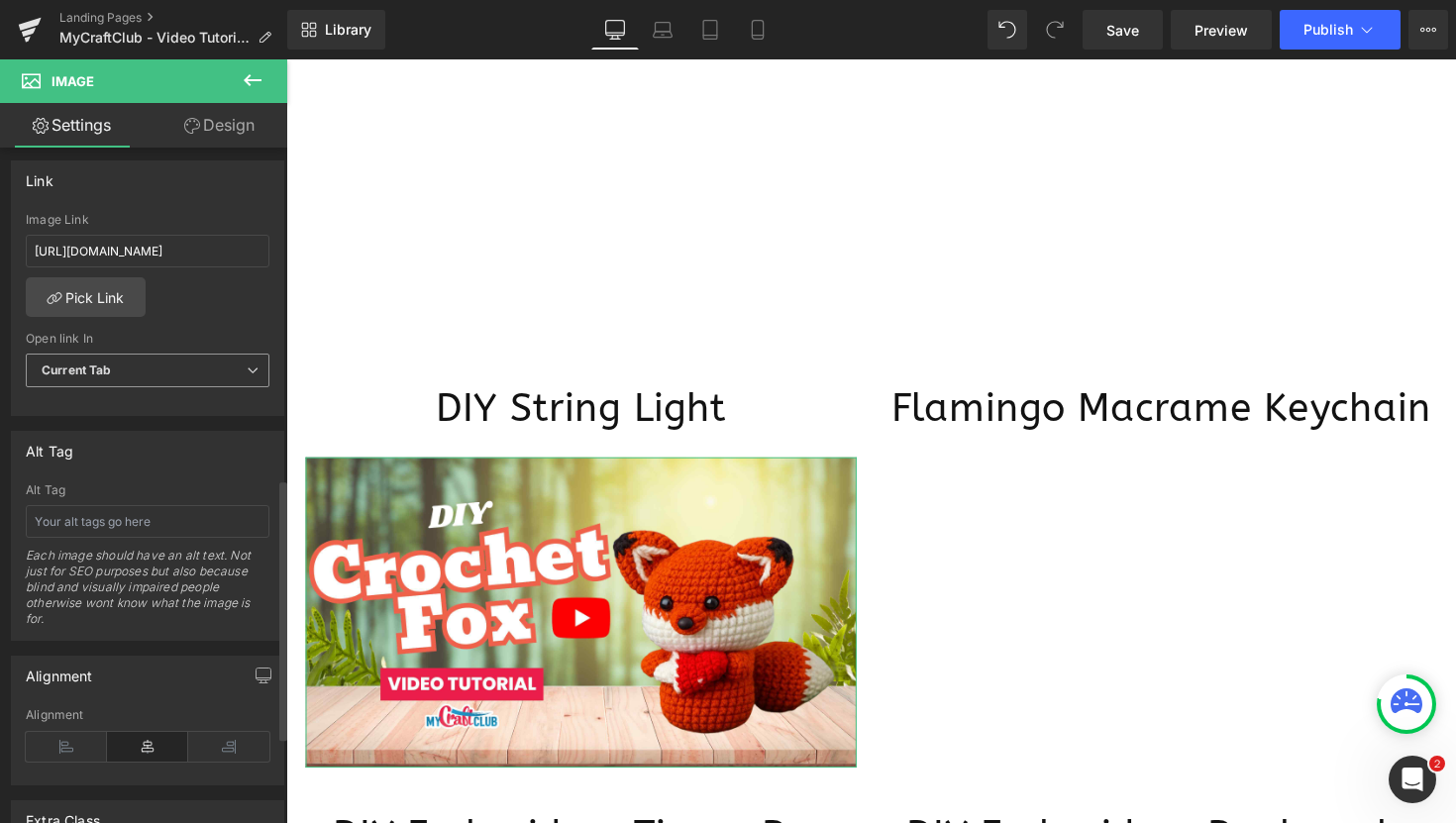 click on "Current Tab" at bounding box center [148, 370] 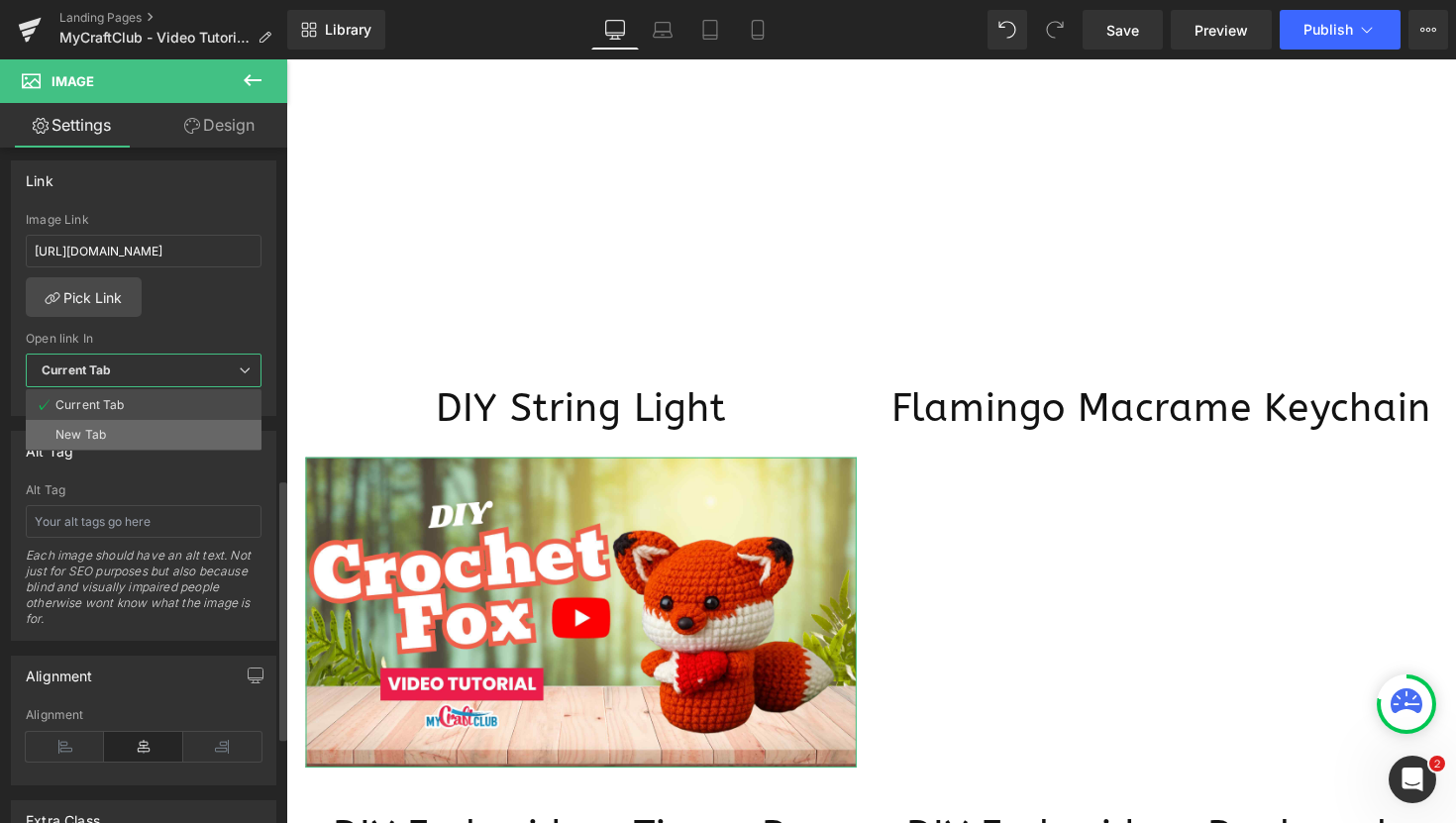 click on "New Tab" at bounding box center (144, 435) 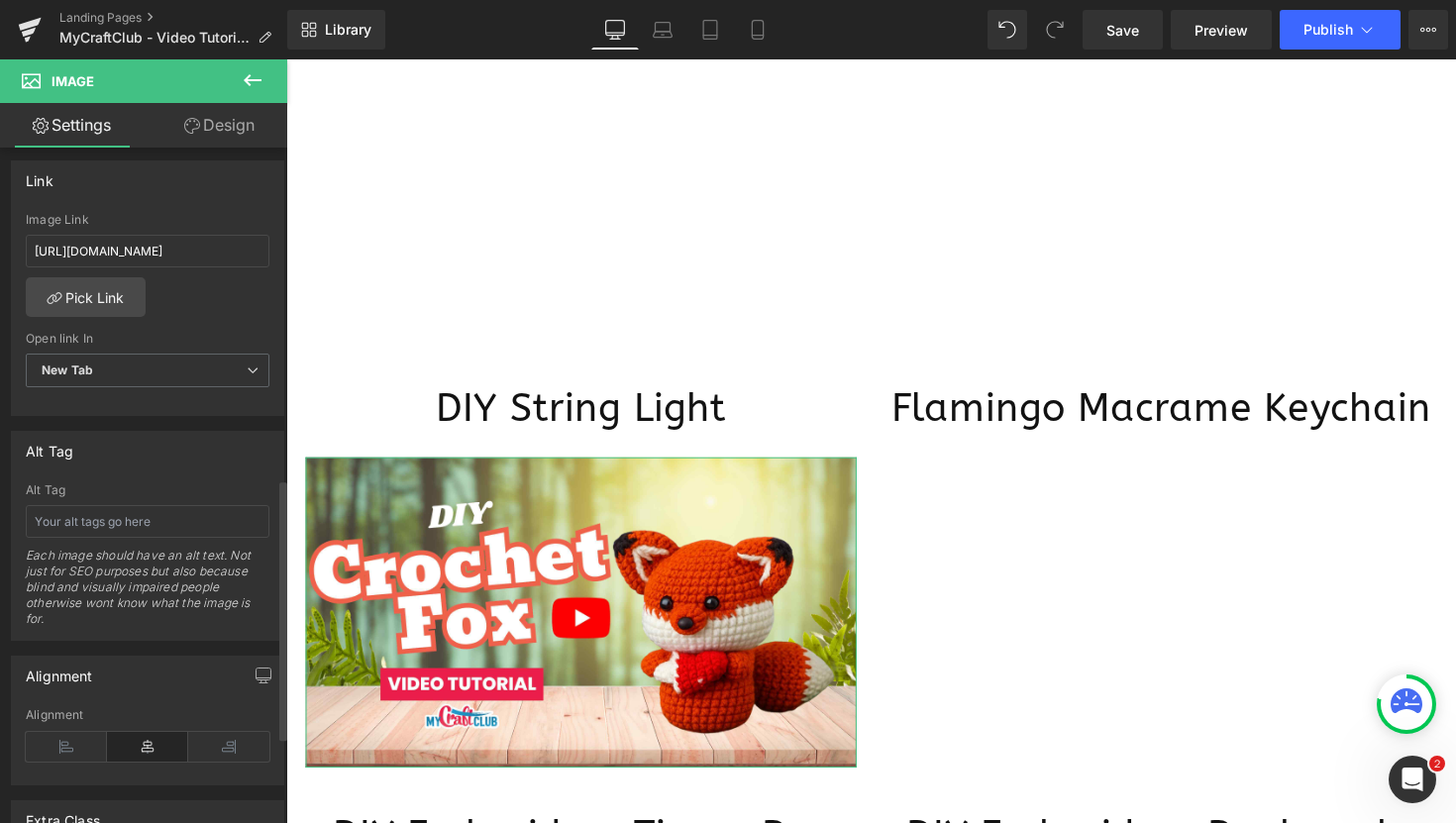 click on "[URL][DOMAIN_NAME] Image Link [URL][DOMAIN_NAME]  Pick Link Current Tab New Tab Open link In
New Tab
Current Tab New Tab" at bounding box center [148, 314] 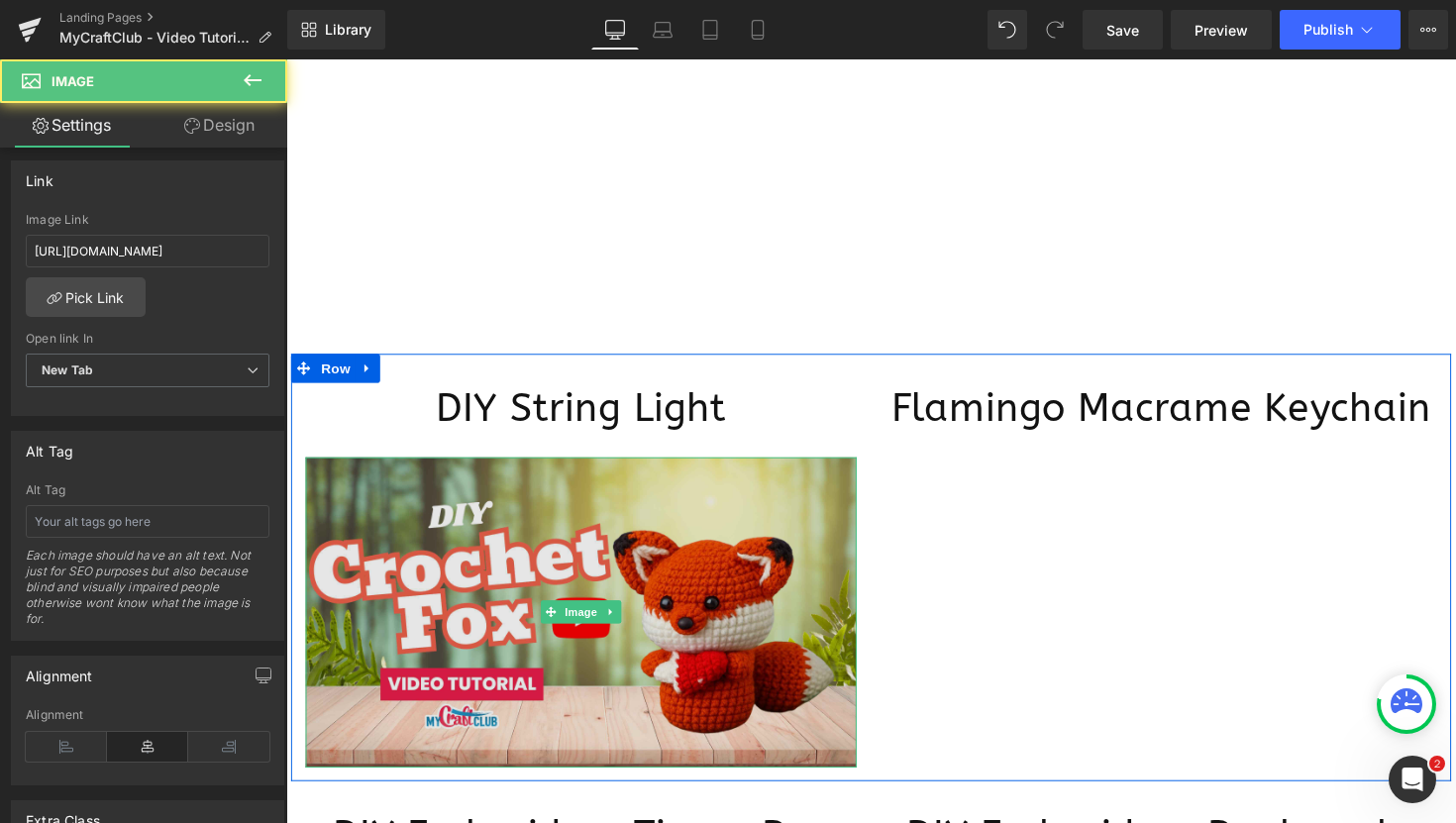 click at bounding box center [588, 626] 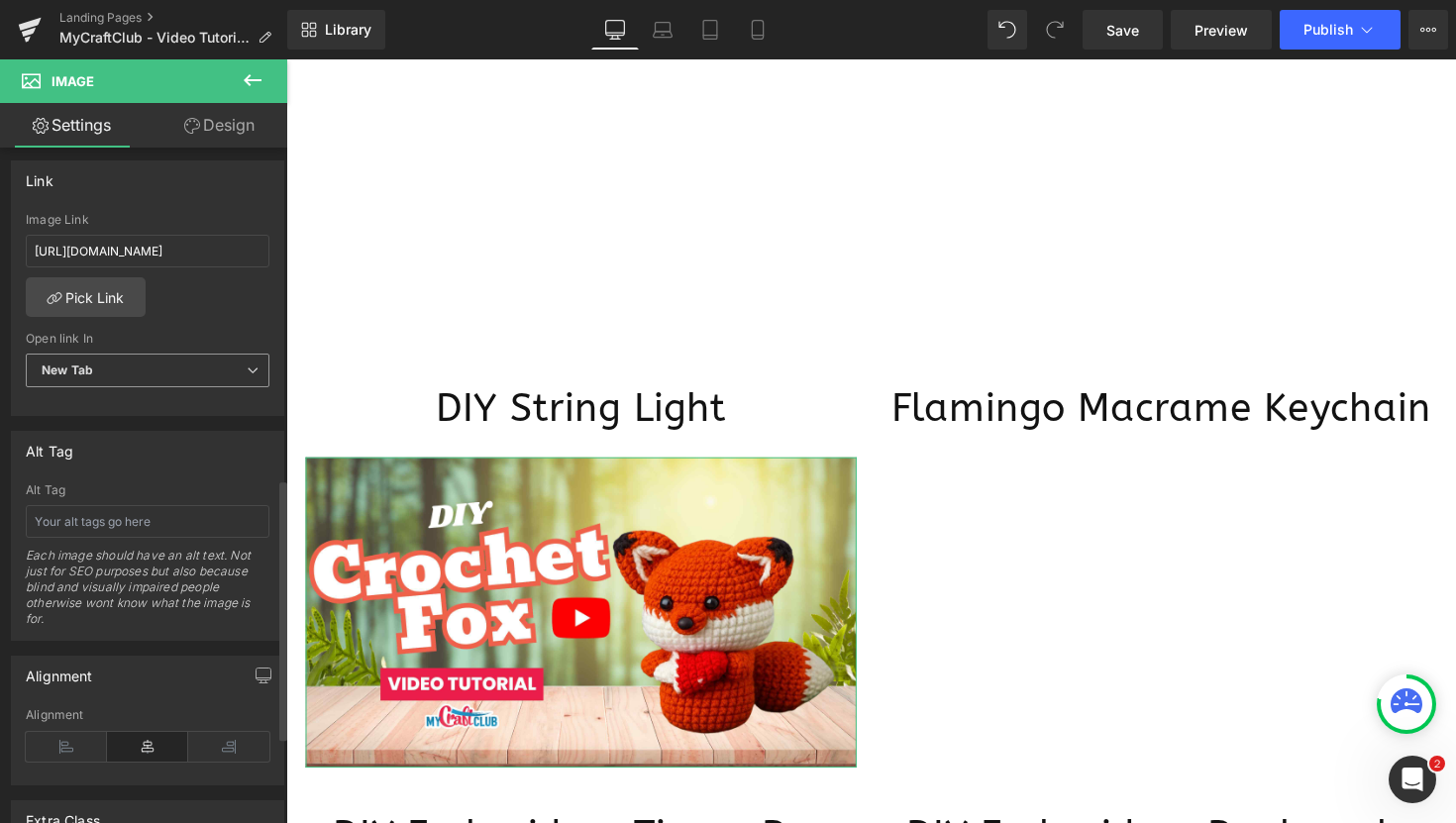 click on "New Tab" at bounding box center (148, 370) 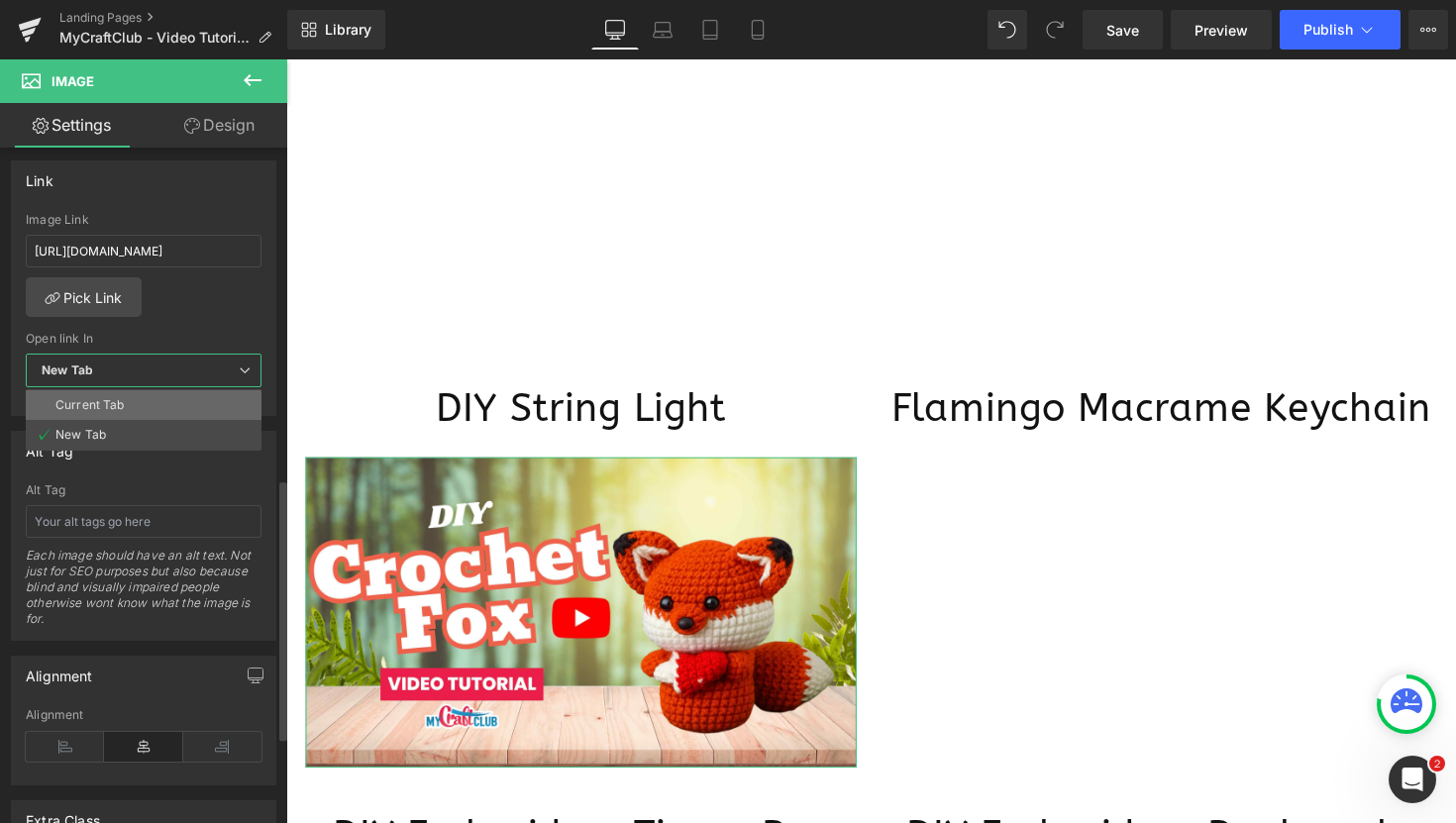click on "Current Tab" at bounding box center [144, 405] 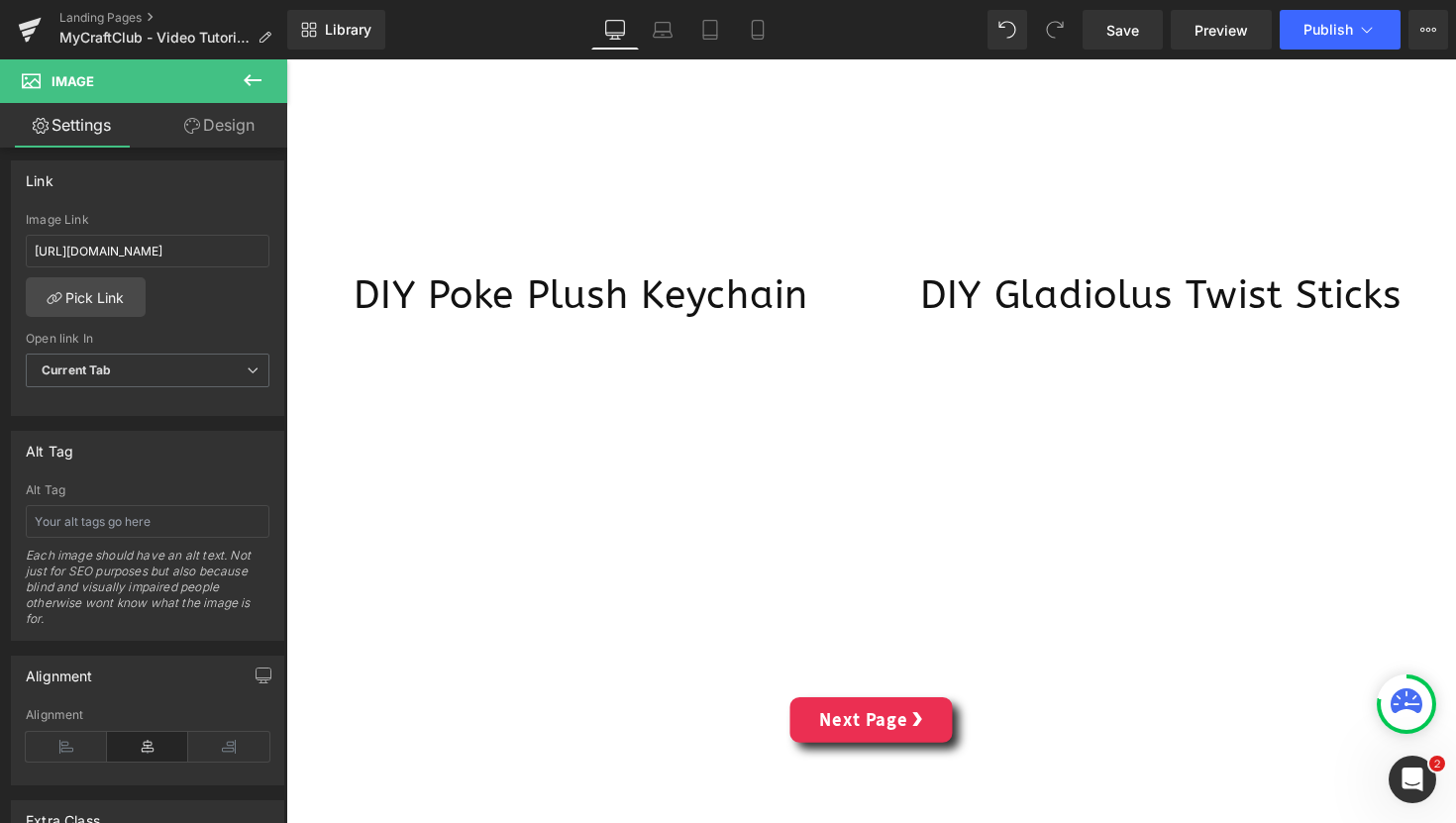 scroll, scrollTop: 5962, scrollLeft: 0, axis: vertical 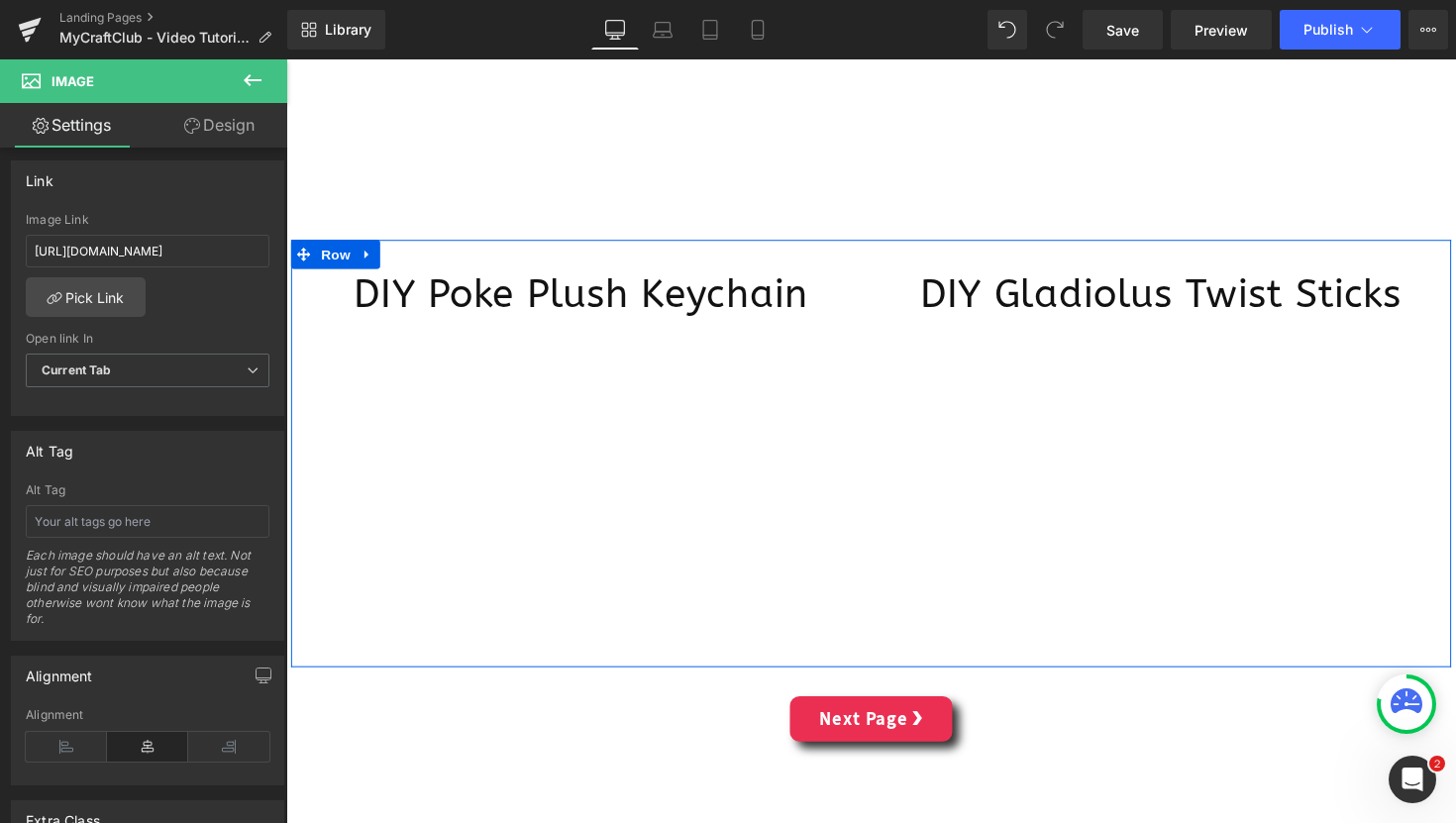 click on "DIY Gladiolus Twist Sticks Heading
Youtube" at bounding box center (1183, 473) 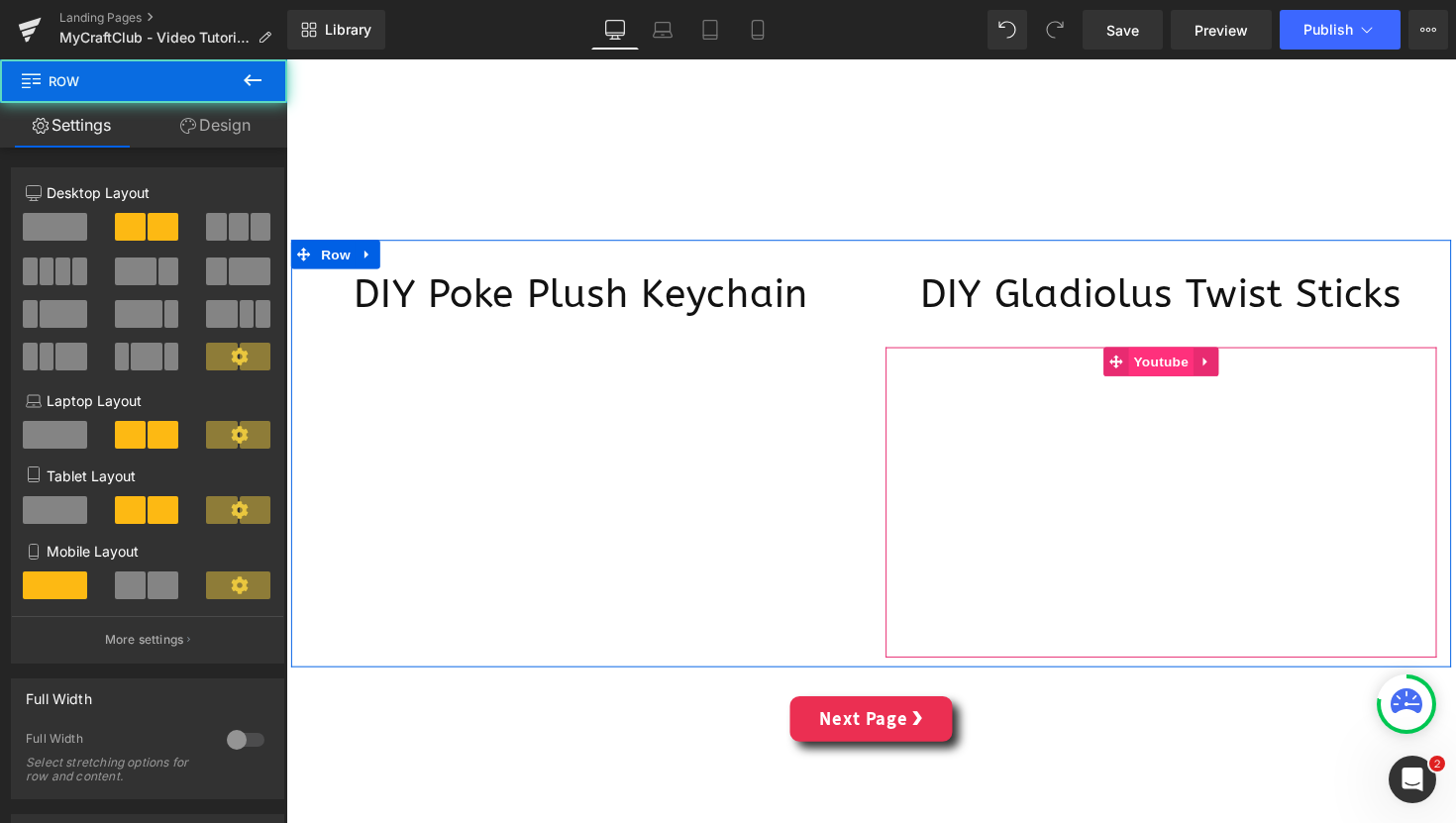 click on "Youtube" at bounding box center (1182, 369) 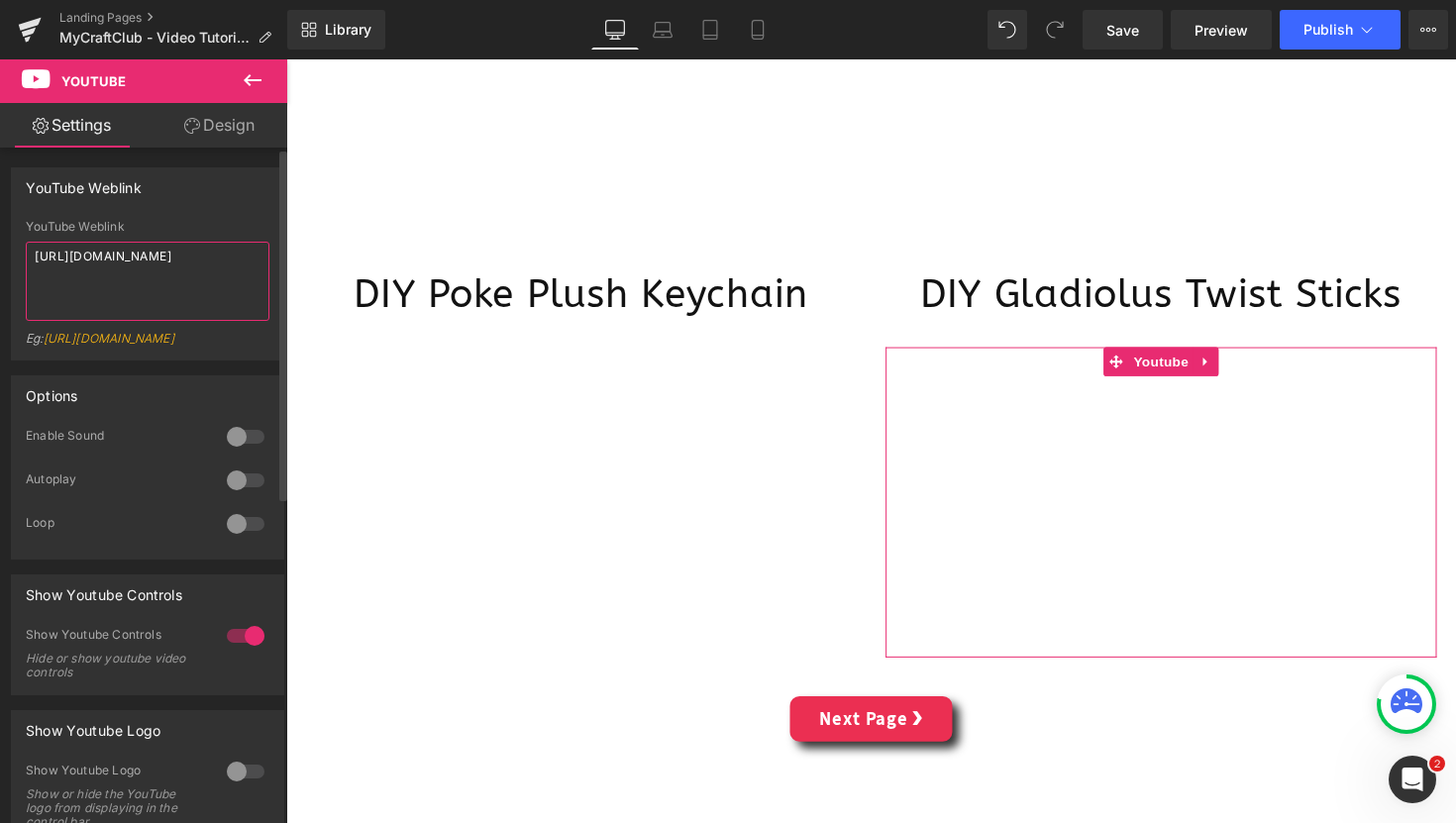 click on "[URL][DOMAIN_NAME]" at bounding box center (148, 281) 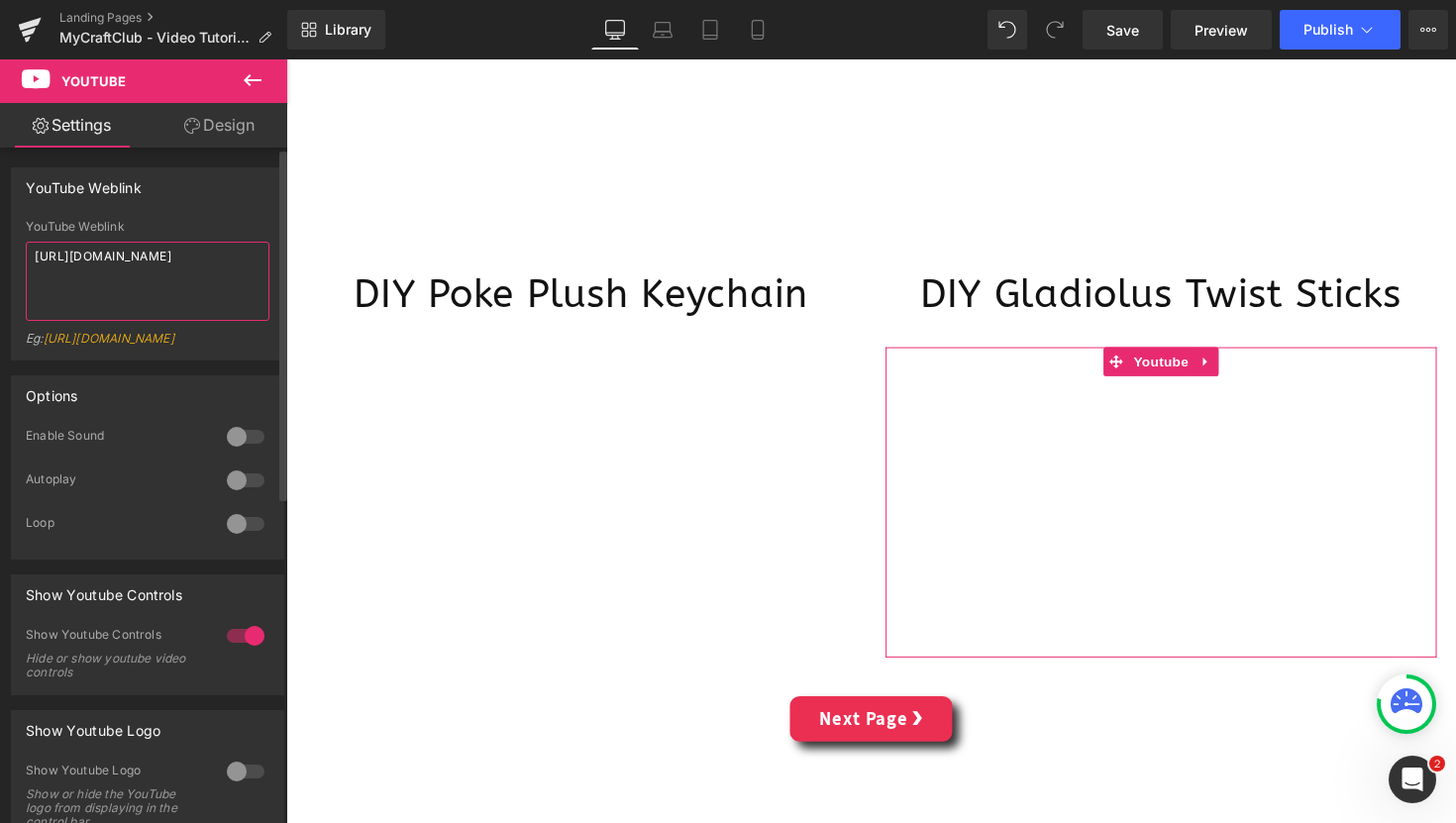 click on "[URL][DOMAIN_NAME]" at bounding box center (148, 281) 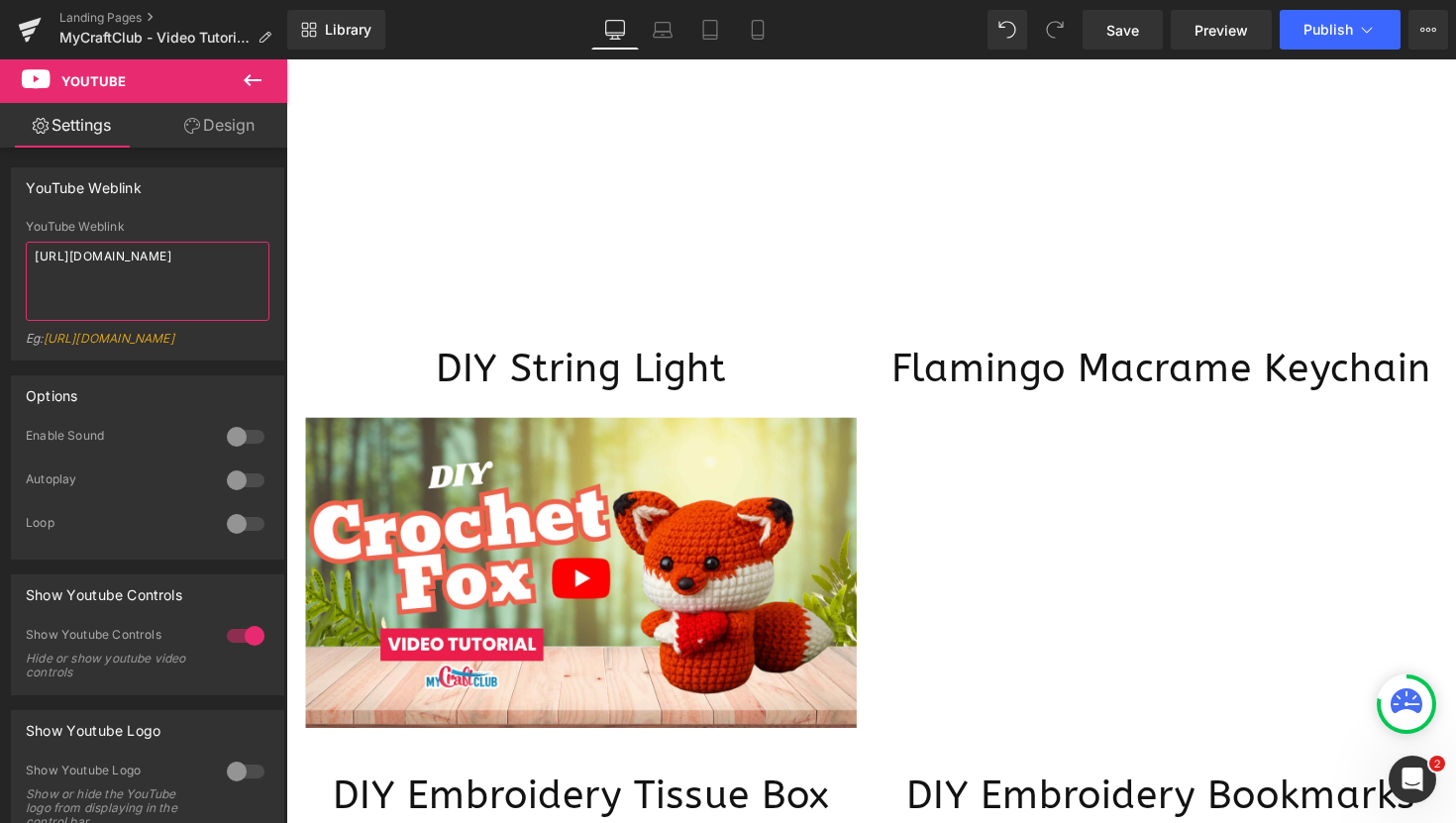 scroll, scrollTop: 660, scrollLeft: 0, axis: vertical 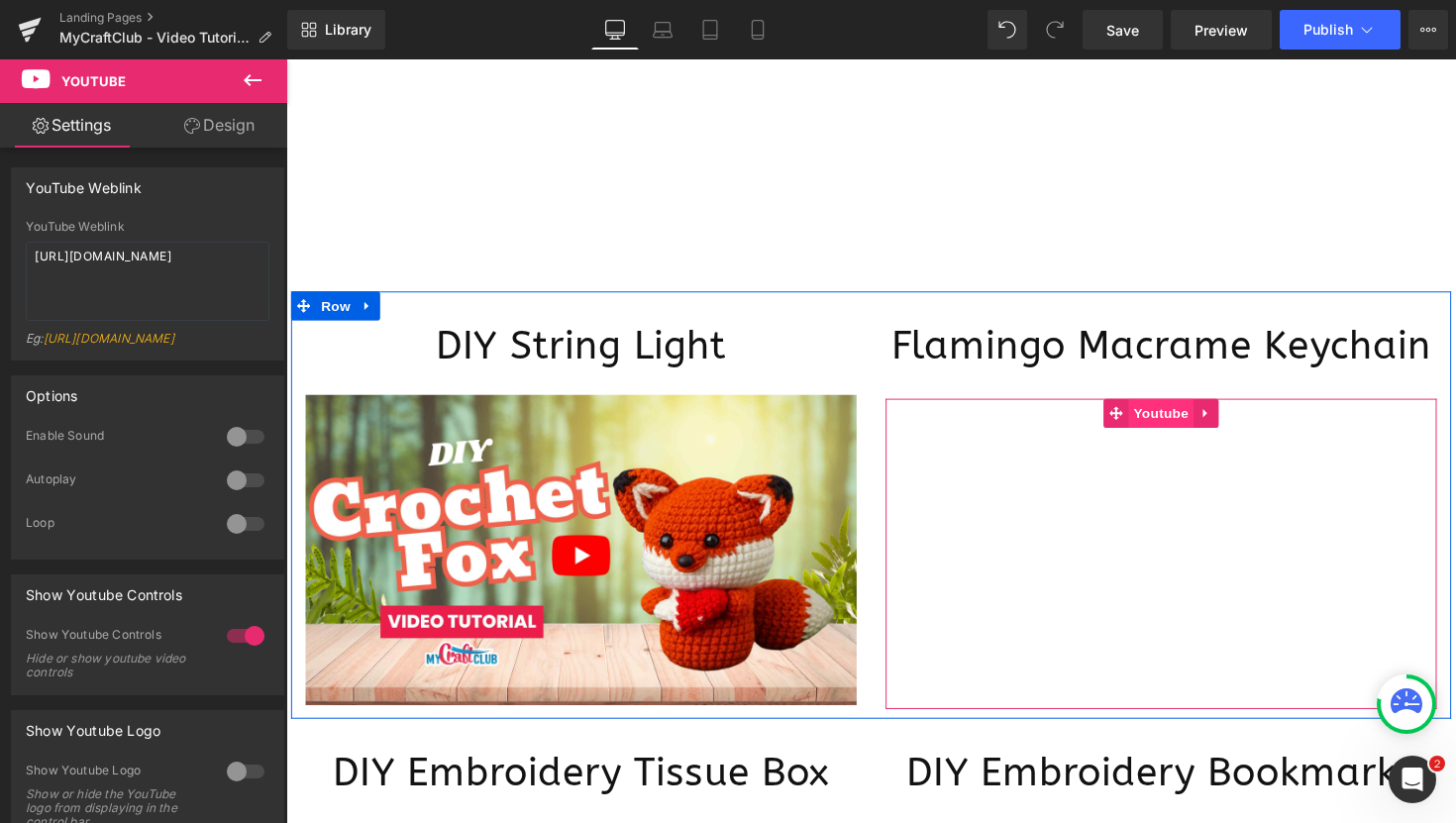click on "Youtube" at bounding box center [1182, 422] 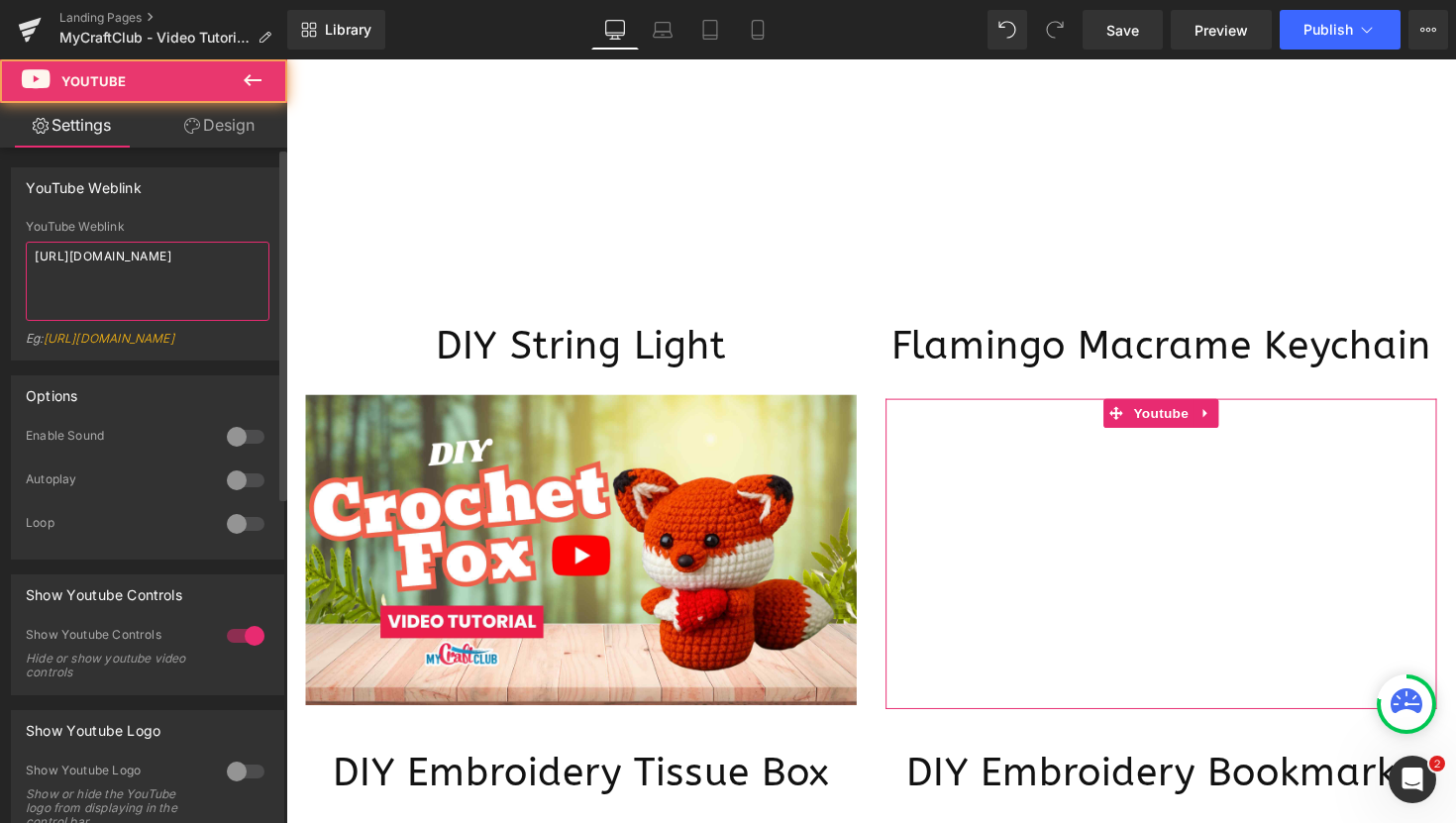 click on "[URL][DOMAIN_NAME]" at bounding box center [148, 281] 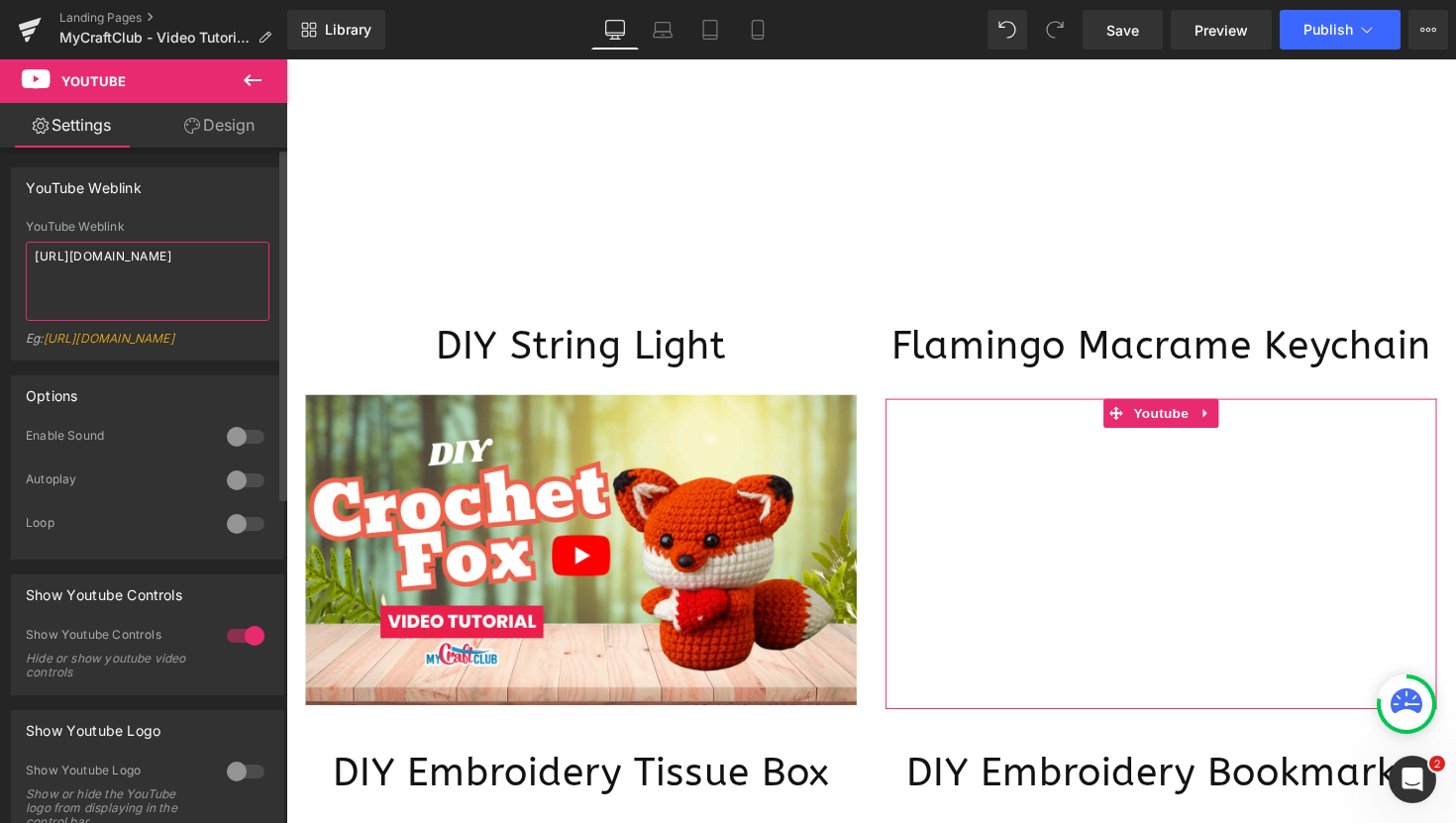 click on "[URL][DOMAIN_NAME]" at bounding box center (148, 281) 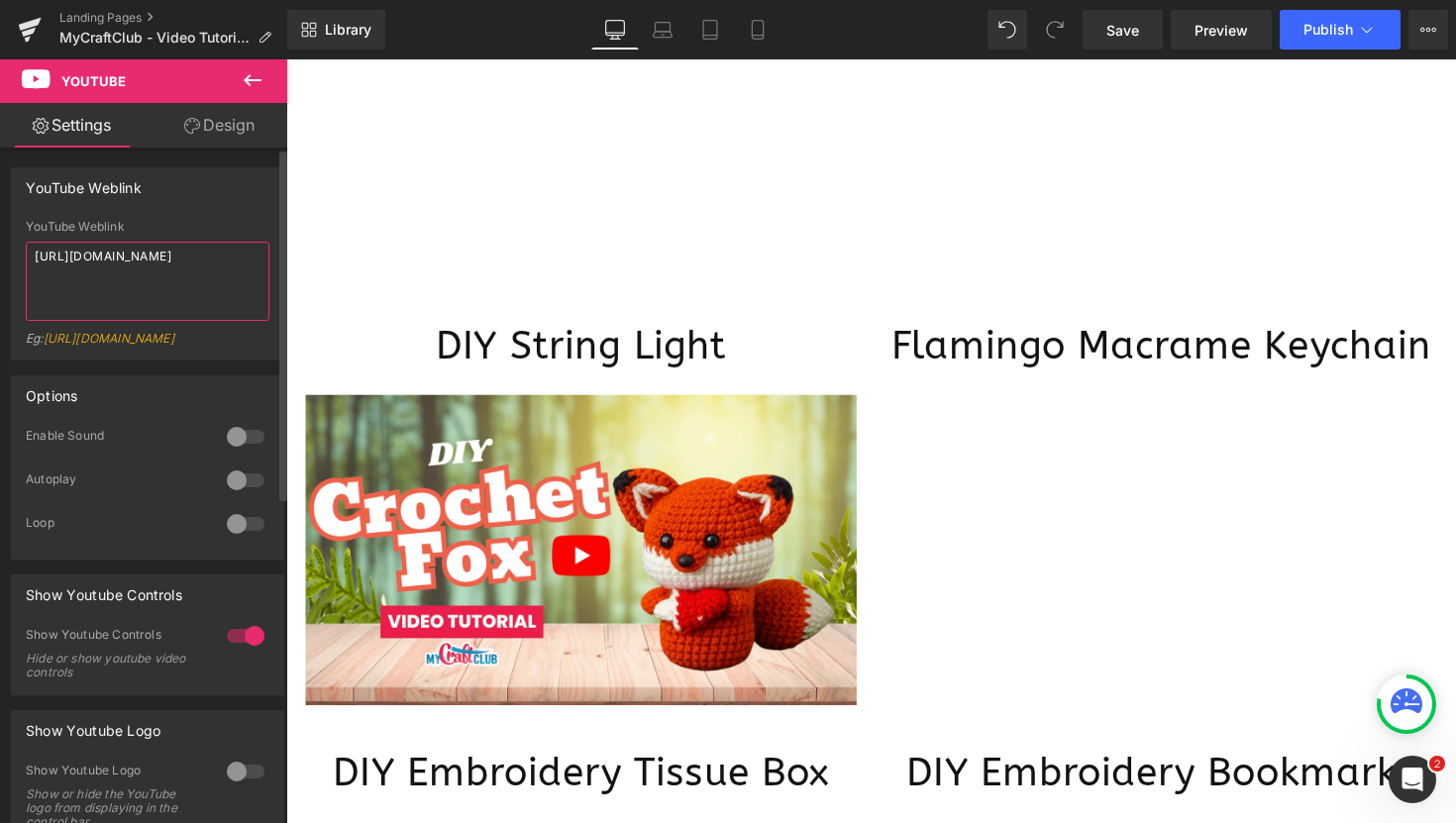type on "[URL][DOMAIN_NAME]" 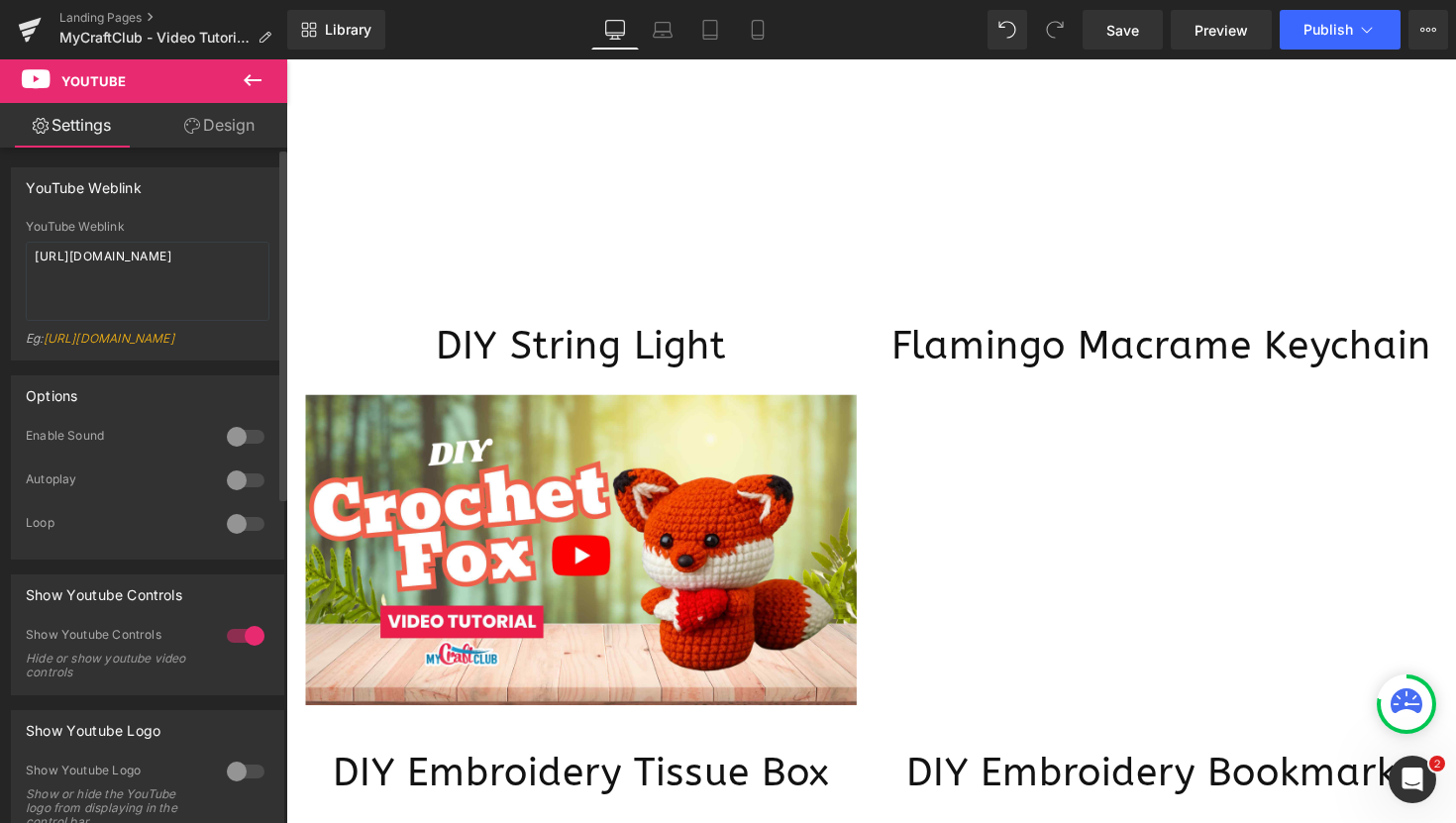click on "YouTube Weblink [URL][DOMAIN_NAME] YouTube Weblink [URL][DOMAIN_NAME] Eg:  [URL][DOMAIN_NAME]" at bounding box center (148, 263) 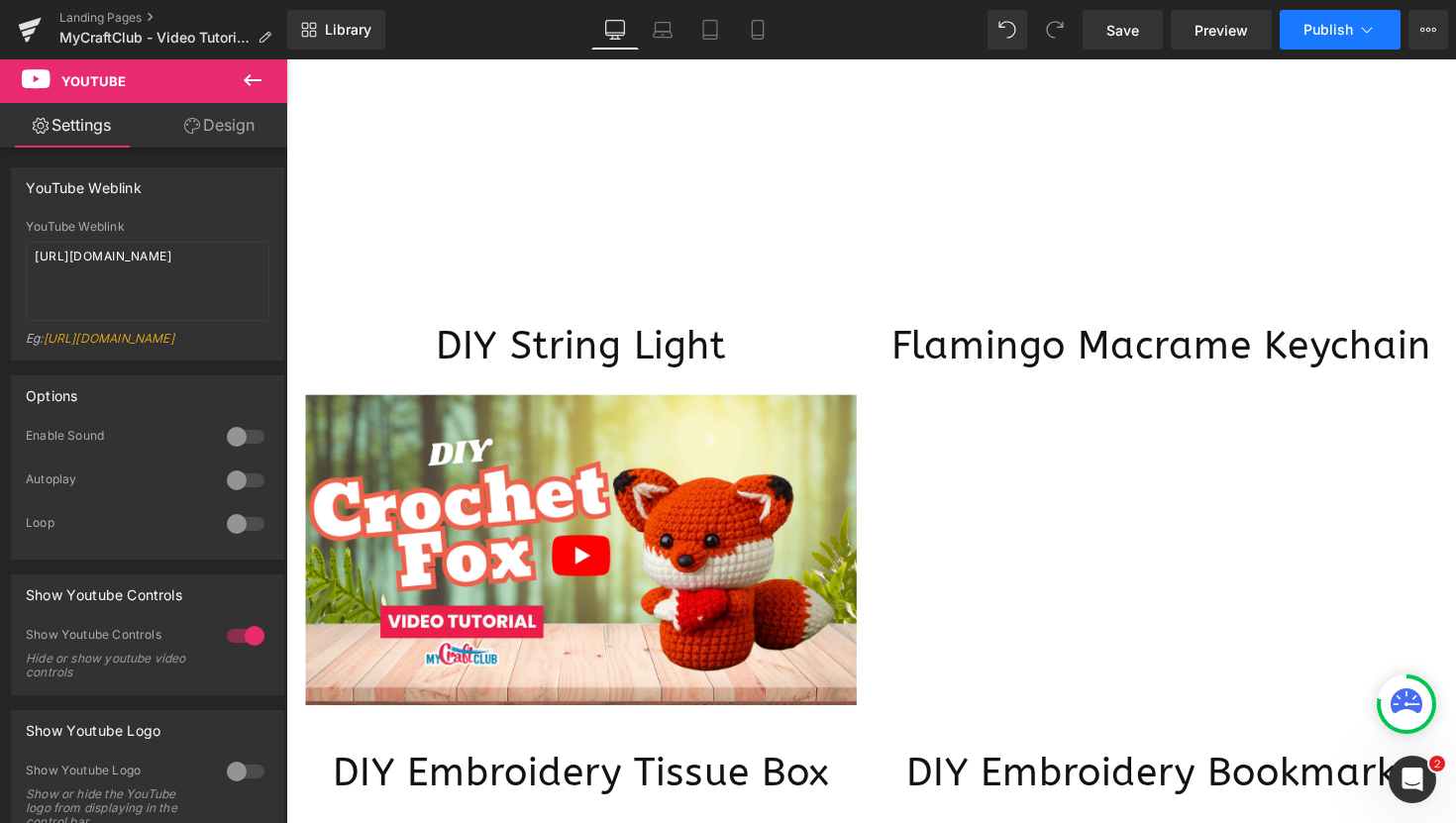 click on "Publish" at bounding box center (1328, 30) 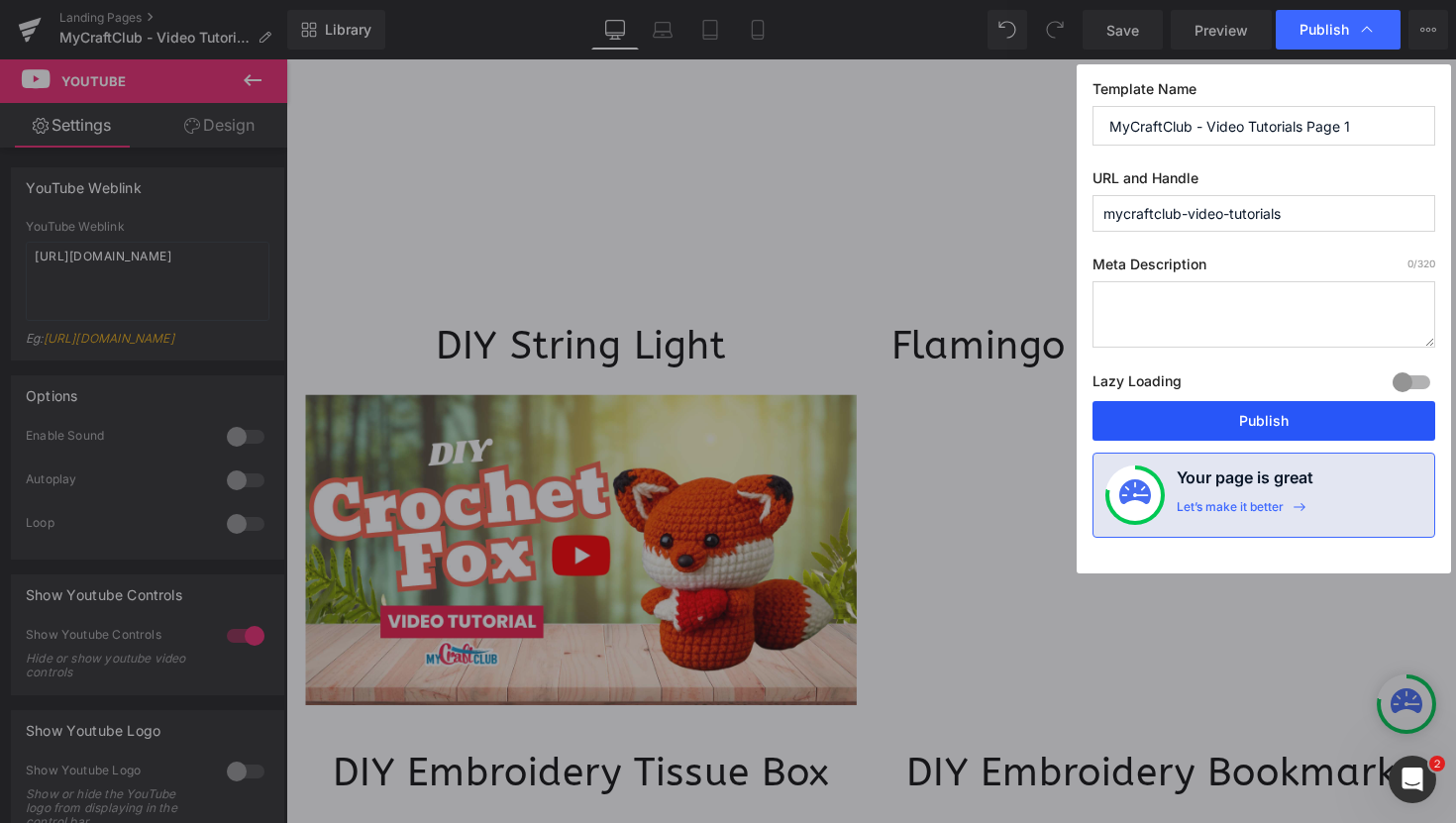 click on "Publish" at bounding box center (1264, 421) 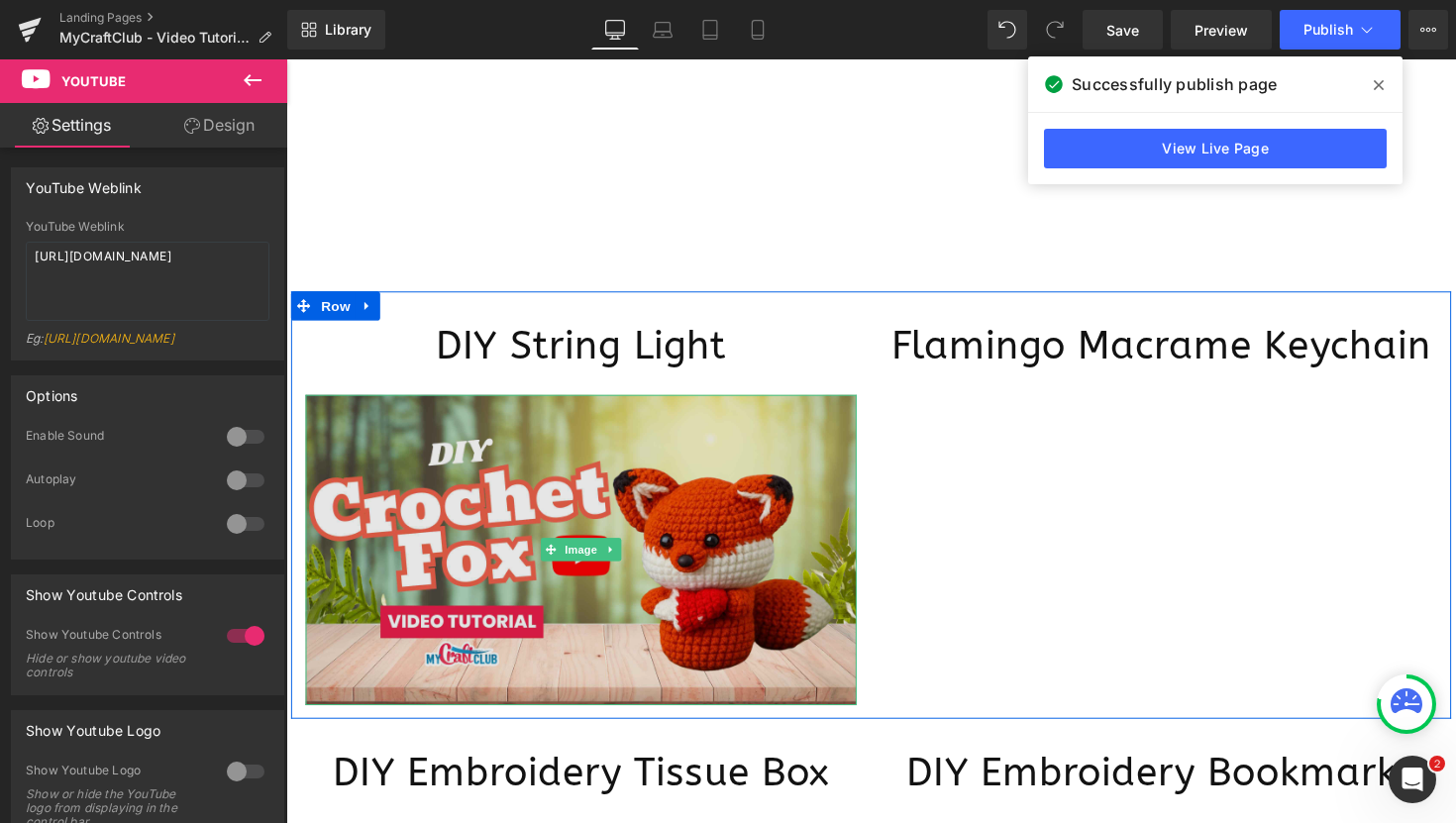 click at bounding box center [588, 562] 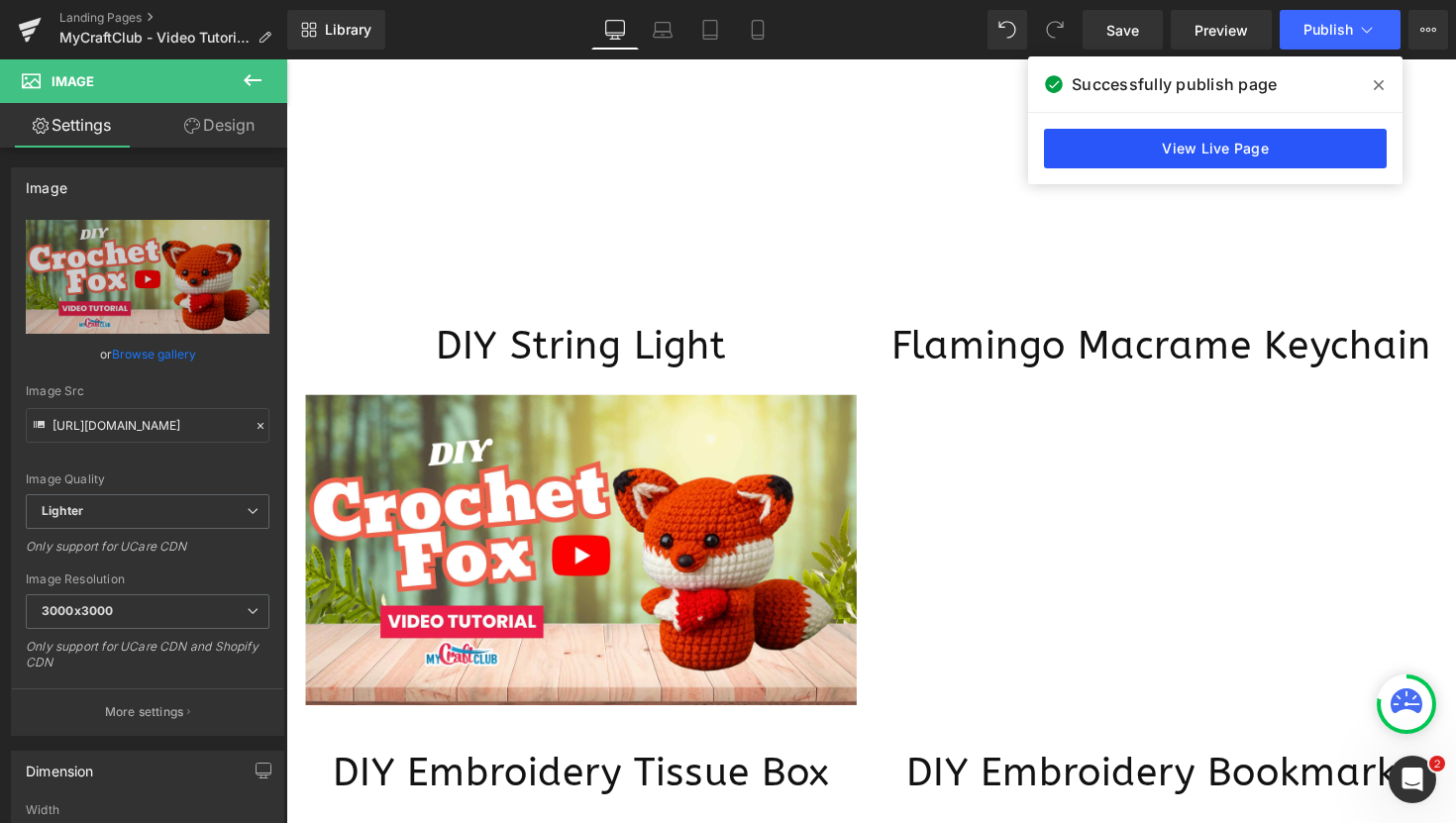 click on "View Live Page" at bounding box center [1215, 149] 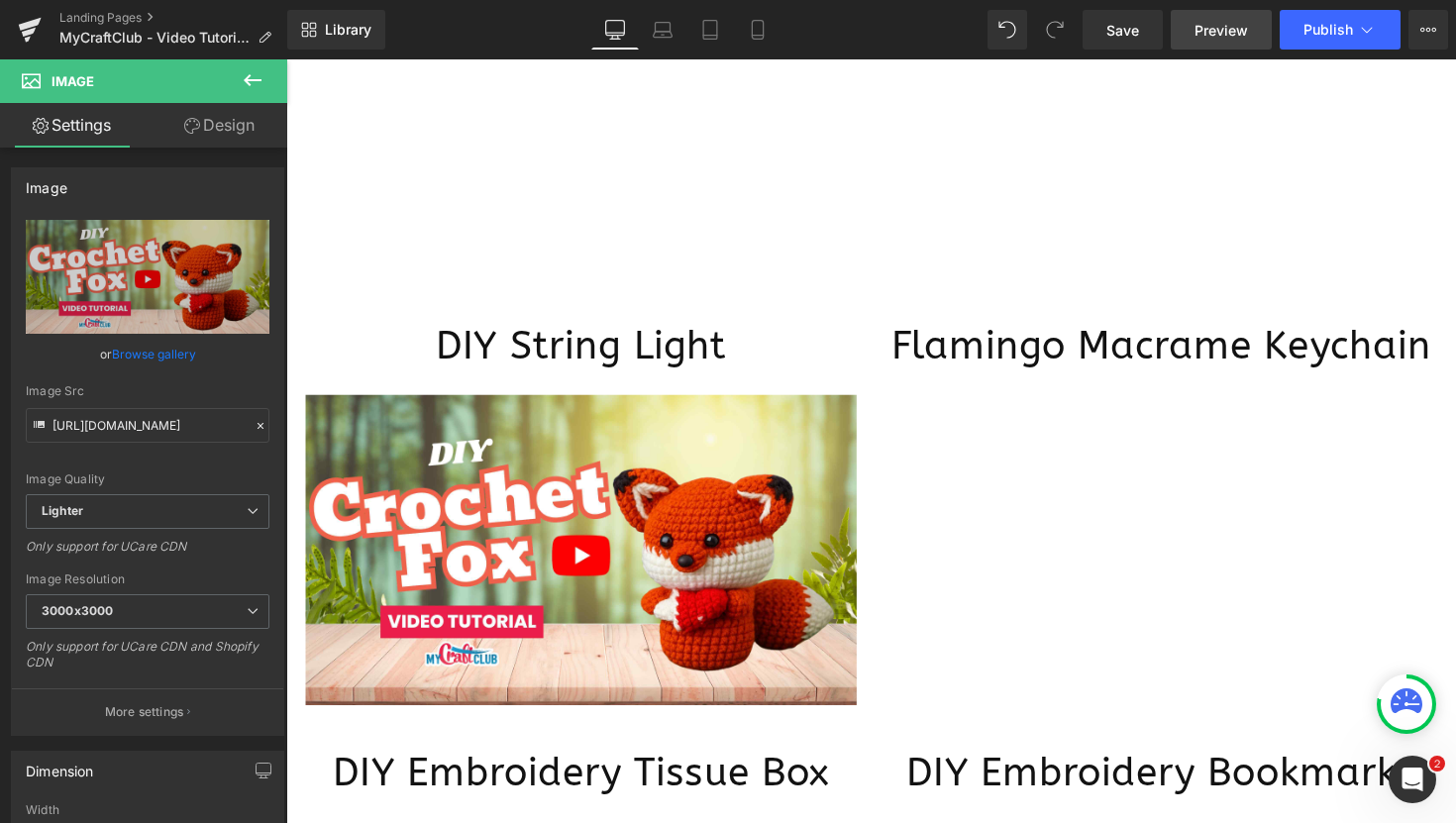 click on "Preview" at bounding box center (1221, 30) 